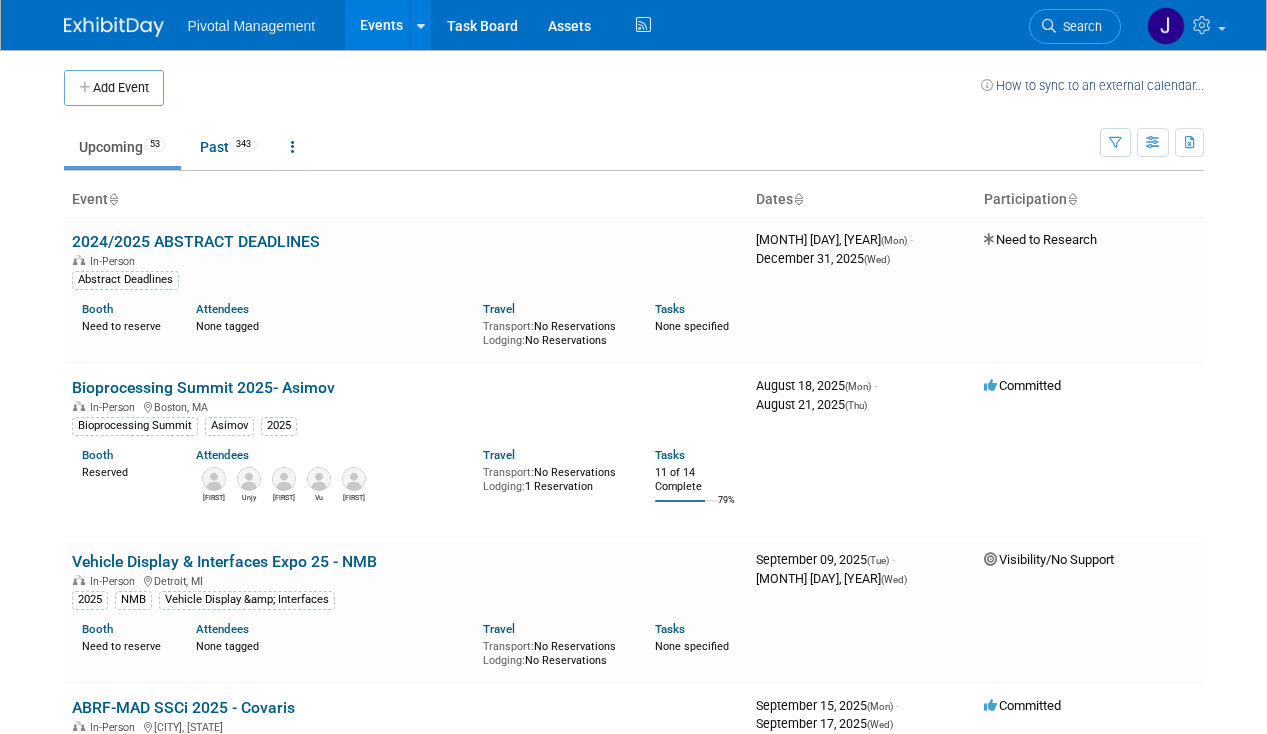 scroll, scrollTop: 0, scrollLeft: 0, axis: both 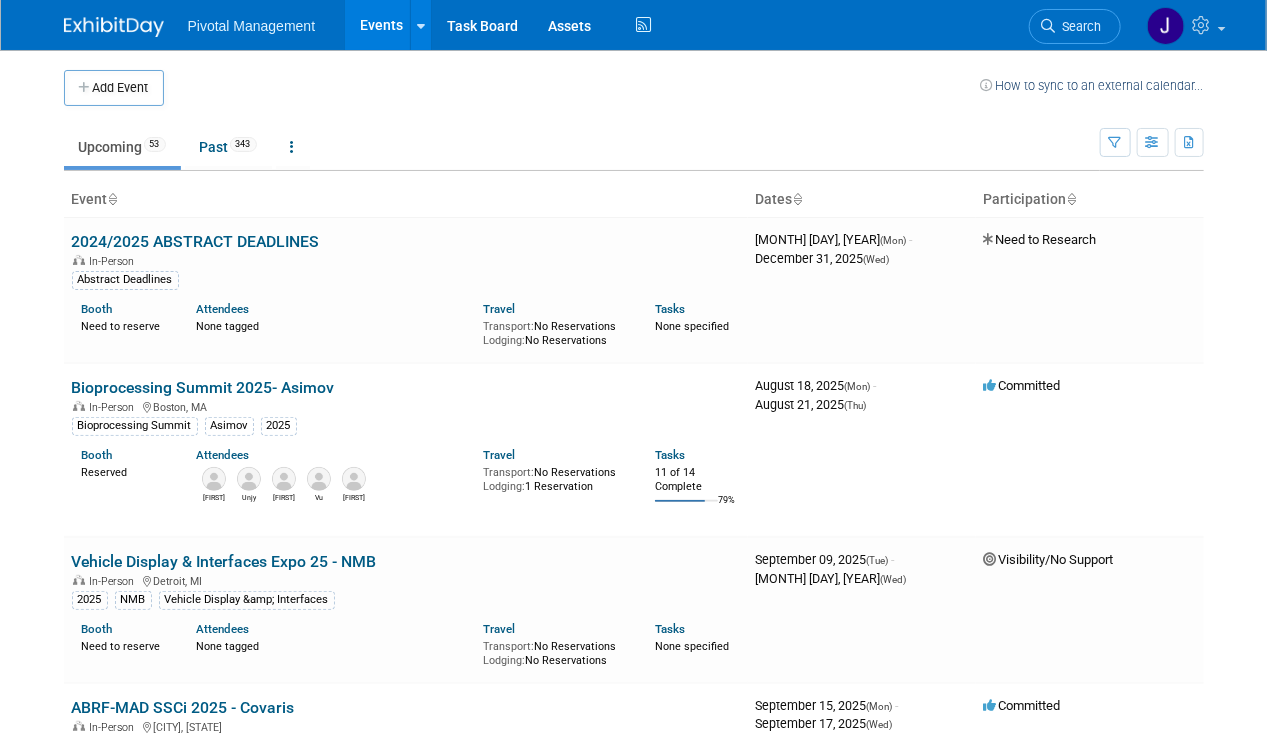 click on "Search" at bounding box center [1082, 24] 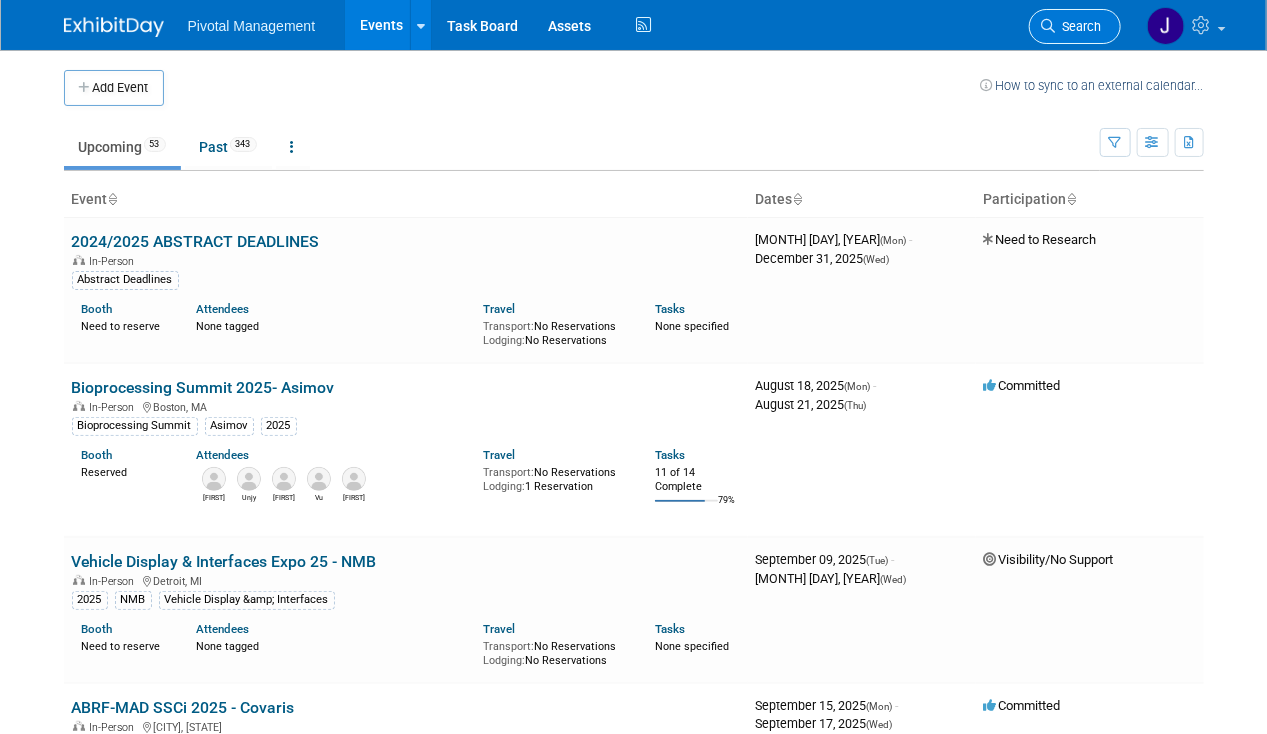 click on "Search" at bounding box center [1079, 26] 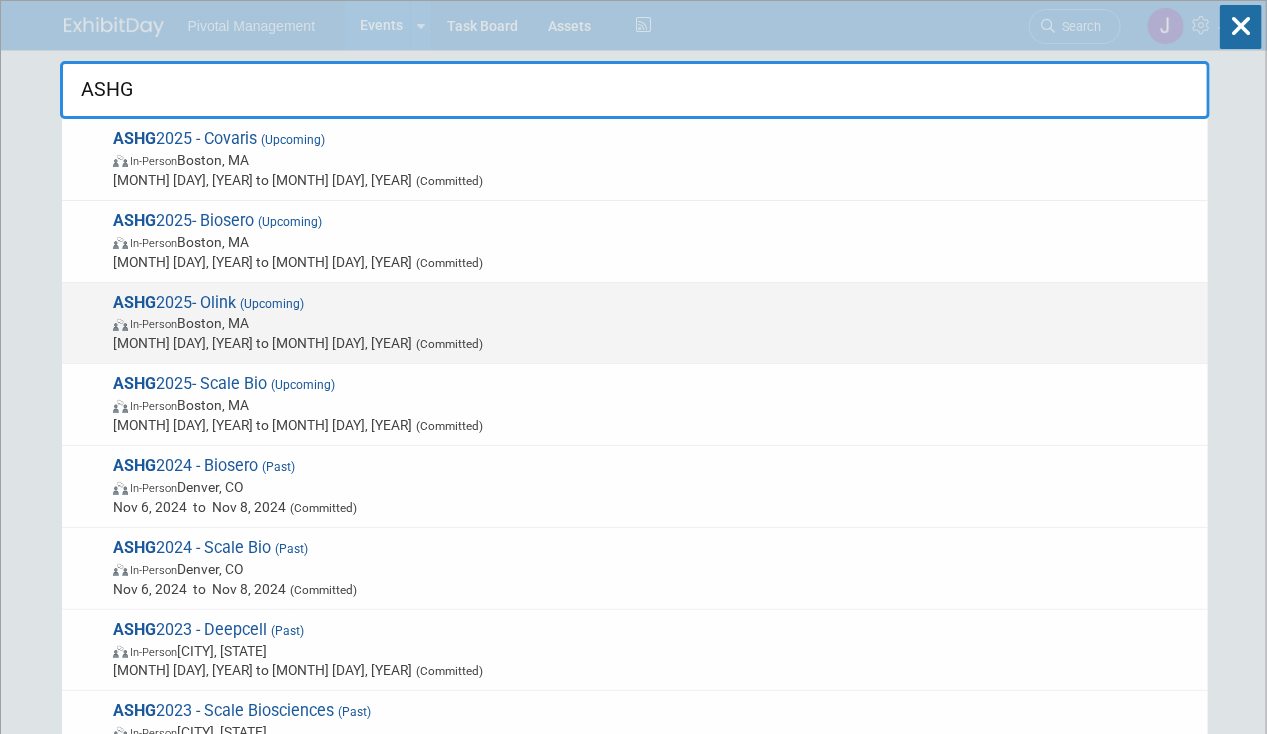 type on "ASHG" 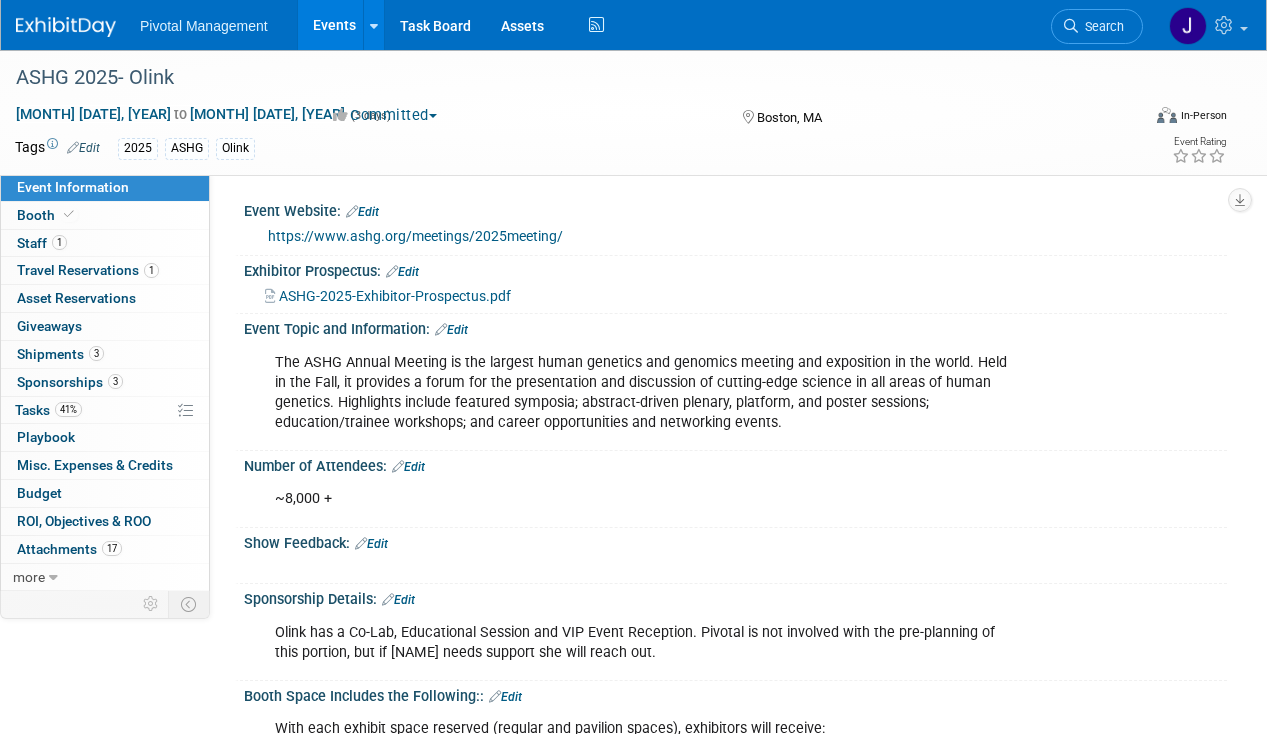 scroll, scrollTop: 0, scrollLeft: 0, axis: both 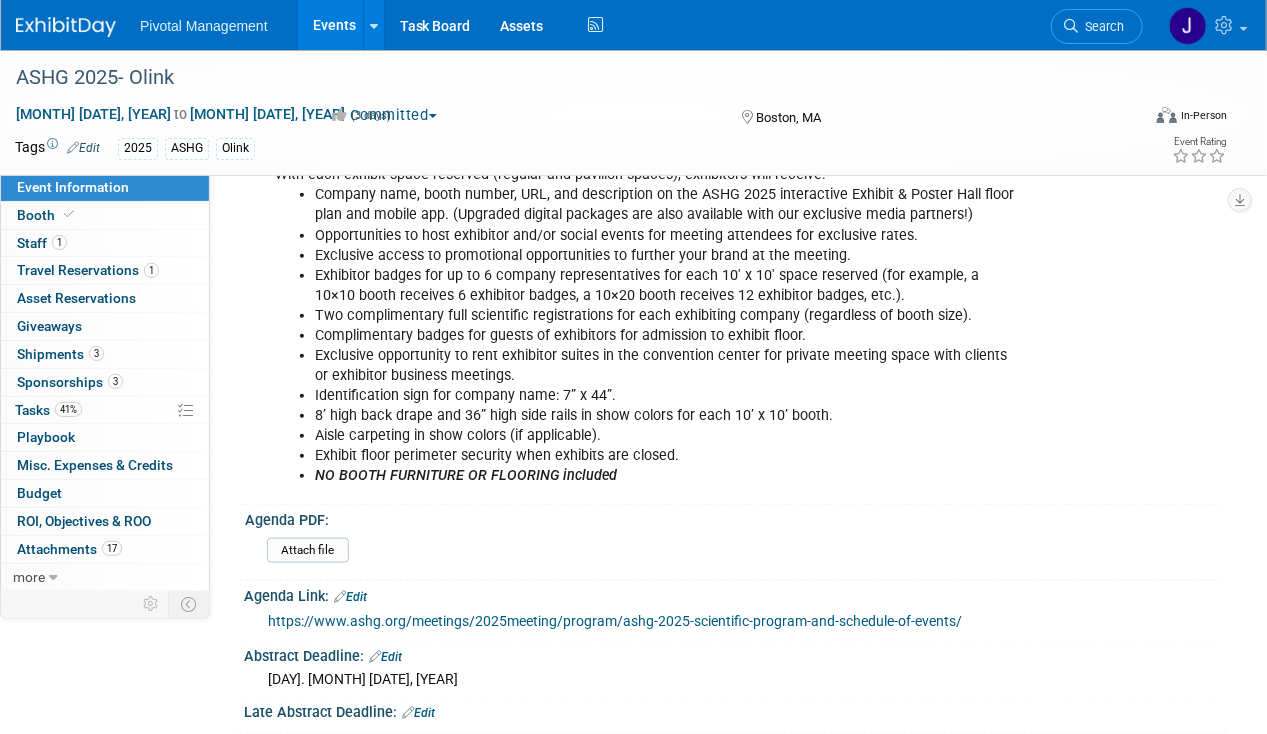 click on "Events" at bounding box center [334, 25] 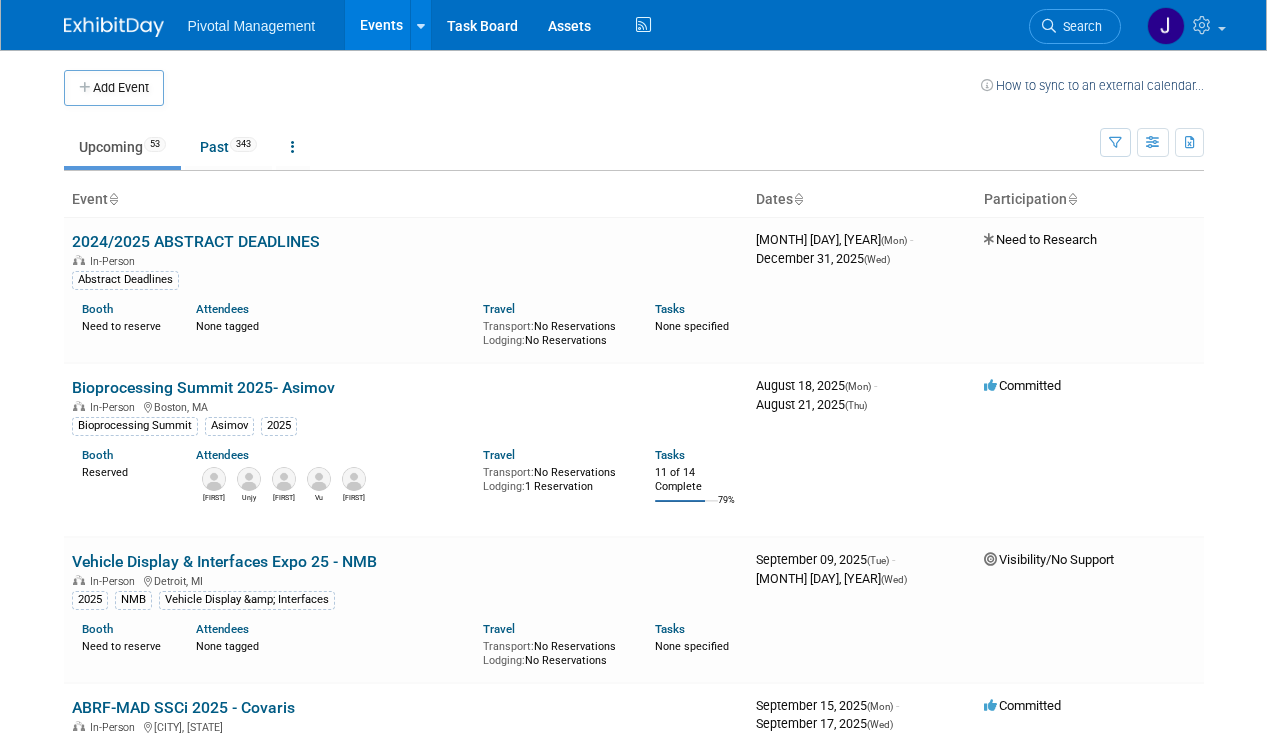 scroll, scrollTop: 0, scrollLeft: 0, axis: both 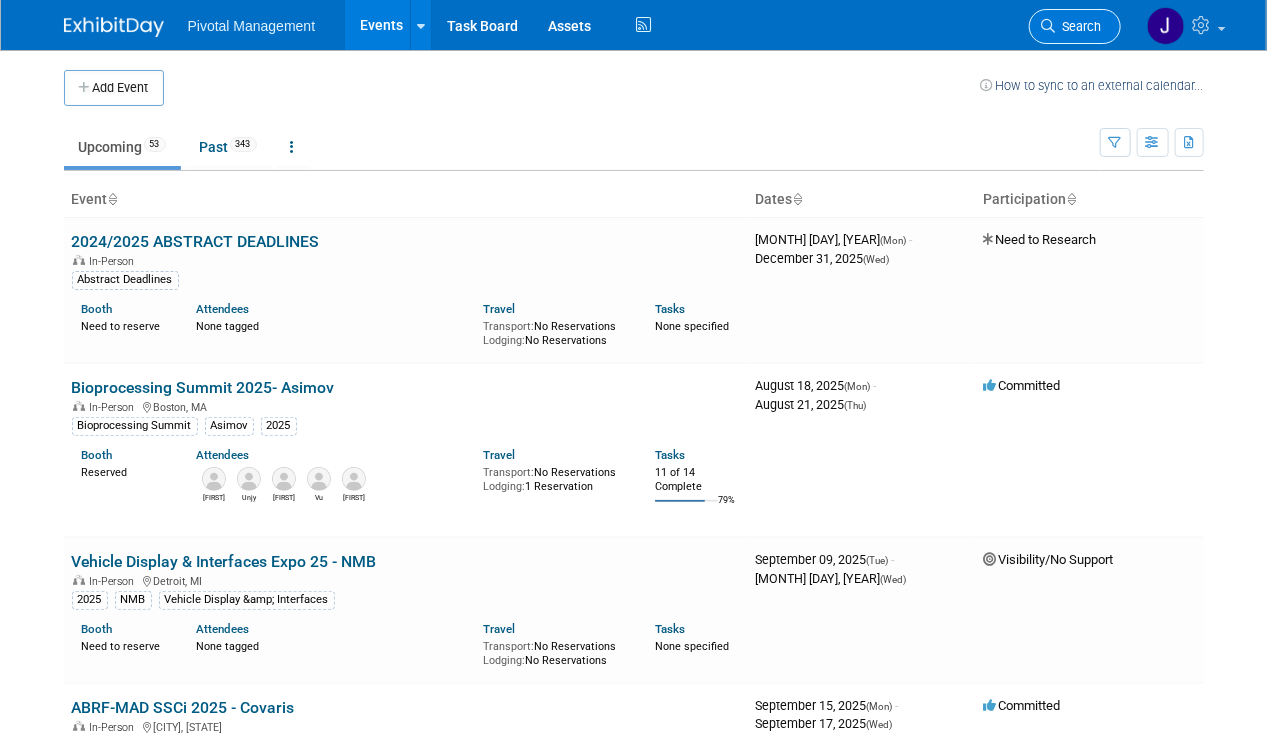 click on "Search" at bounding box center (1079, 26) 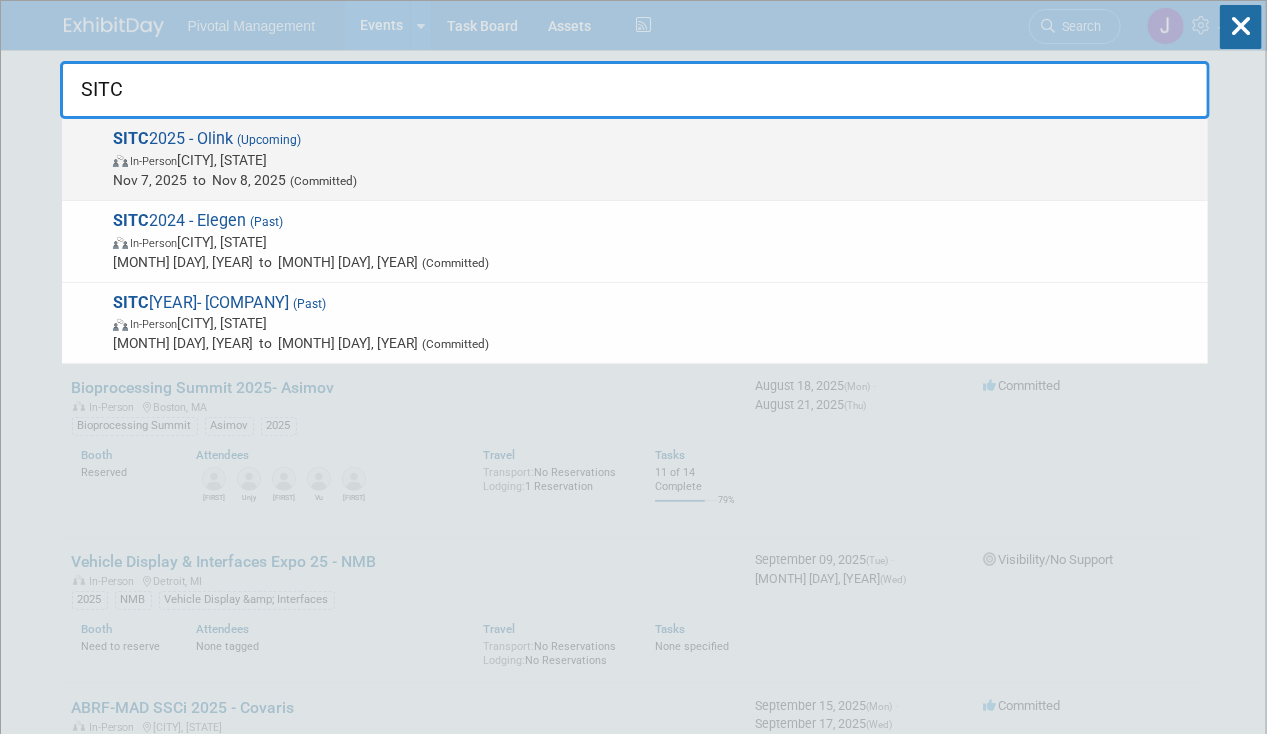 type on "SITC" 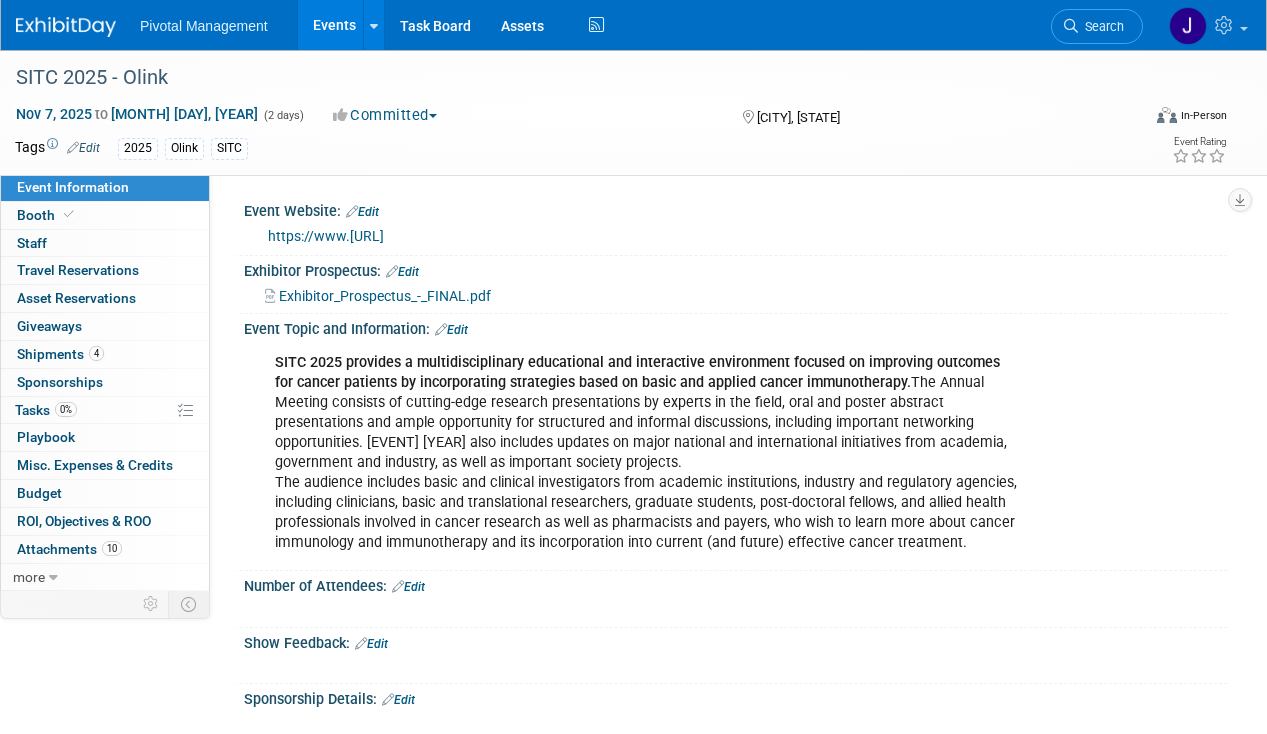 scroll, scrollTop: 0, scrollLeft: 0, axis: both 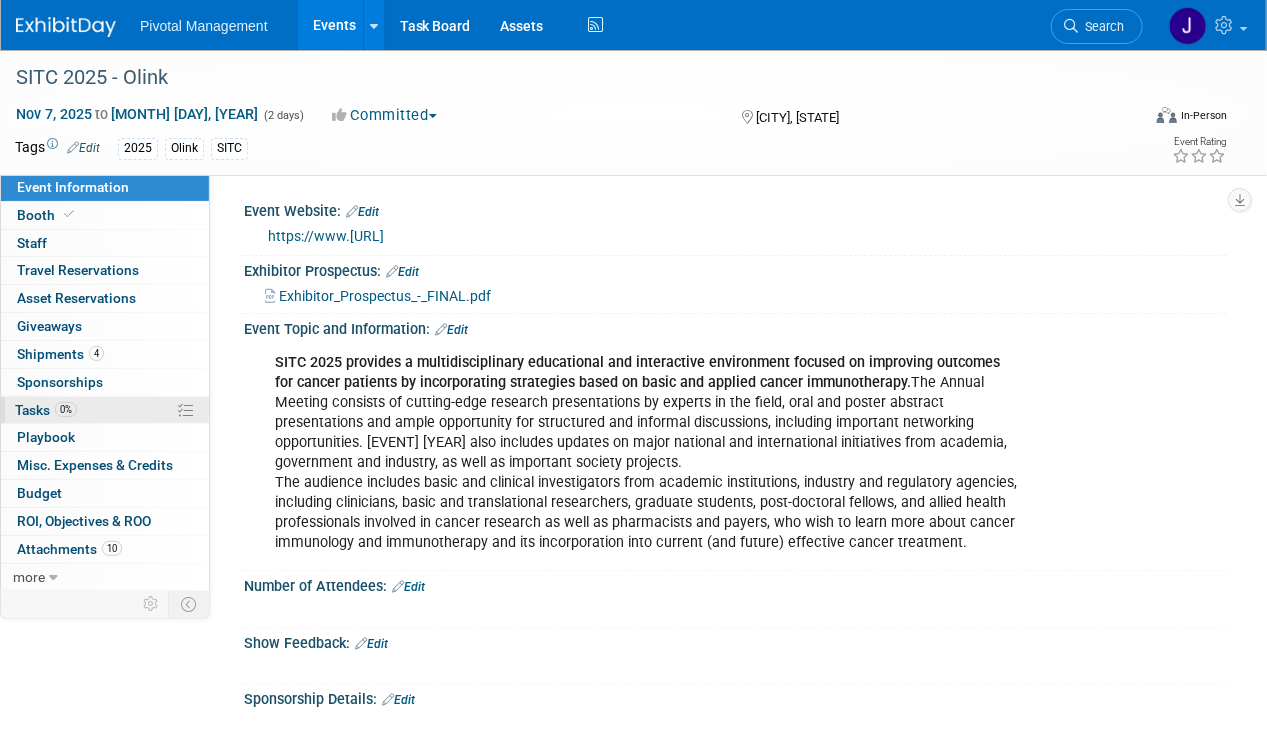 click on "0%
Tasks 0%" at bounding box center [105, 410] 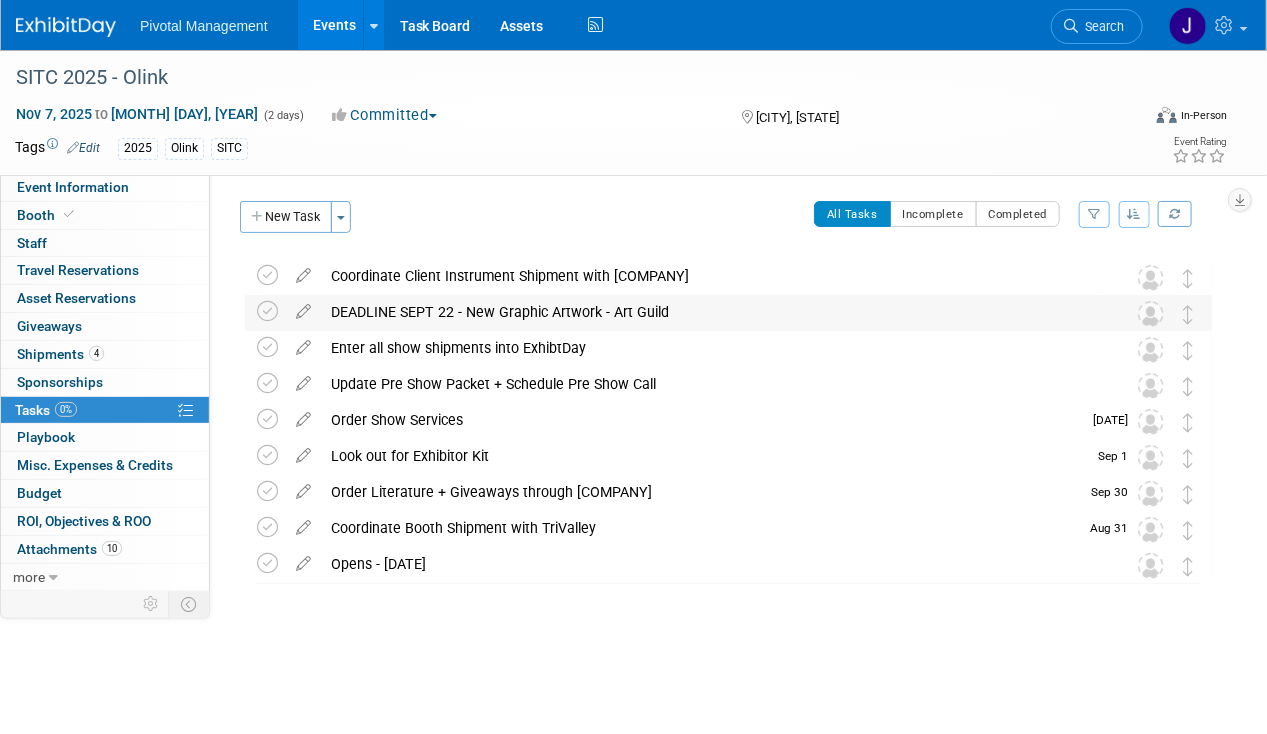 click on "DEADLINE SEPT 22 - New Graphic Artwork - Art Guild" at bounding box center (709, 312) 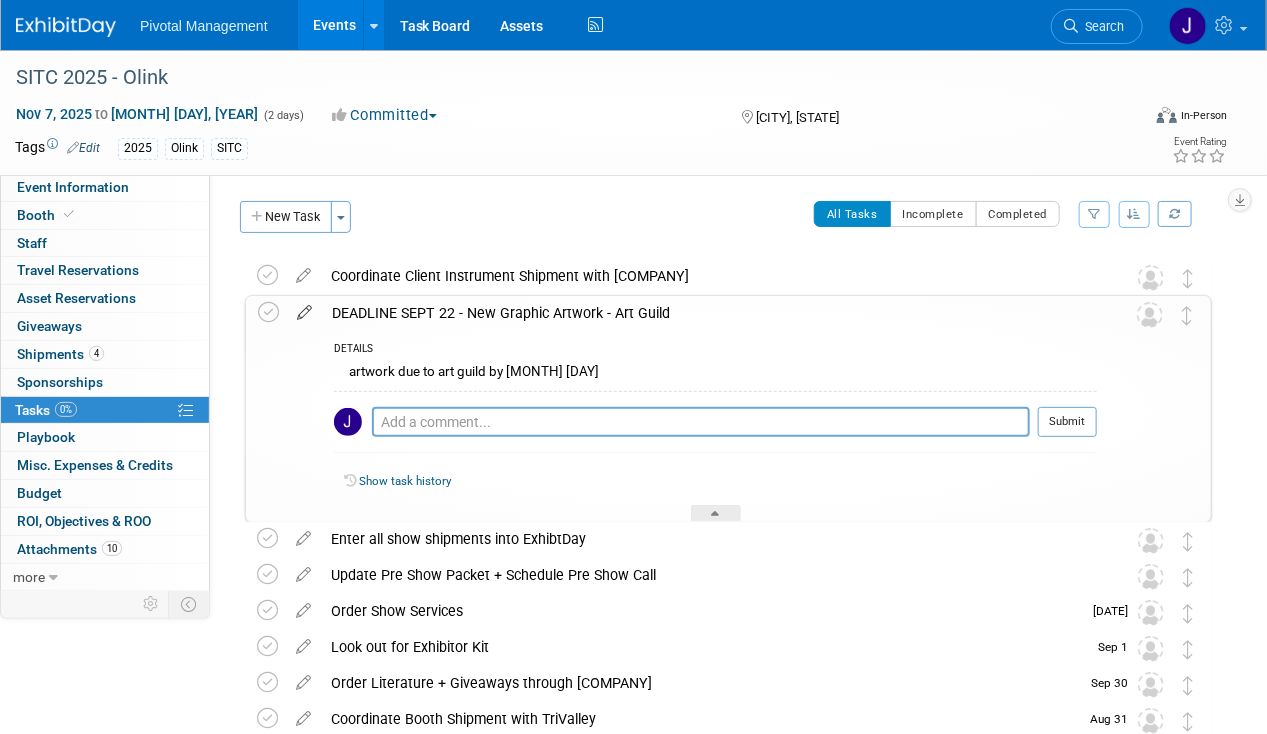 click at bounding box center (304, 308) 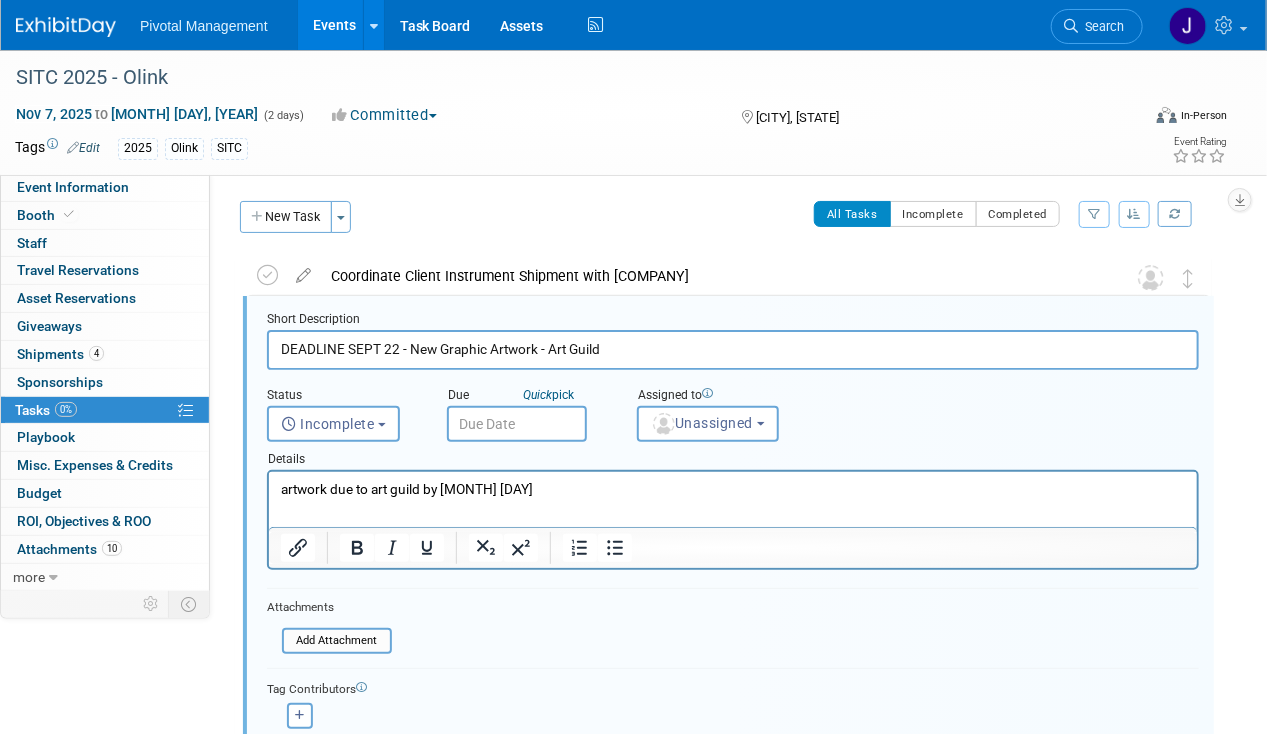 scroll, scrollTop: 2, scrollLeft: 0, axis: vertical 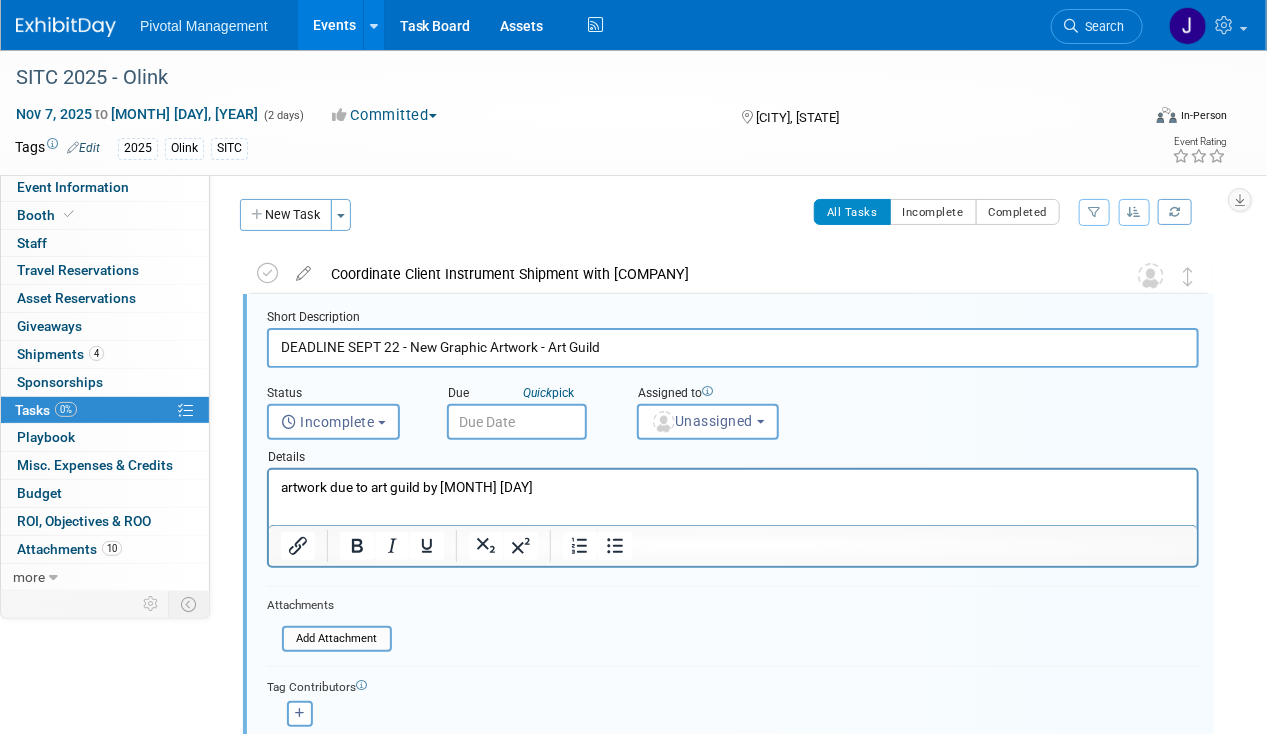 click on "artwork due to art guild by sept 22nd" at bounding box center [732, 487] 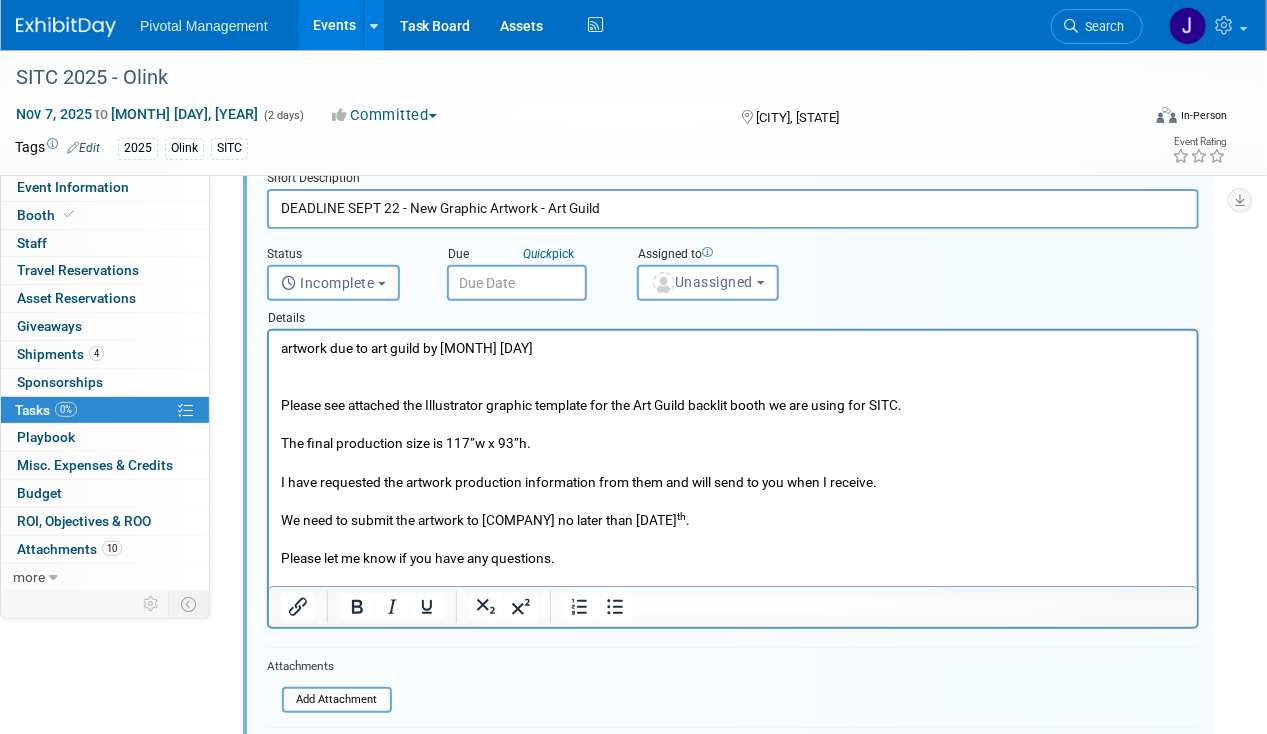 scroll, scrollTop: 148, scrollLeft: 0, axis: vertical 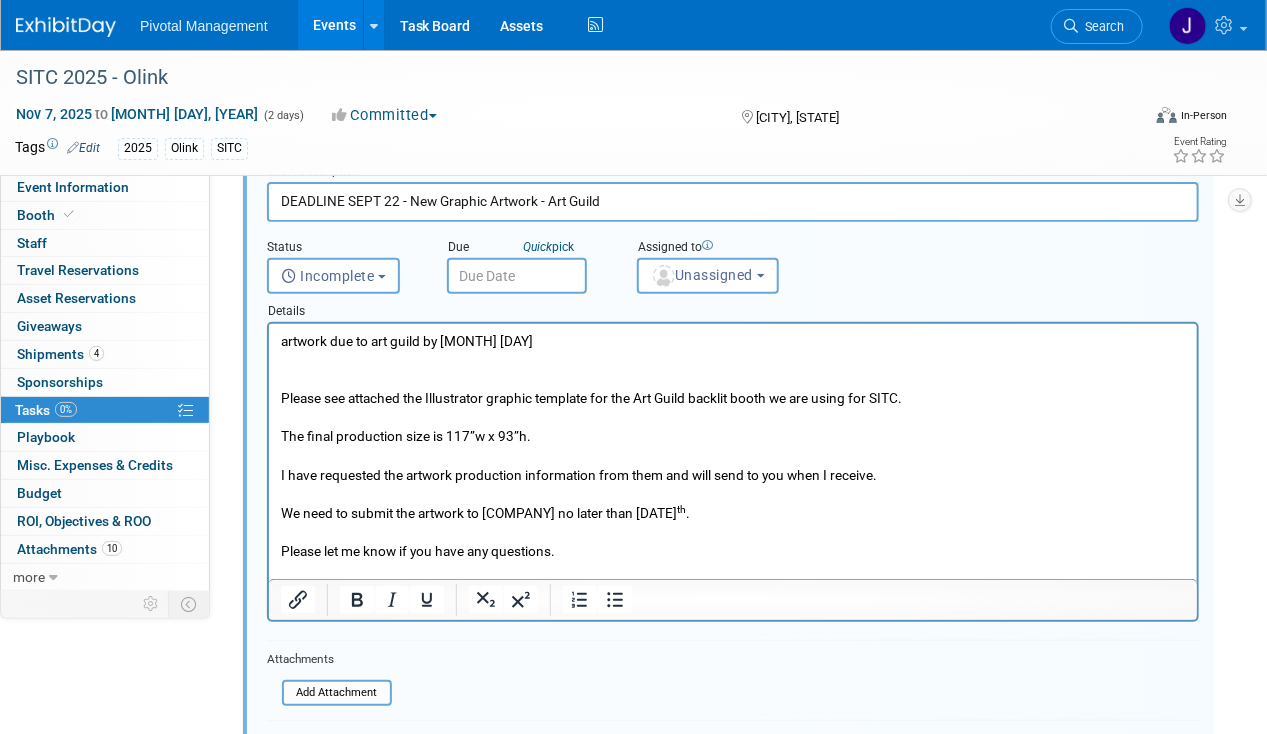 click at bounding box center [732, 360] 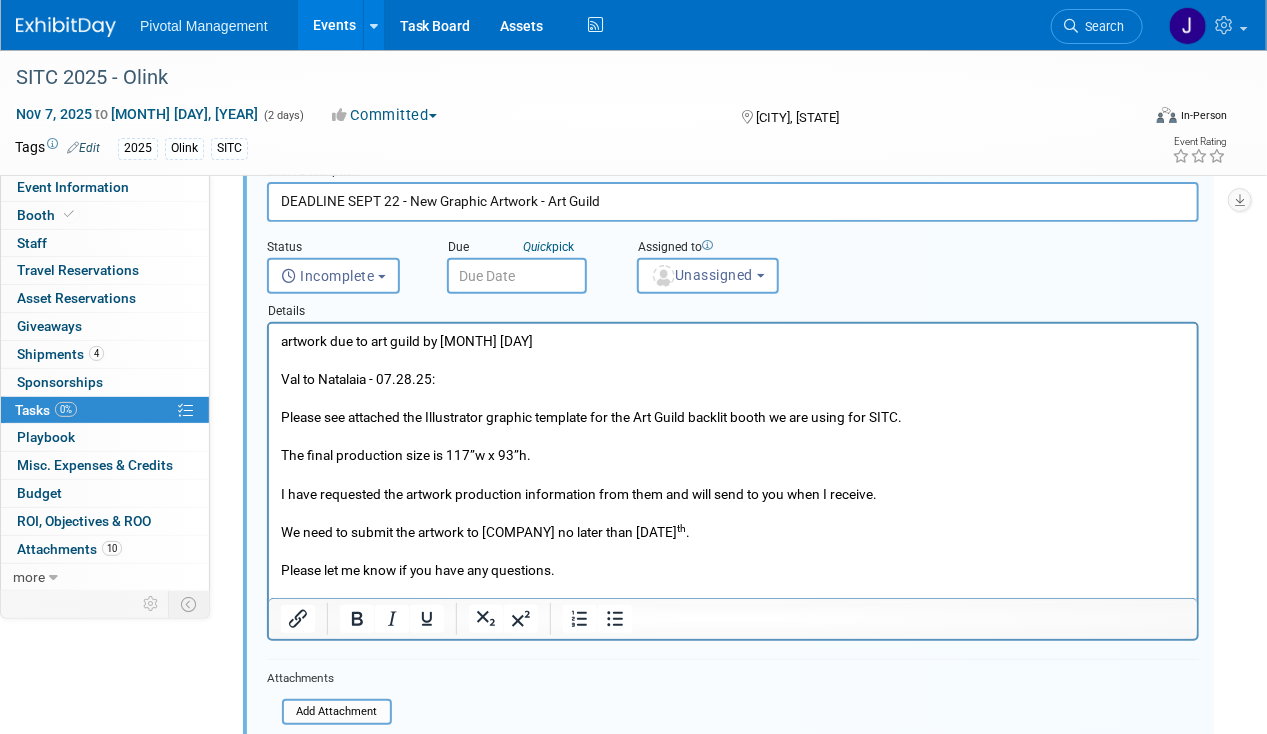 click on "Val to Natalaia - 07.28.25:" at bounding box center (732, 379) 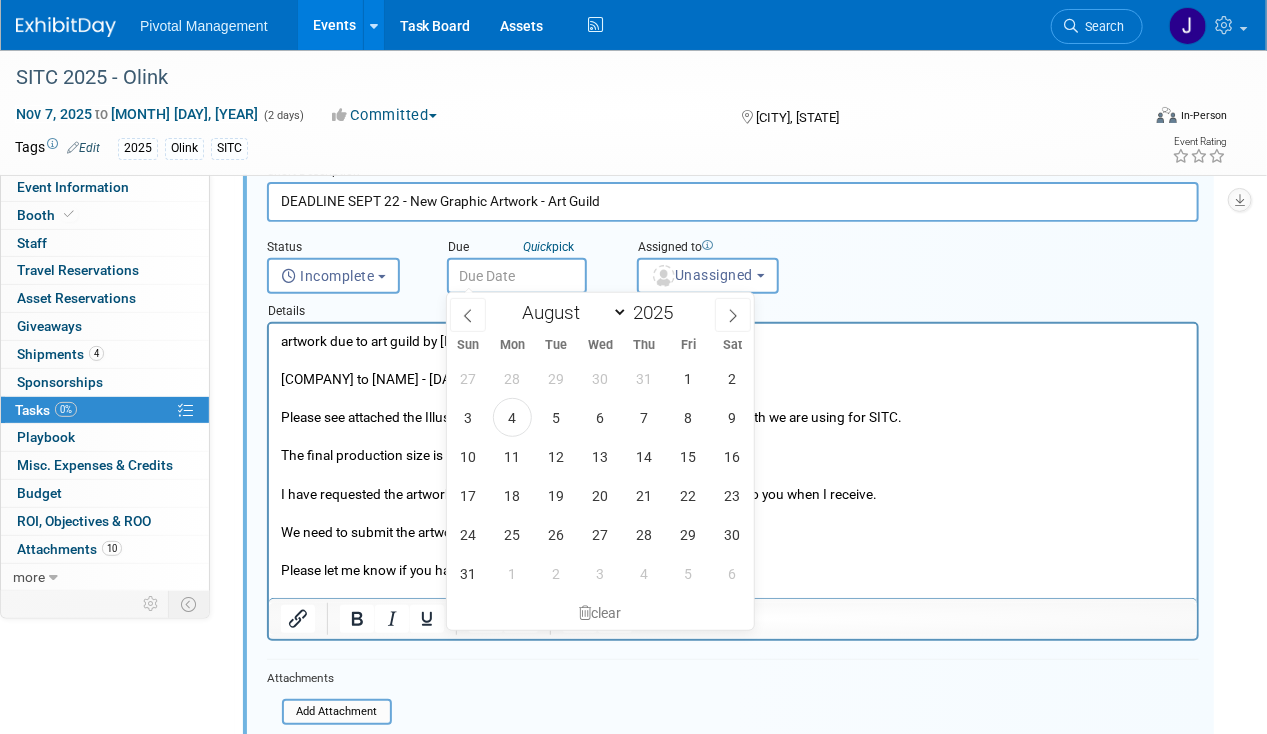 click at bounding box center (517, 276) 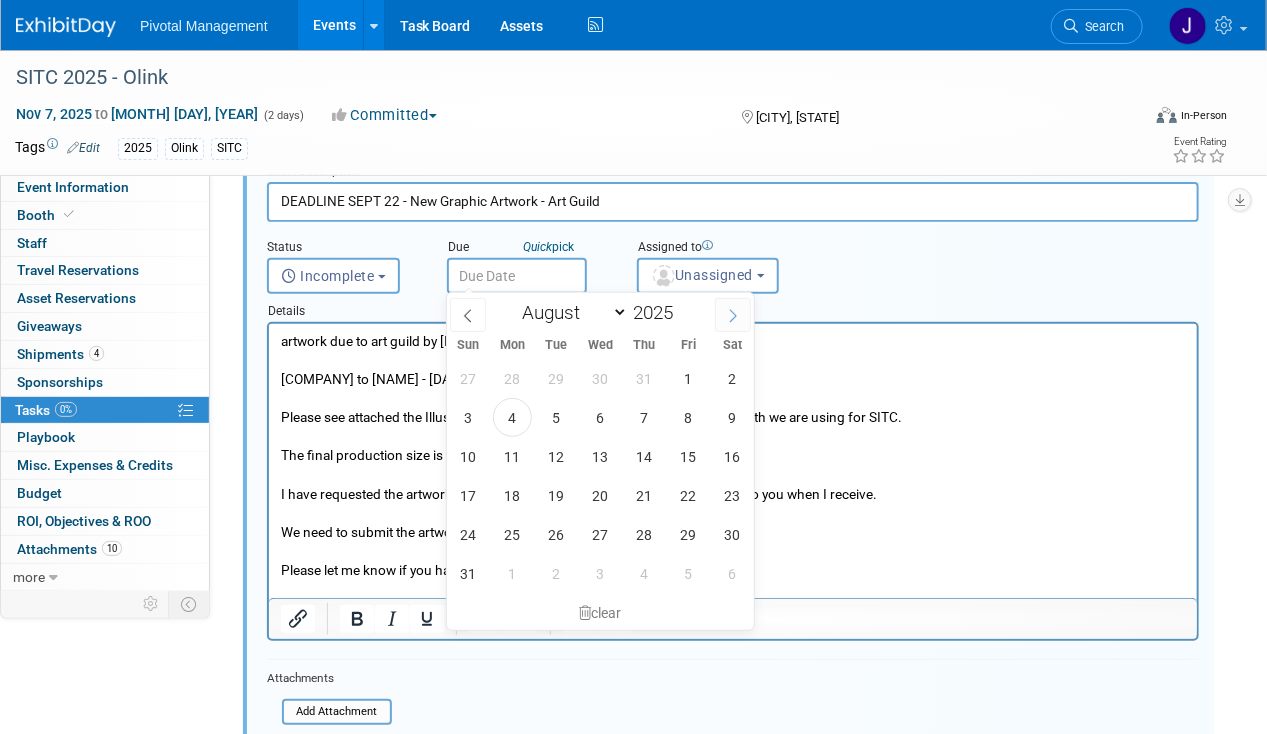 click at bounding box center (733, 315) 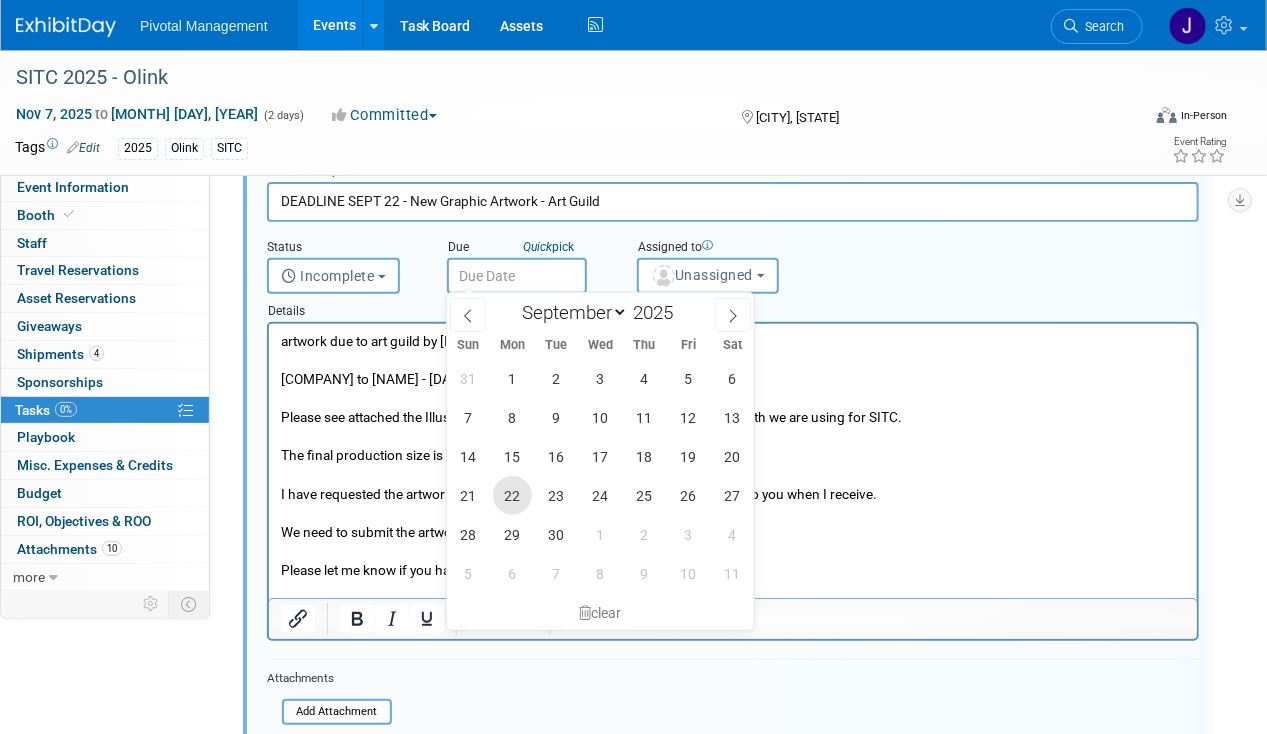 click on "22" at bounding box center [512, 495] 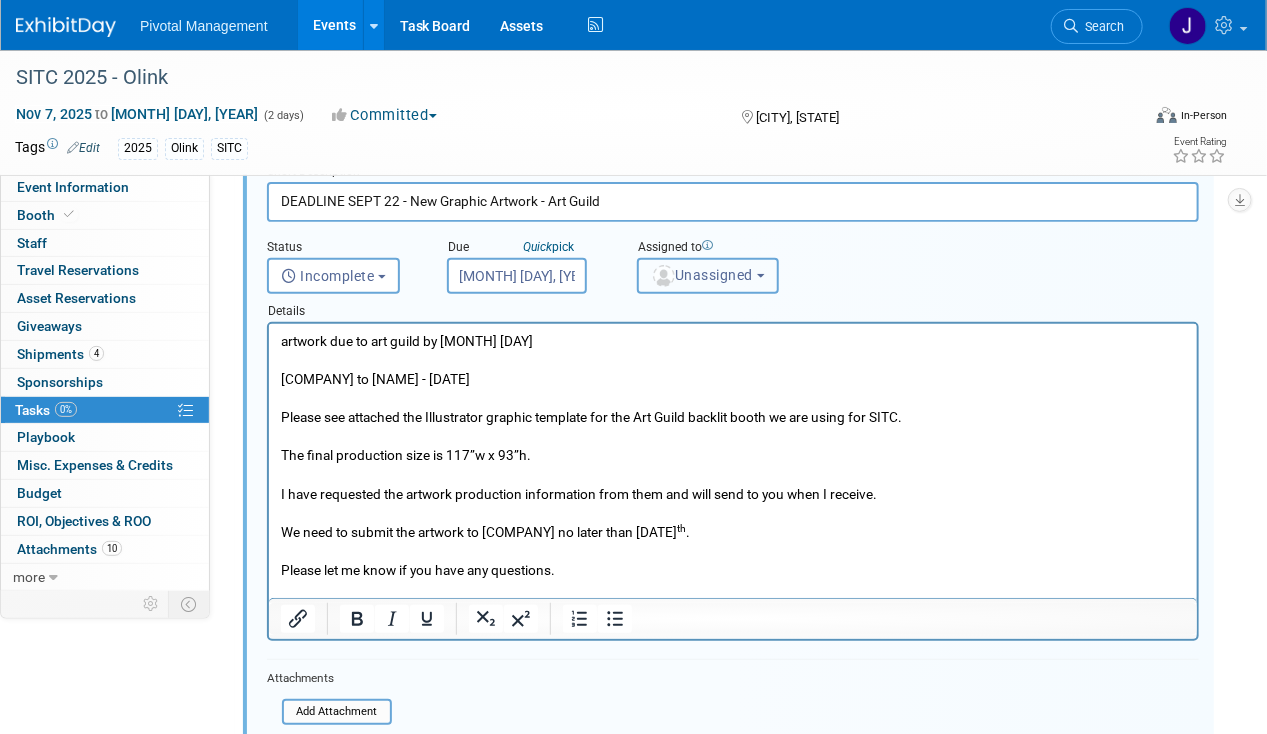 click on "Unassigned" at bounding box center [702, 275] 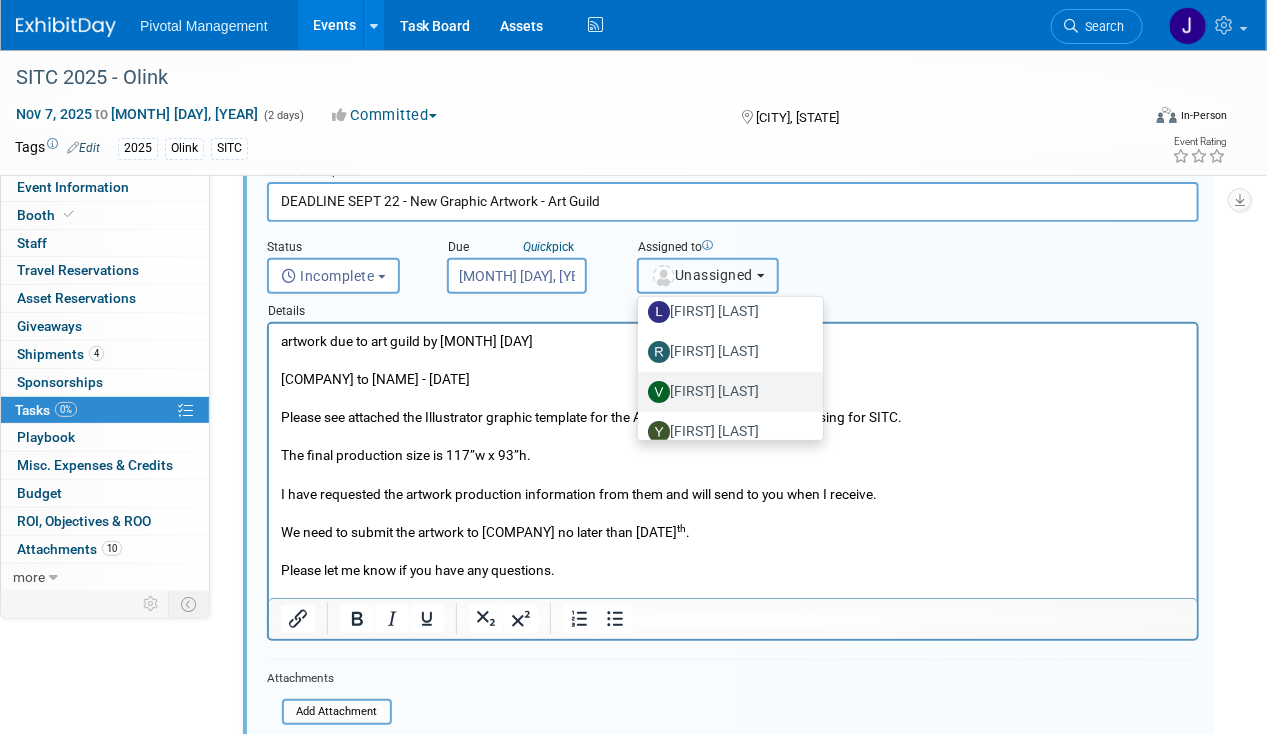 scroll, scrollTop: 171, scrollLeft: 0, axis: vertical 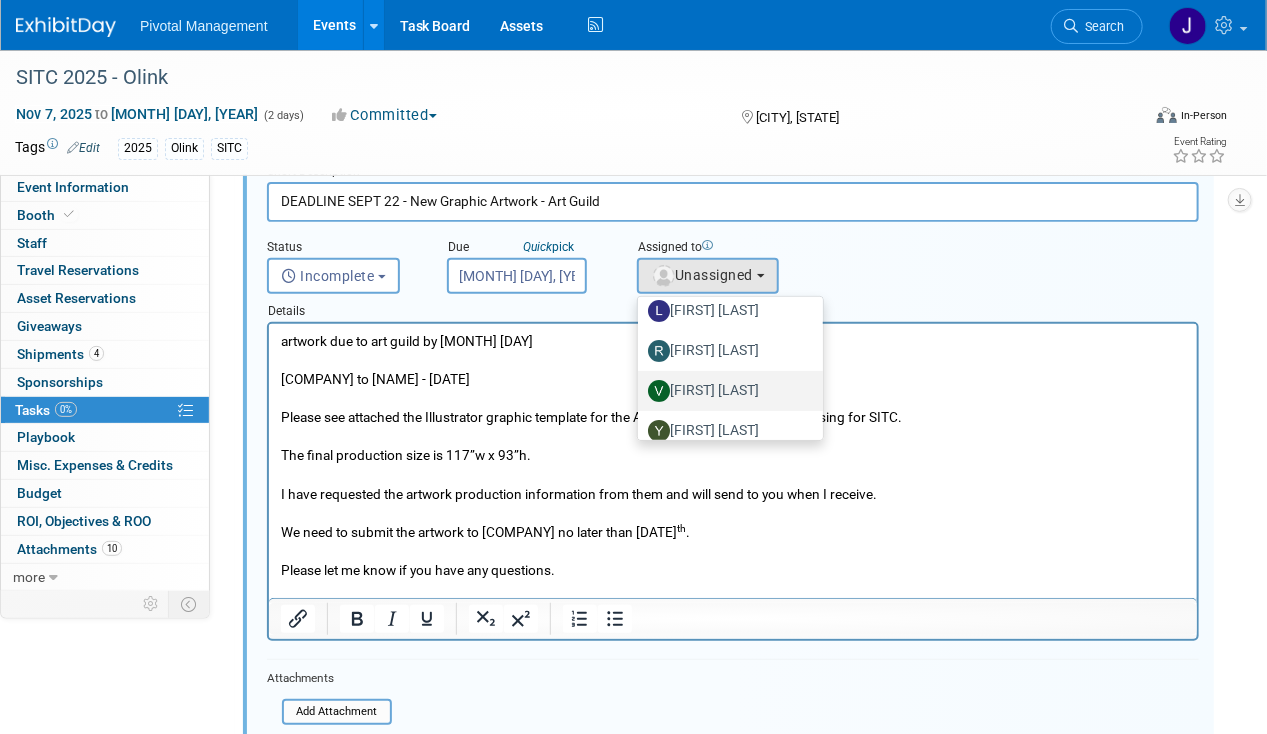 click on "[FIRST] [LAST]" at bounding box center [725, 391] 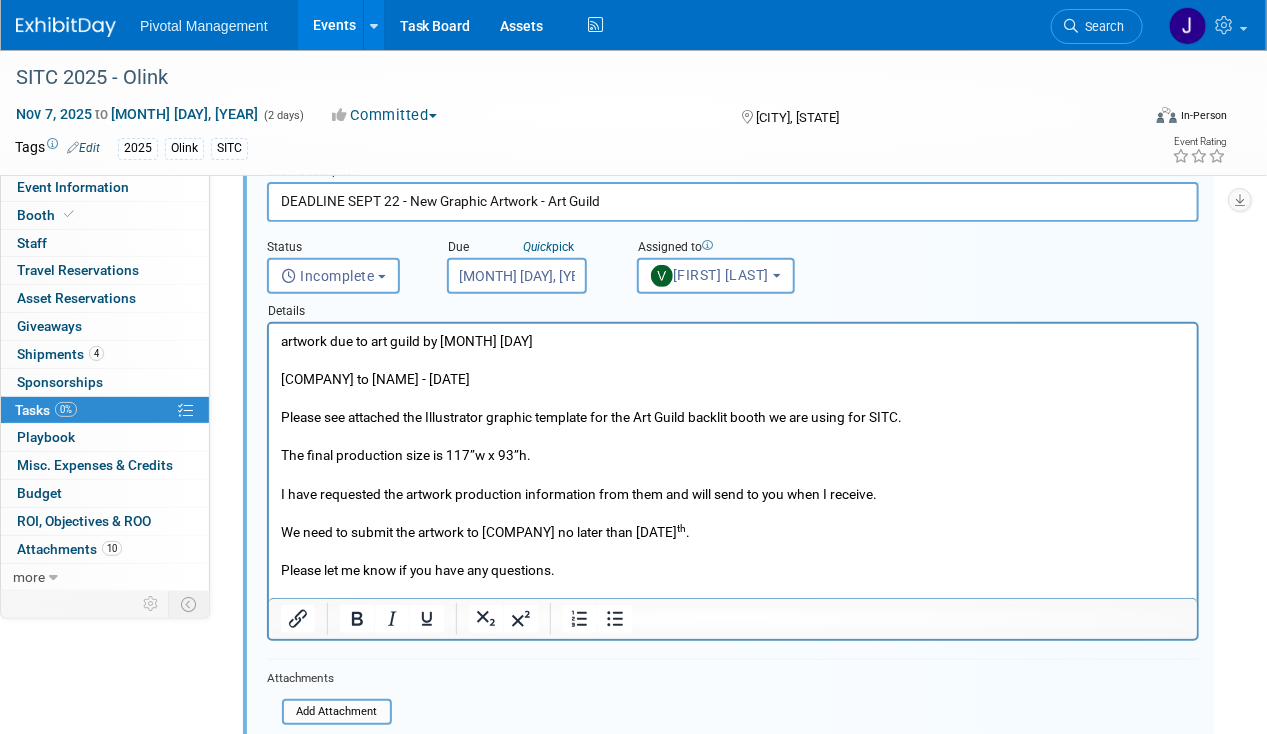click at bounding box center [732, 475] 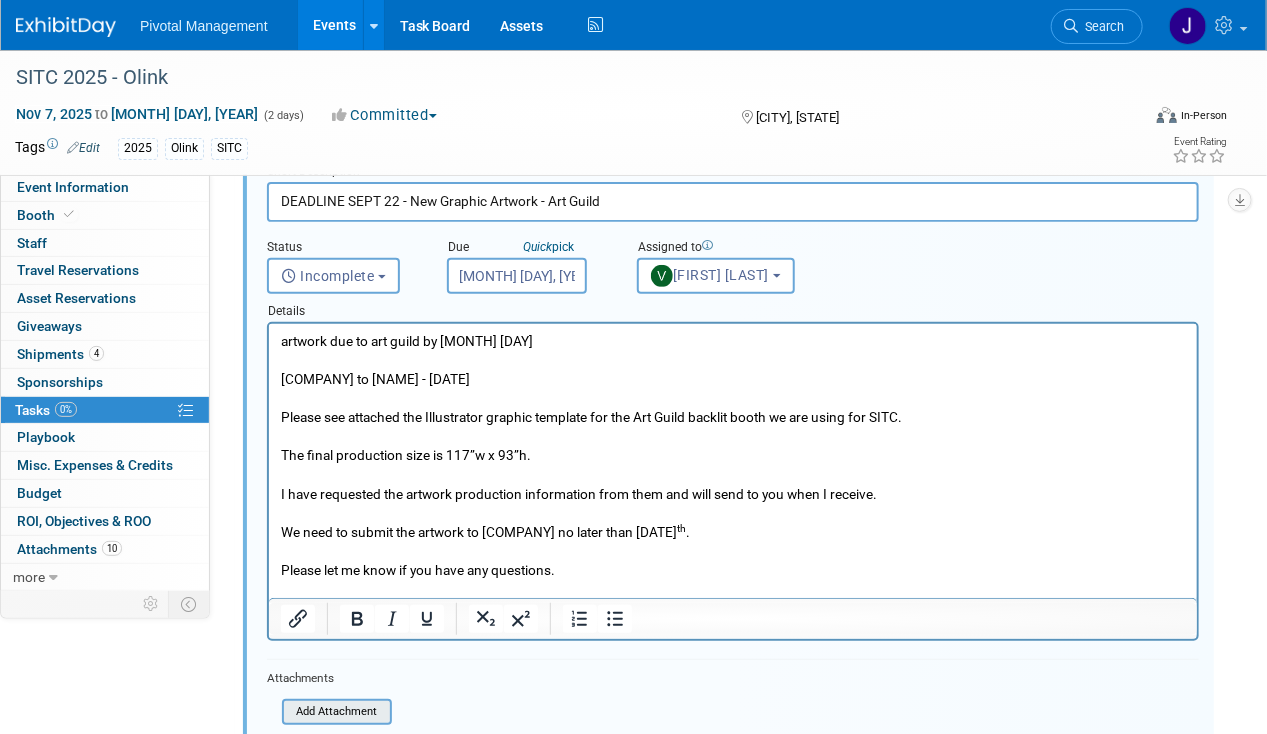 click at bounding box center (288, 712) 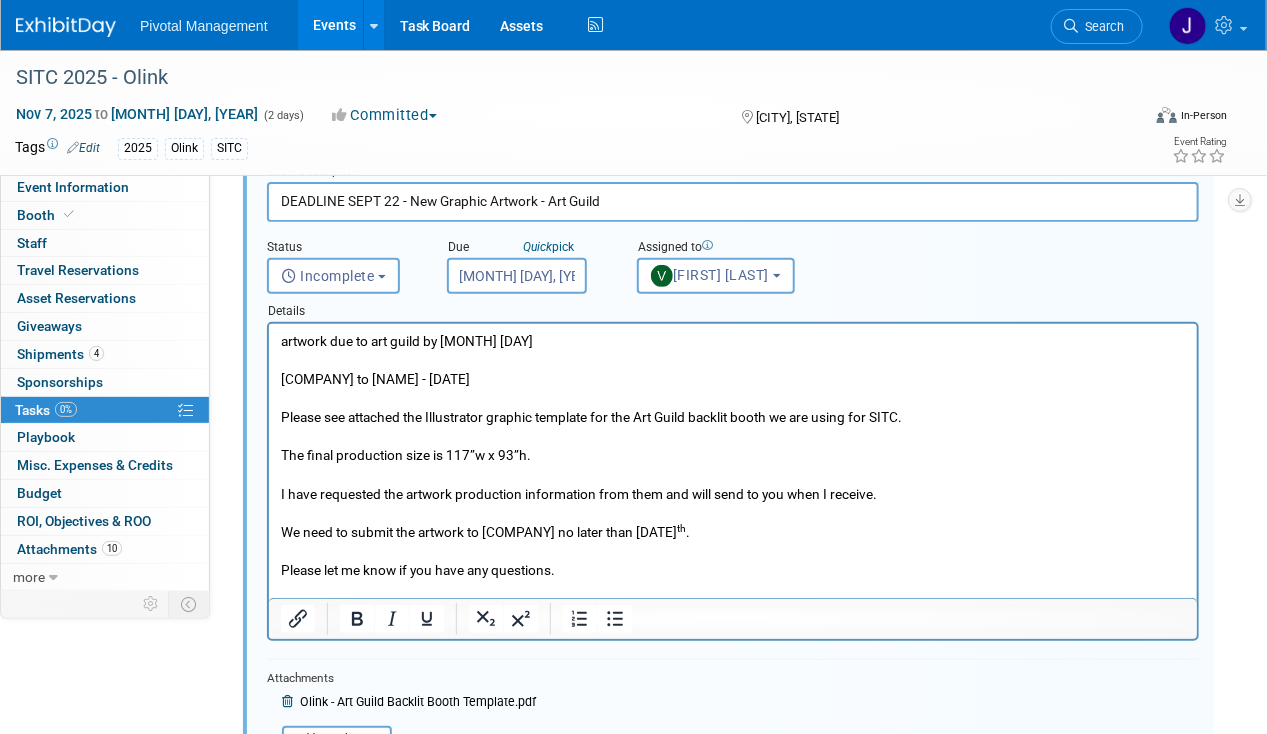 scroll, scrollTop: 483, scrollLeft: 0, axis: vertical 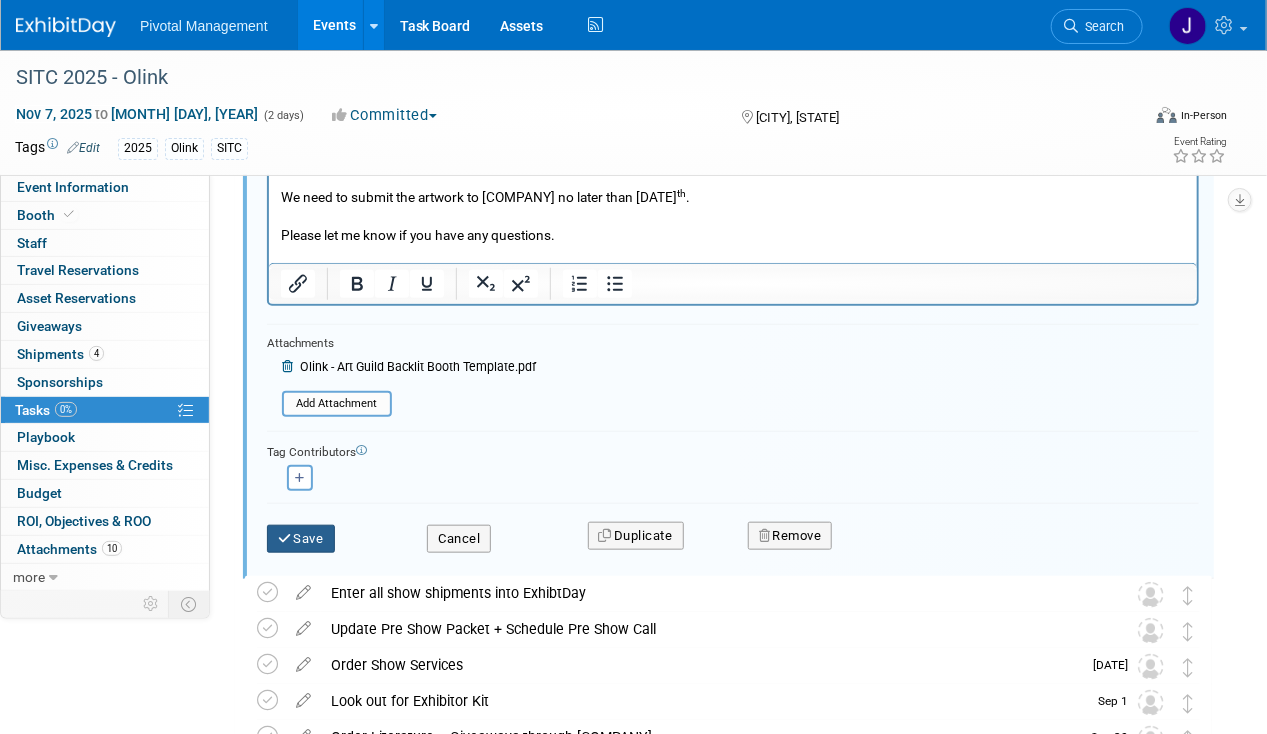click on "Save" at bounding box center [301, 539] 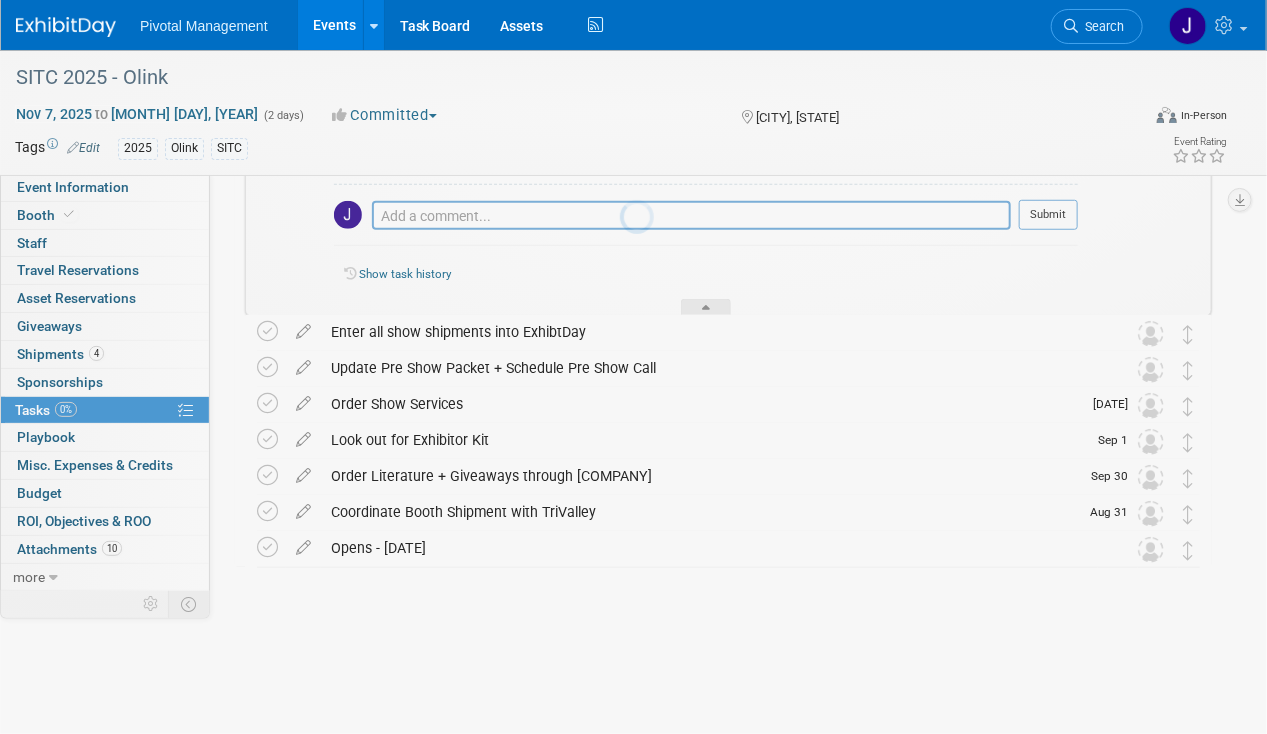scroll, scrollTop: 436, scrollLeft: 0, axis: vertical 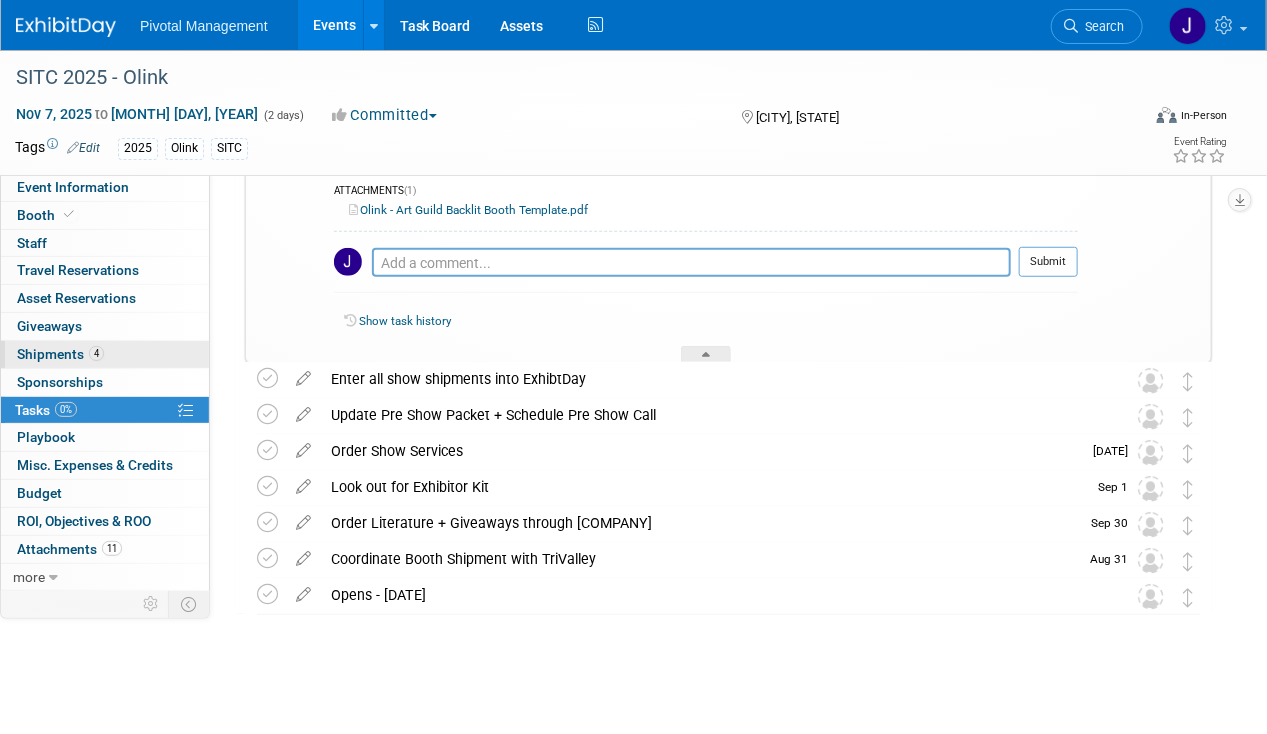drag, startPoint x: 77, startPoint y: 359, endPoint x: 495, endPoint y: 359, distance: 418 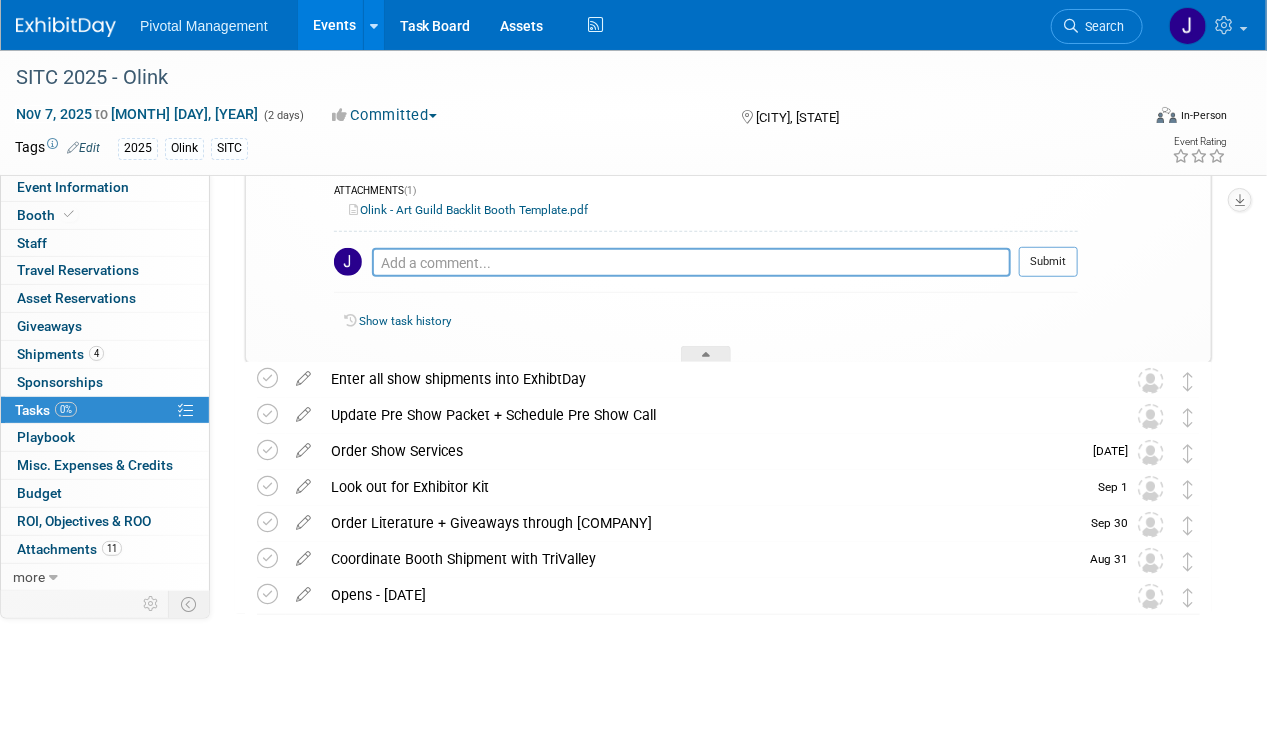 click on "Shipments 4" at bounding box center [60, 354] 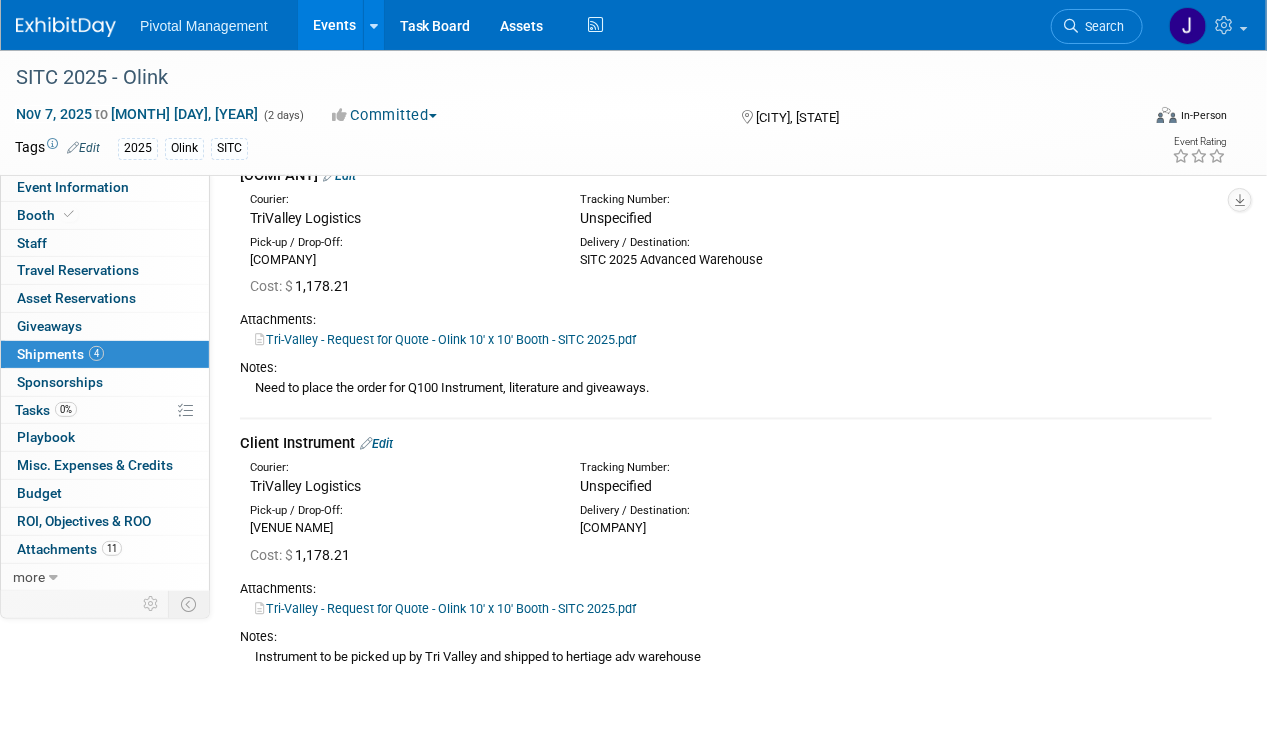 scroll, scrollTop: 1365, scrollLeft: 0, axis: vertical 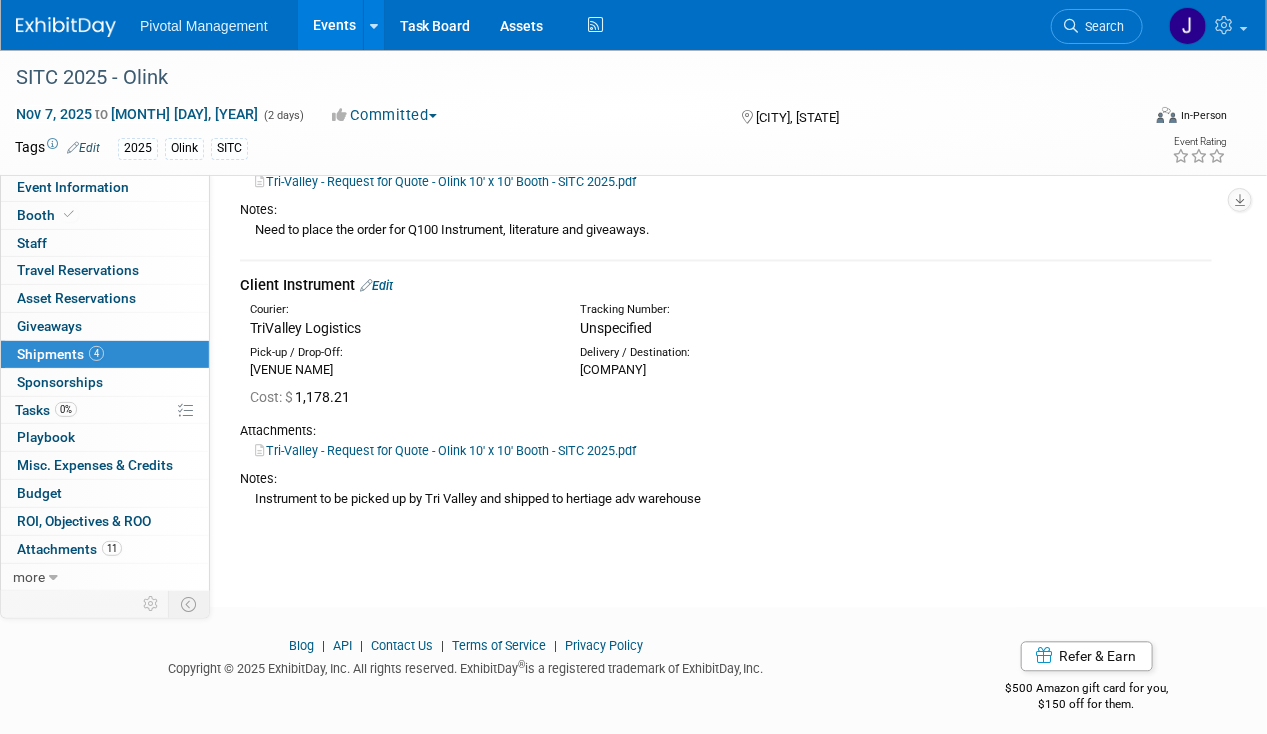 click on "Tri-Valley - Request for Quote - Olink 10' x 10' Booth - SITC 2025.pdf" at bounding box center [445, 451] 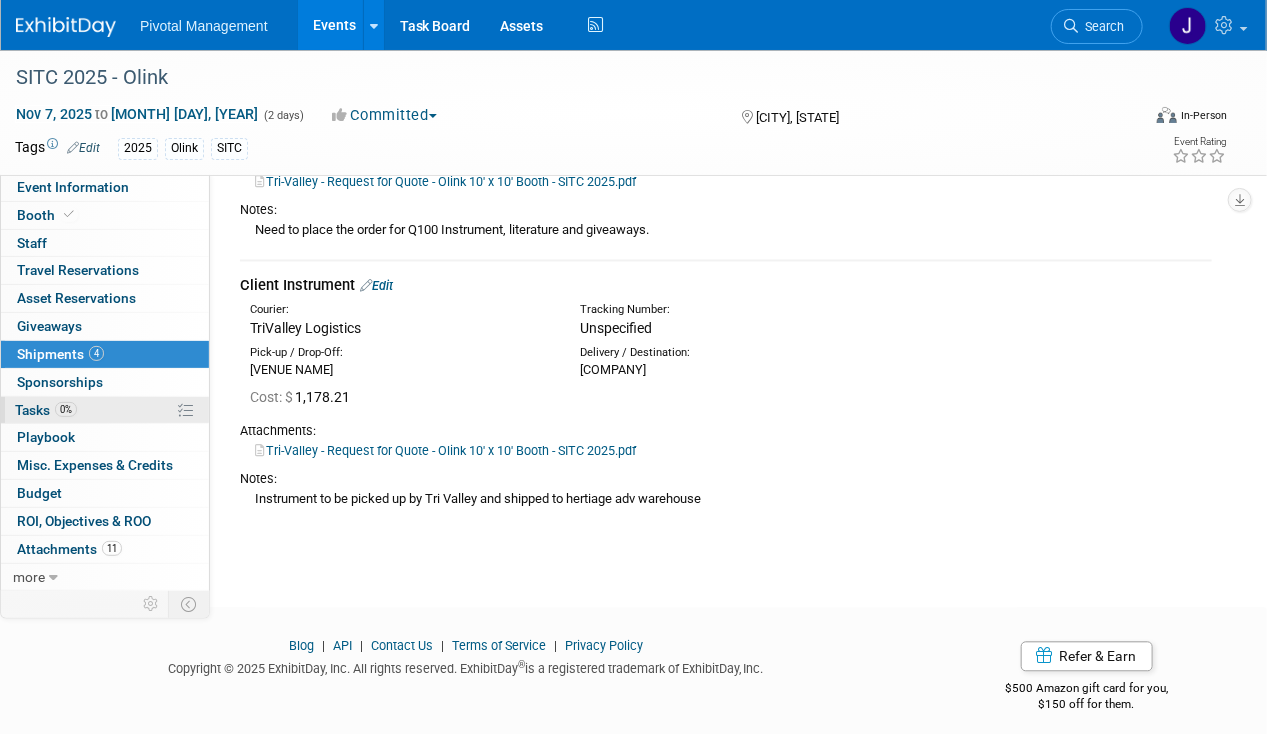 drag, startPoint x: 51, startPoint y: 404, endPoint x: 121, endPoint y: 406, distance: 70.028564 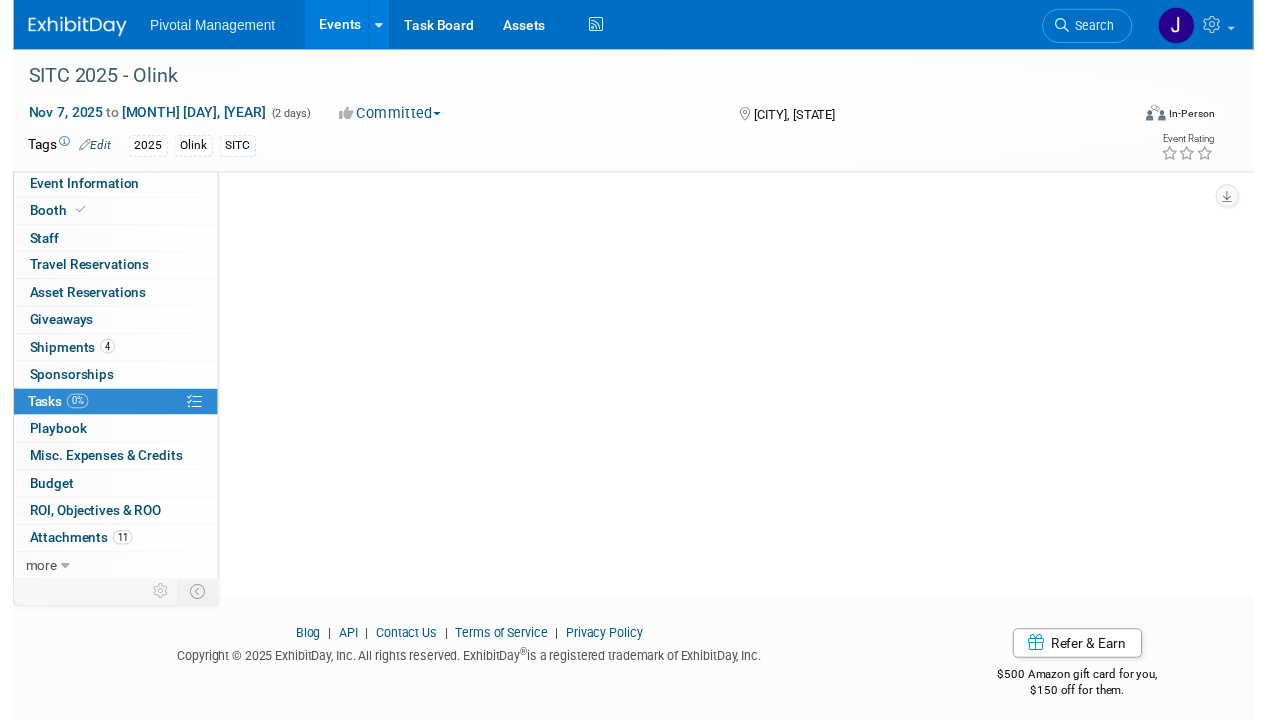 scroll, scrollTop: 0, scrollLeft: 0, axis: both 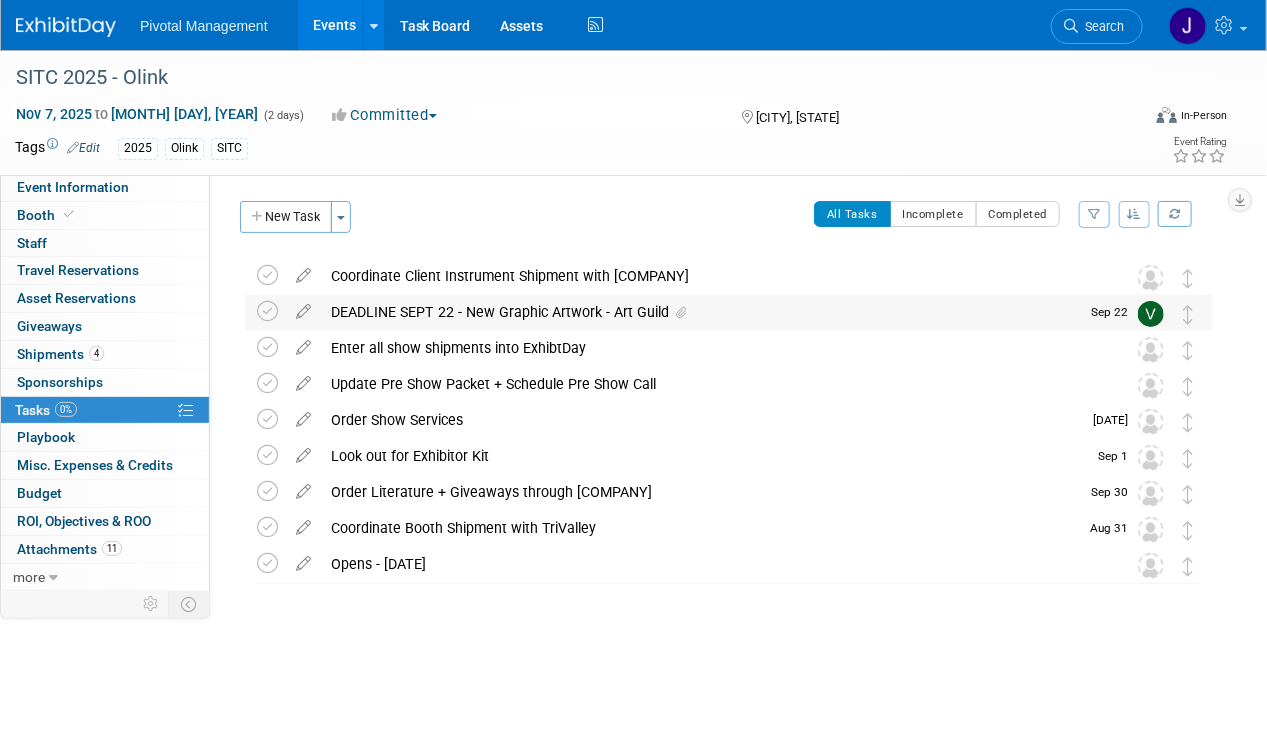 click on "DEADLINE SEPT 22 - New Graphic Artwork - Art Guild" at bounding box center (700, 312) 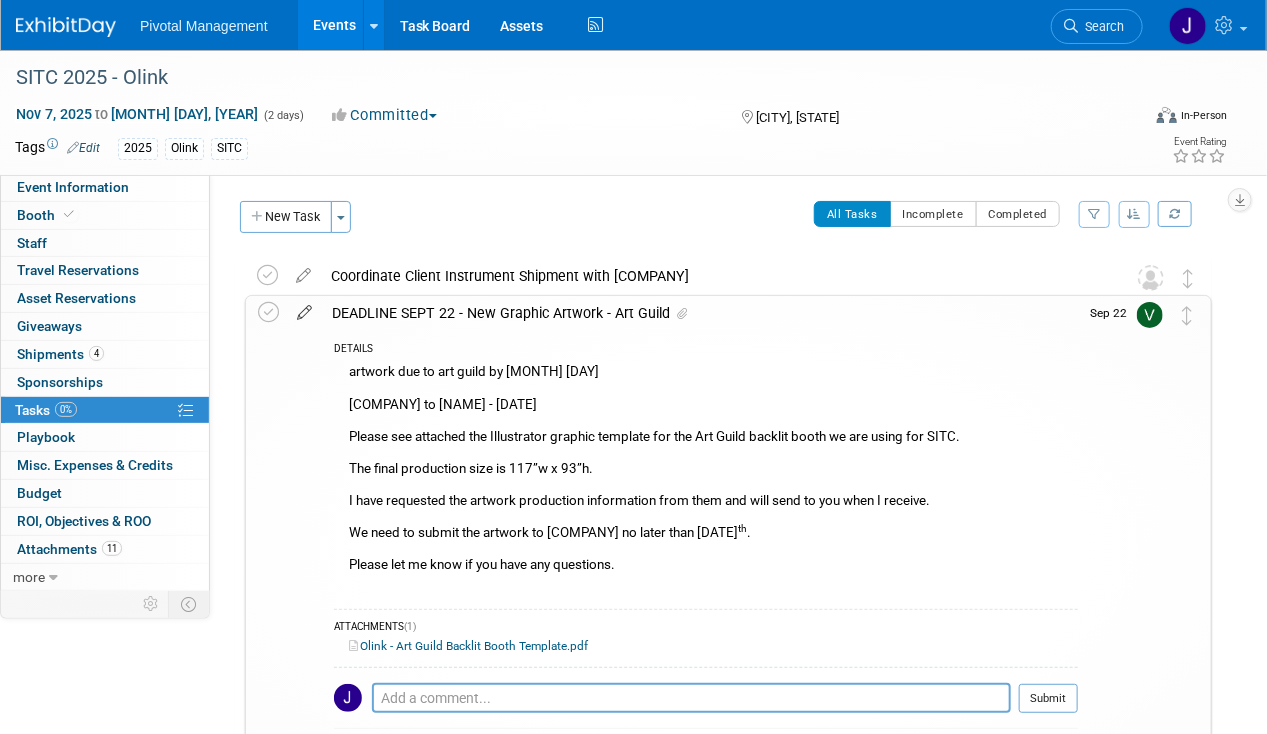 click at bounding box center [304, 308] 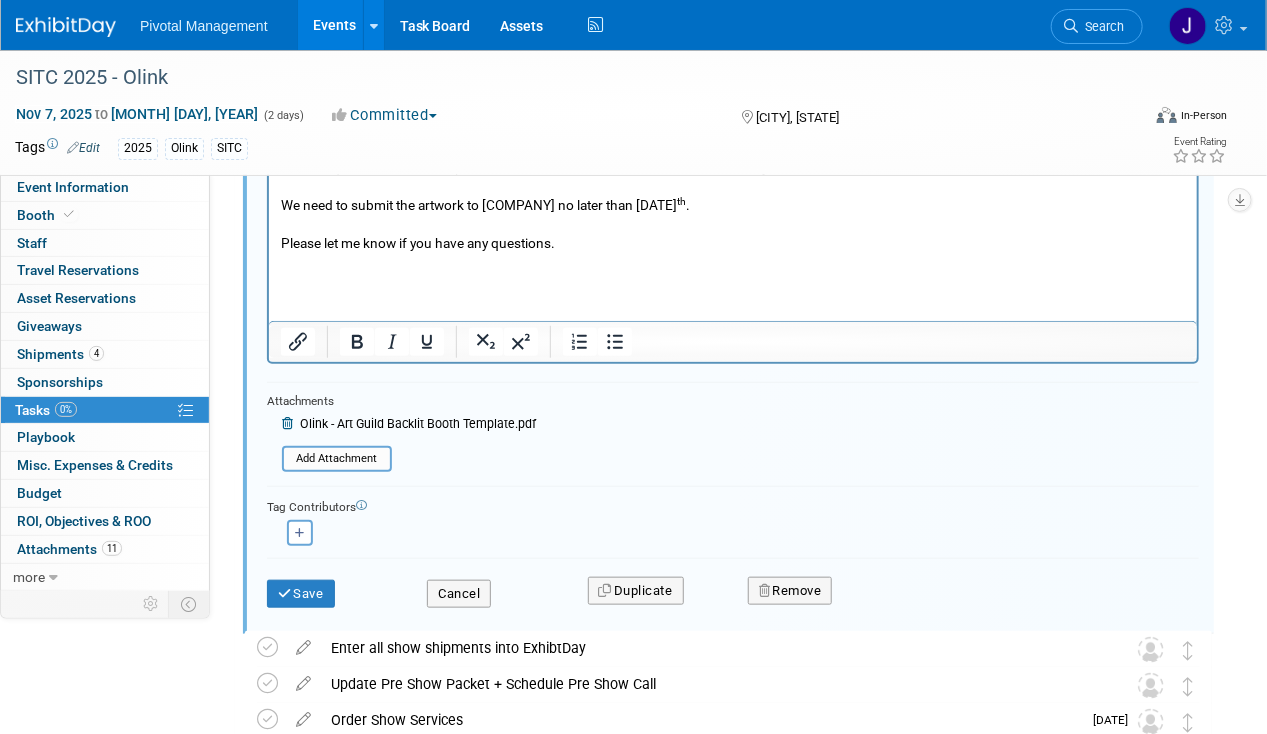 scroll, scrollTop: 632, scrollLeft: 0, axis: vertical 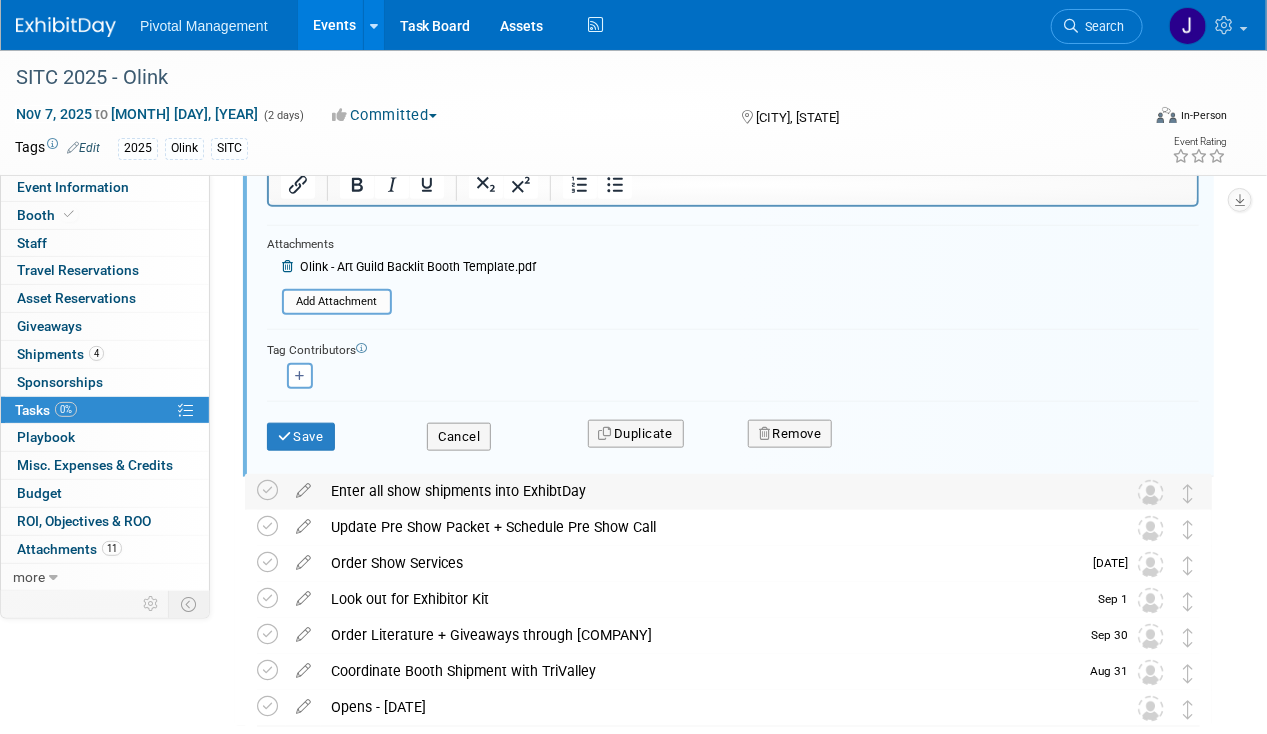 click on "Enter all show shipments into ExhibtDay" at bounding box center (709, 491) 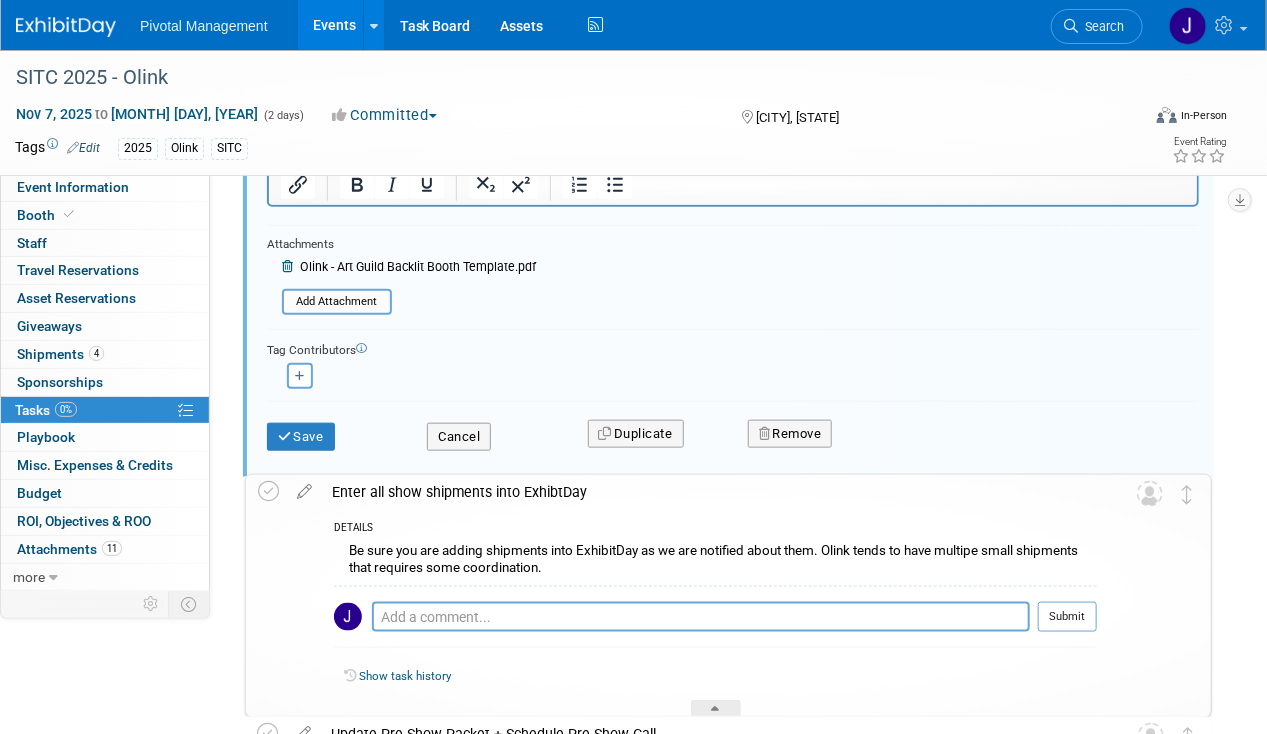 click on "Enter all show shipments into ExhibtDay" at bounding box center [709, 492] 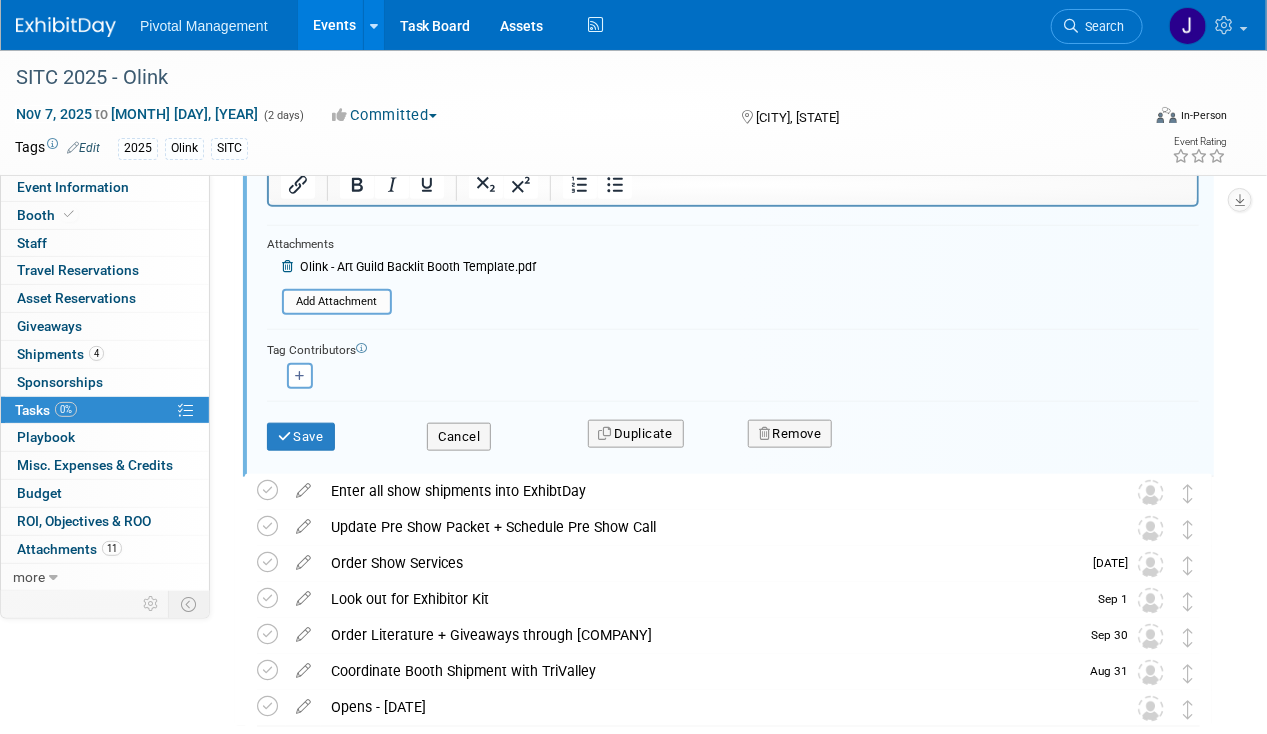 scroll, scrollTop: 199, scrollLeft: 0, axis: vertical 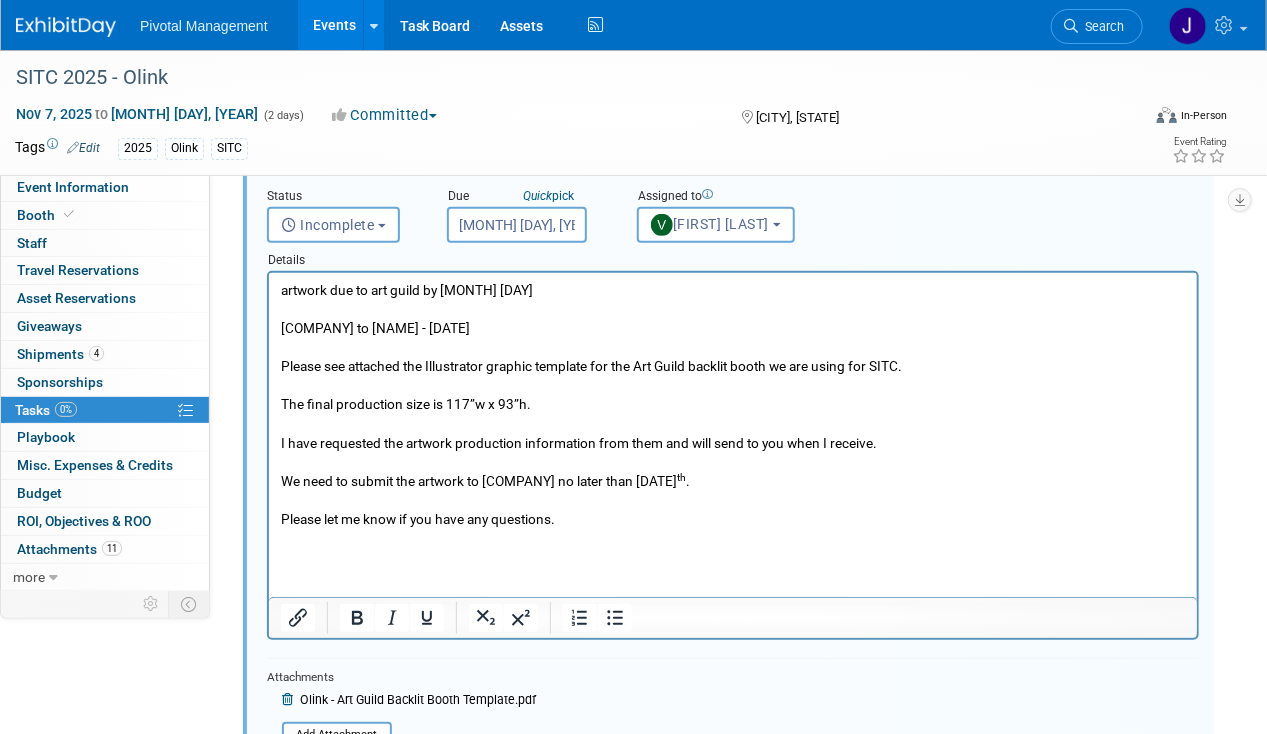 click on "artwork due to art guild by sept 22nd Val to Natalia - 07.28.25: Please see attached the Illustrator graphic template for the Art Guild backlit booth we are using for SITC.   The final production size is 117”w x 93”h.   I have requested the artwork production information from them and will send to you when I receive.   We need to submit the artwork to Art Guild no later than September 29 th .   Please let me know if you have any questions." at bounding box center [732, 414] 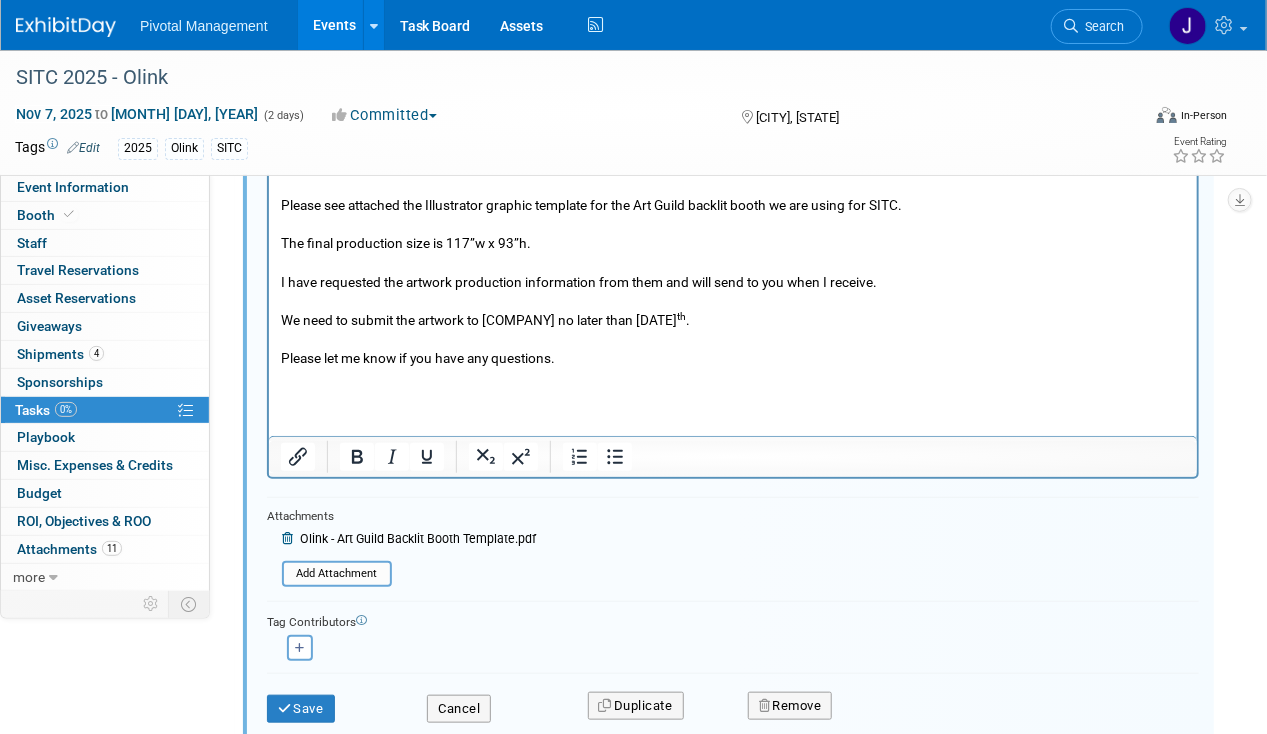 scroll, scrollTop: 366, scrollLeft: 0, axis: vertical 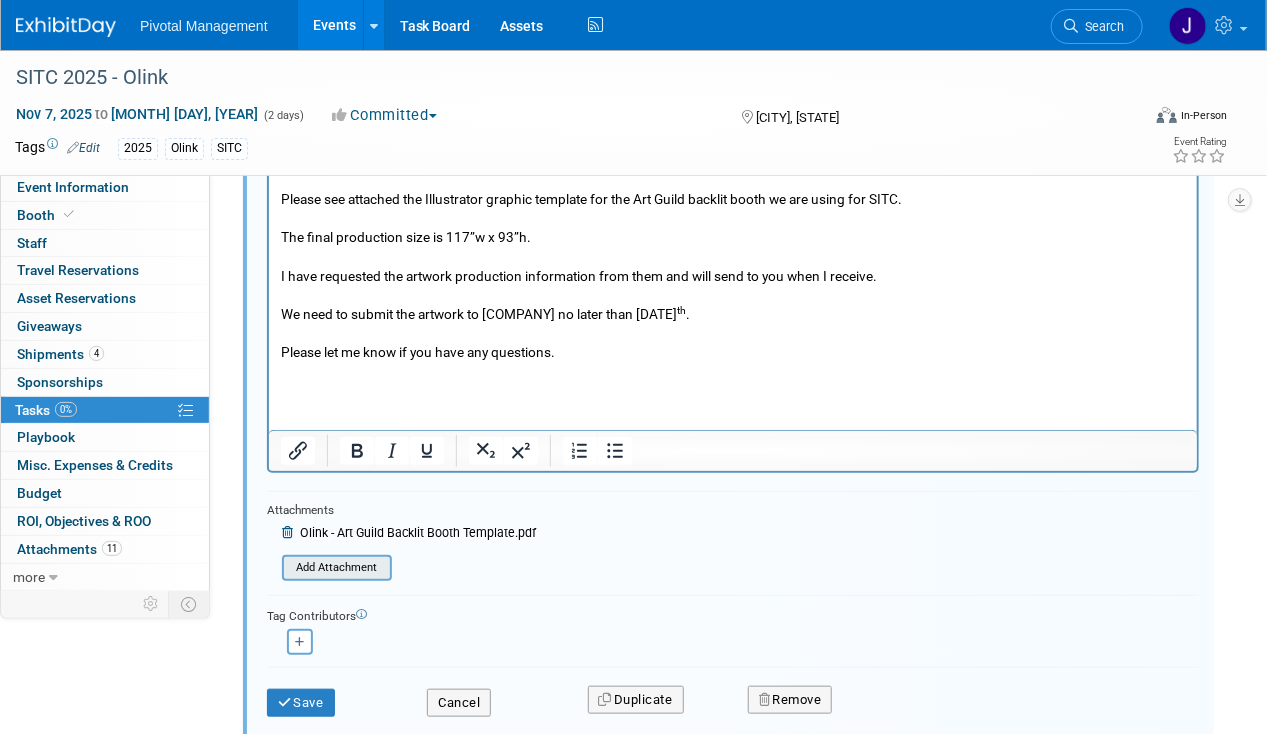 click at bounding box center [288, 568] 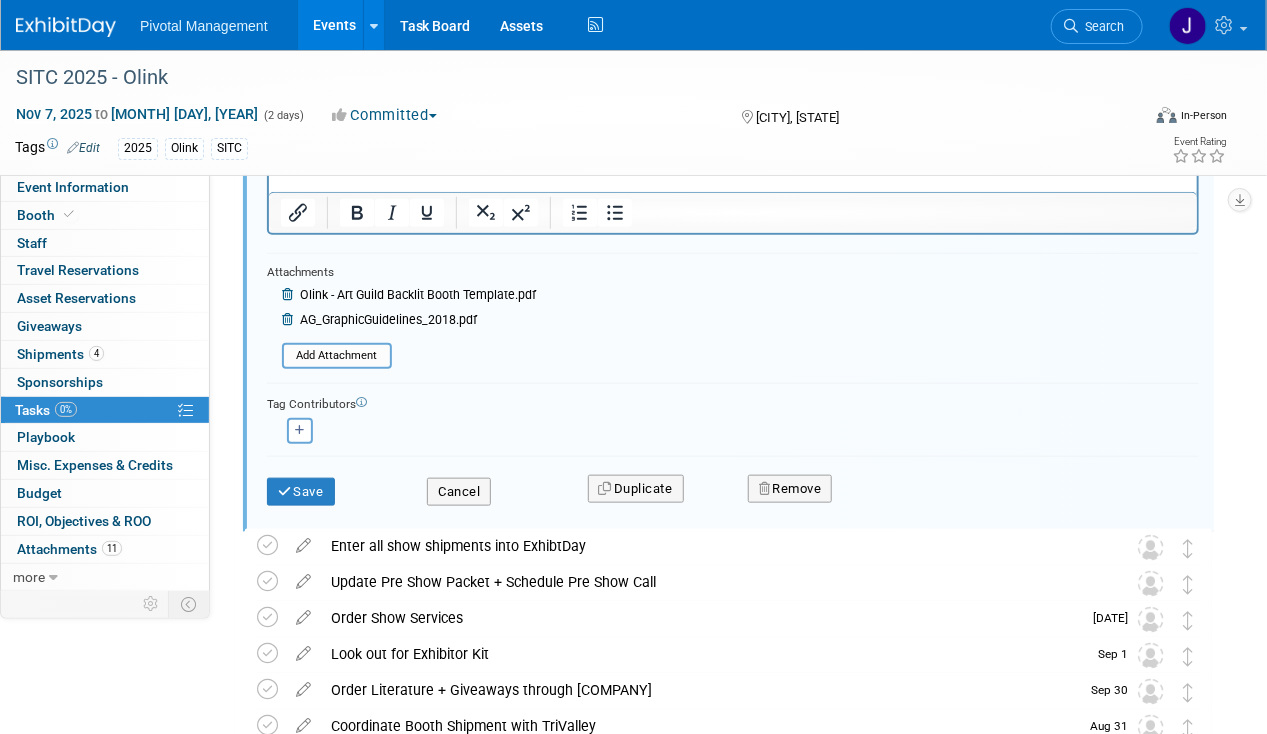 scroll, scrollTop: 606, scrollLeft: 0, axis: vertical 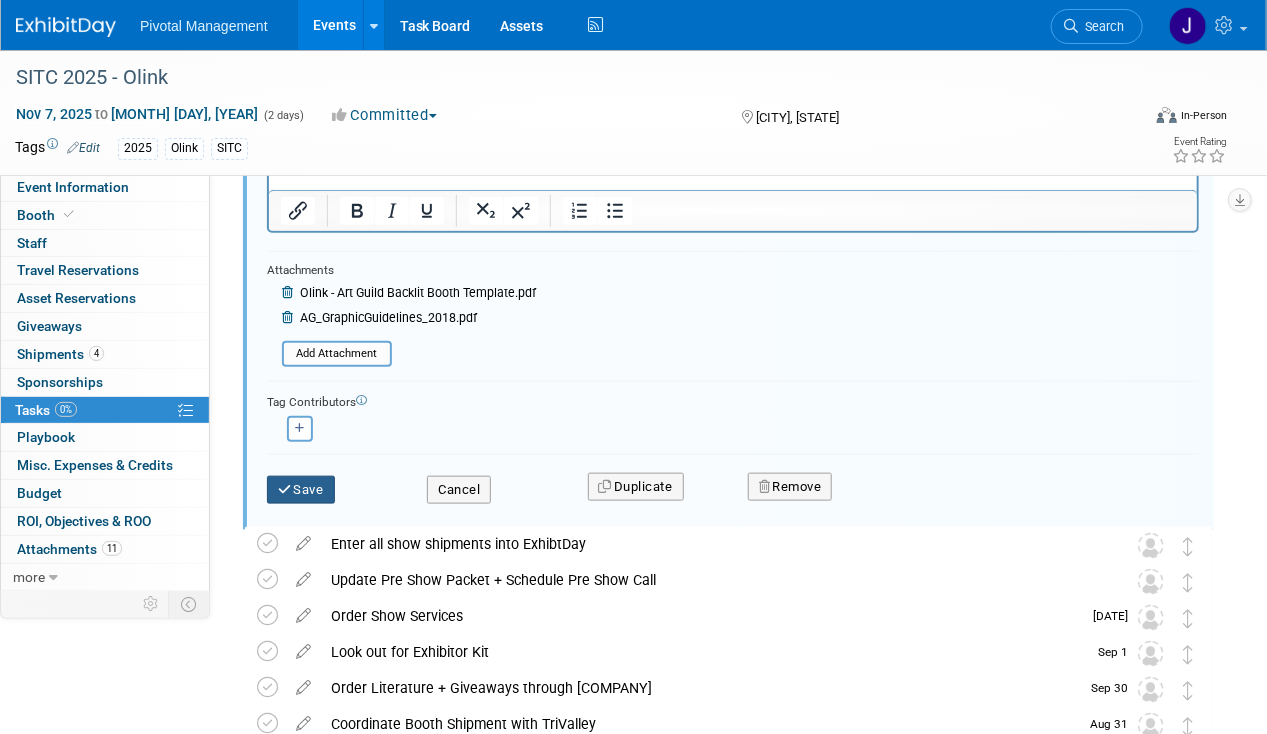 click on "Save" at bounding box center (301, 490) 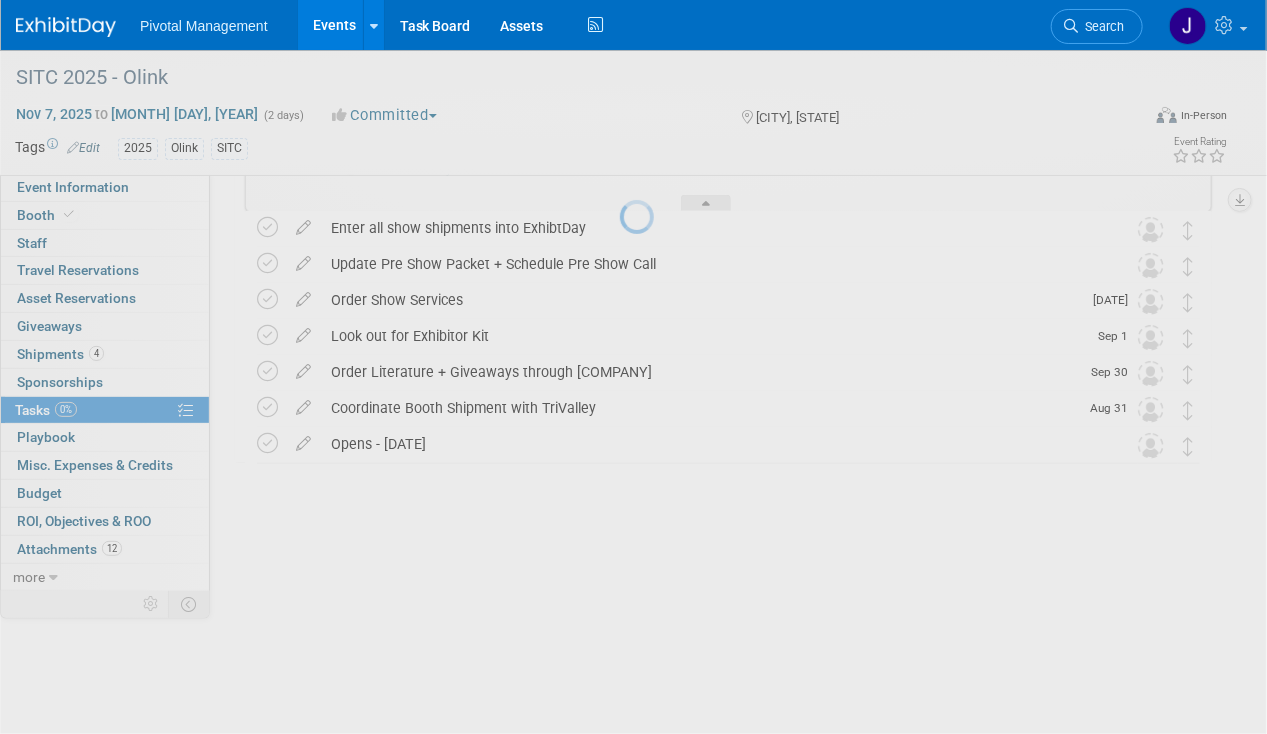scroll, scrollTop: 456, scrollLeft: 0, axis: vertical 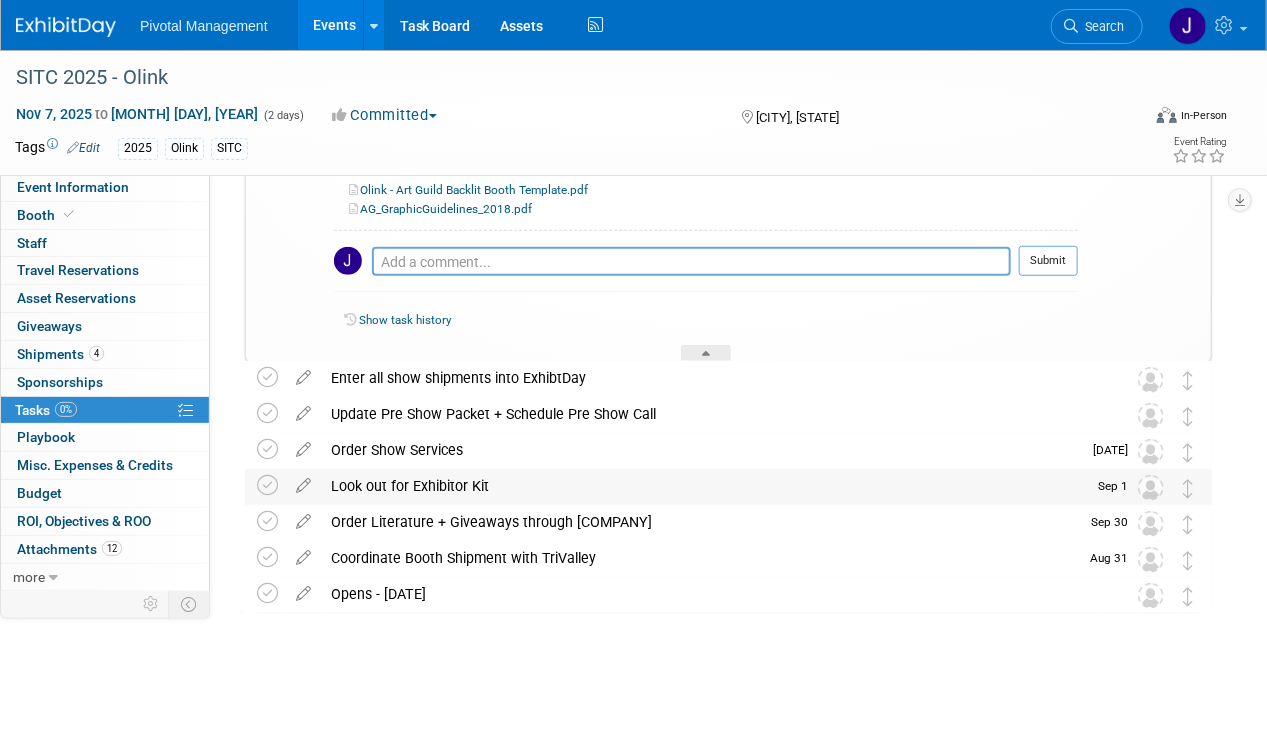 click on "Look out for Exhibitor Kit" at bounding box center [703, 486] 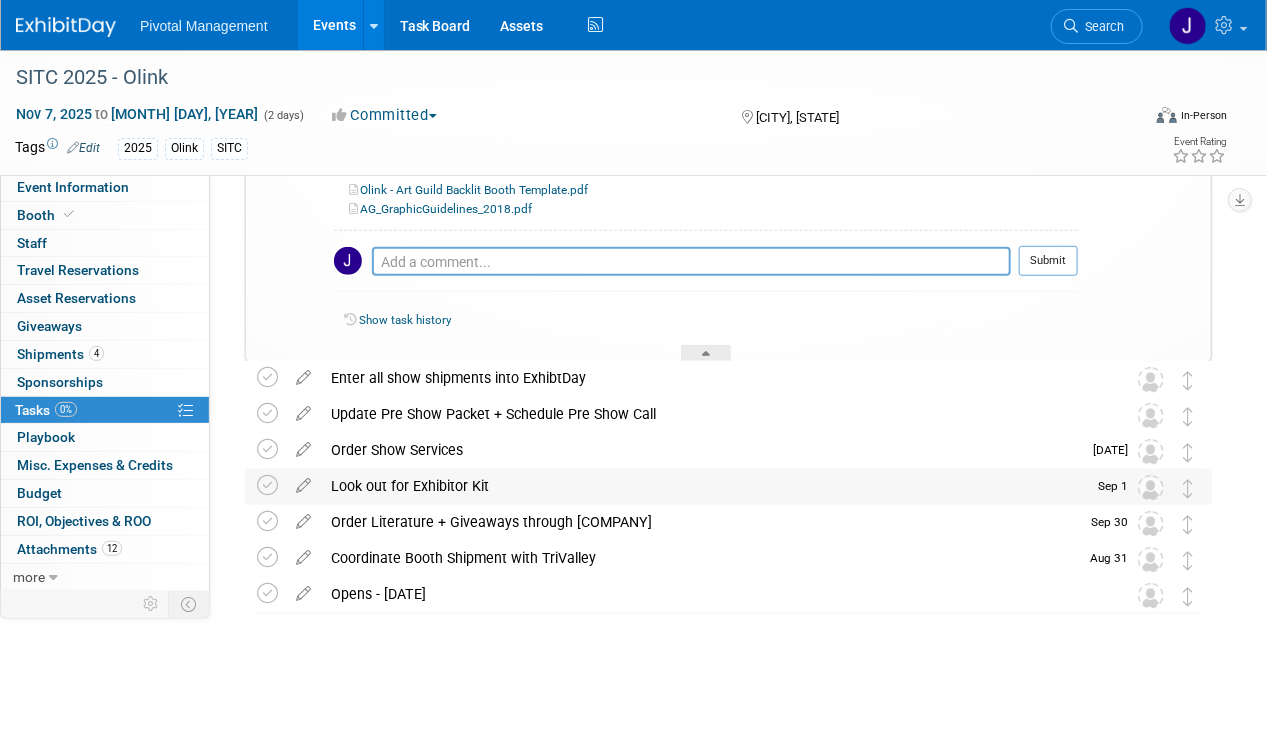 scroll, scrollTop: 485, scrollLeft: 0, axis: vertical 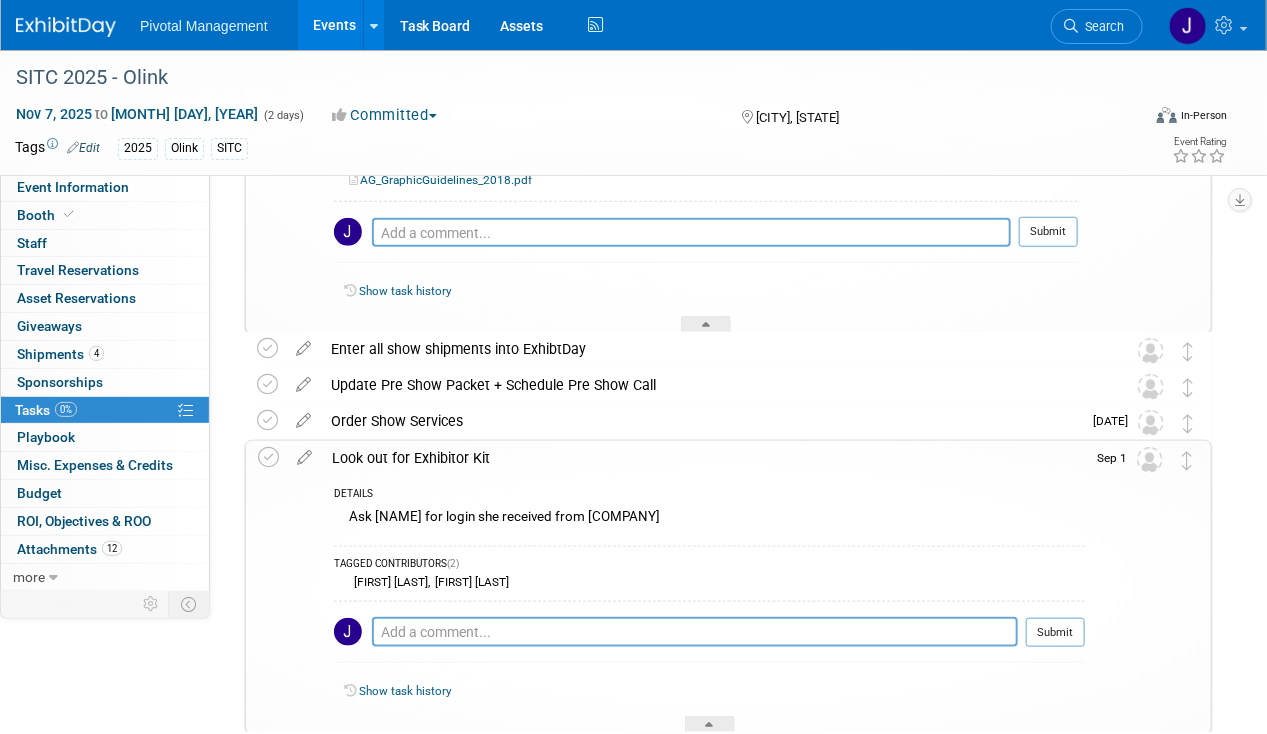 click on "Look out for Exhibitor Kit" at bounding box center [703, 458] 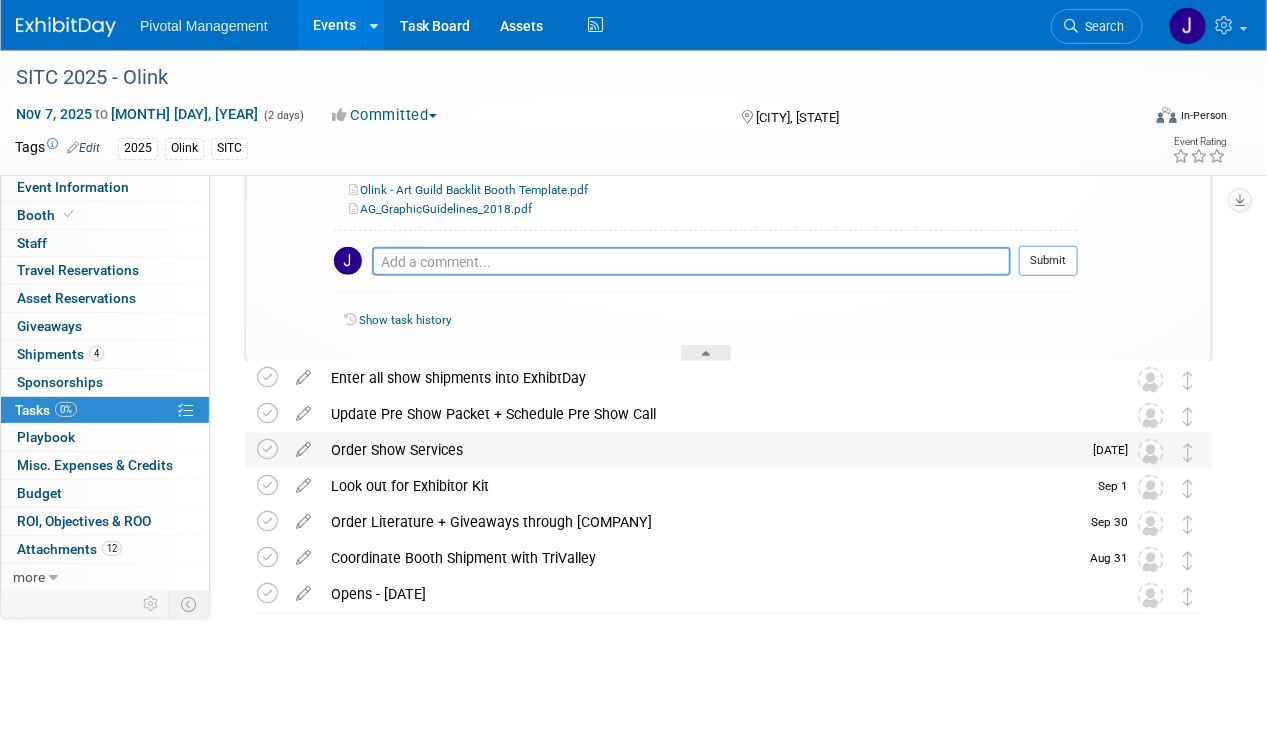 click on "Order Show Services" at bounding box center [701, 450] 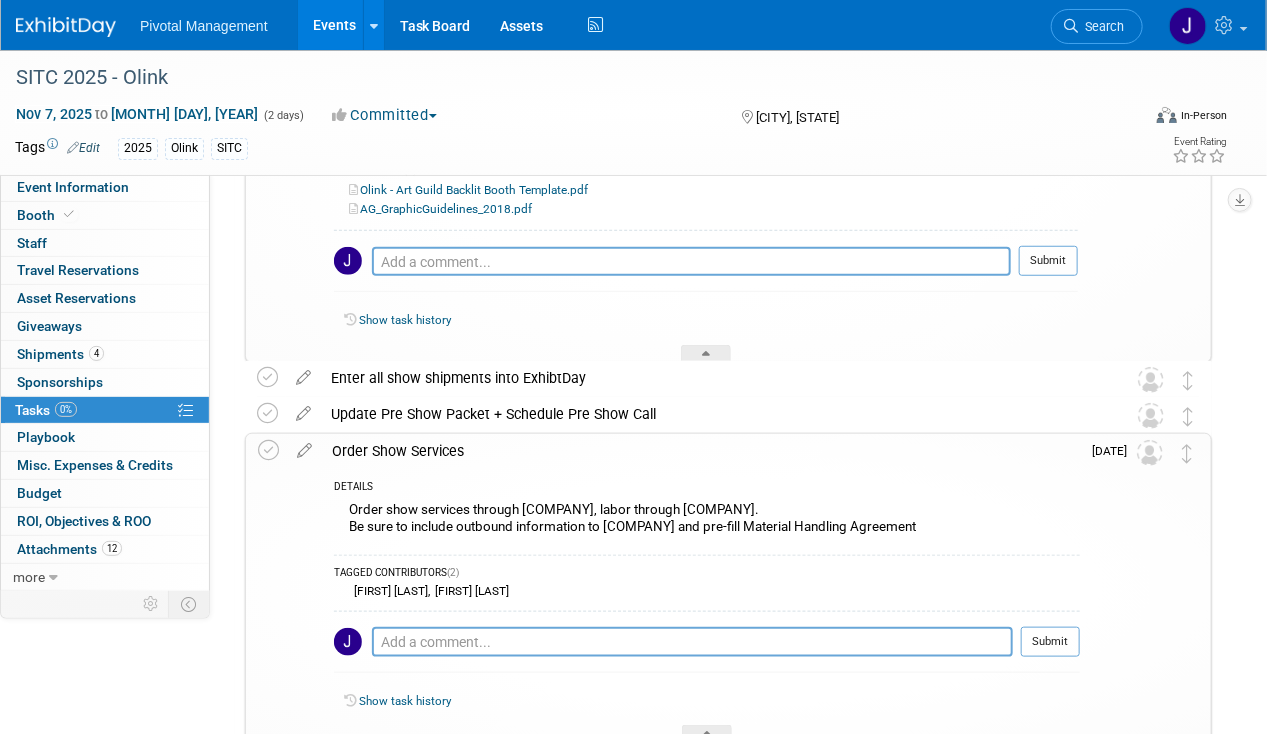 scroll, scrollTop: 465, scrollLeft: 0, axis: vertical 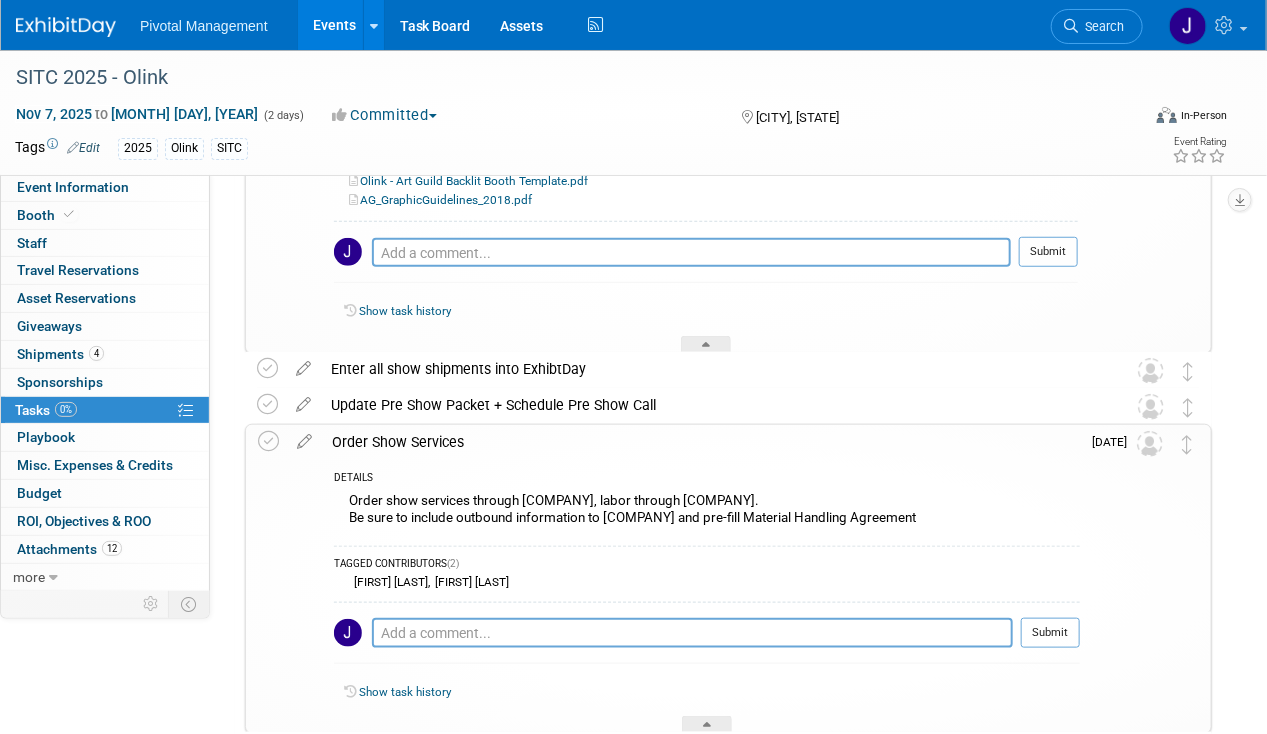 click on "DETAILS
Order show services through Hertiage, labor through Nth Degree. Be sure to include outbound information to Hertiage and pre-fill Material Handling Agreement
TAGGED CONTRIBUTORS  (2)
Jessica Gatton
,  Valerie Weld
Pro tip: Press Ctrl-Enter to submit comment.
Submit
Show task history" at bounding box center (701, 596) 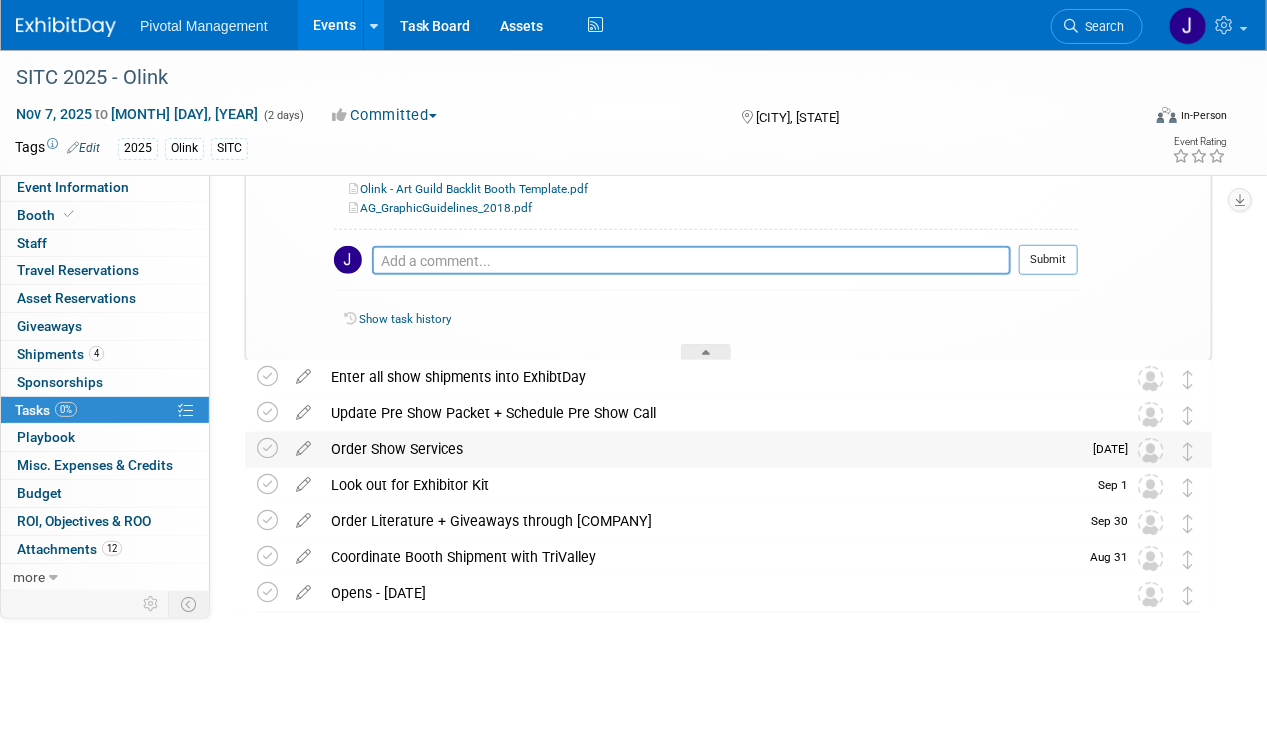 scroll, scrollTop: 456, scrollLeft: 0, axis: vertical 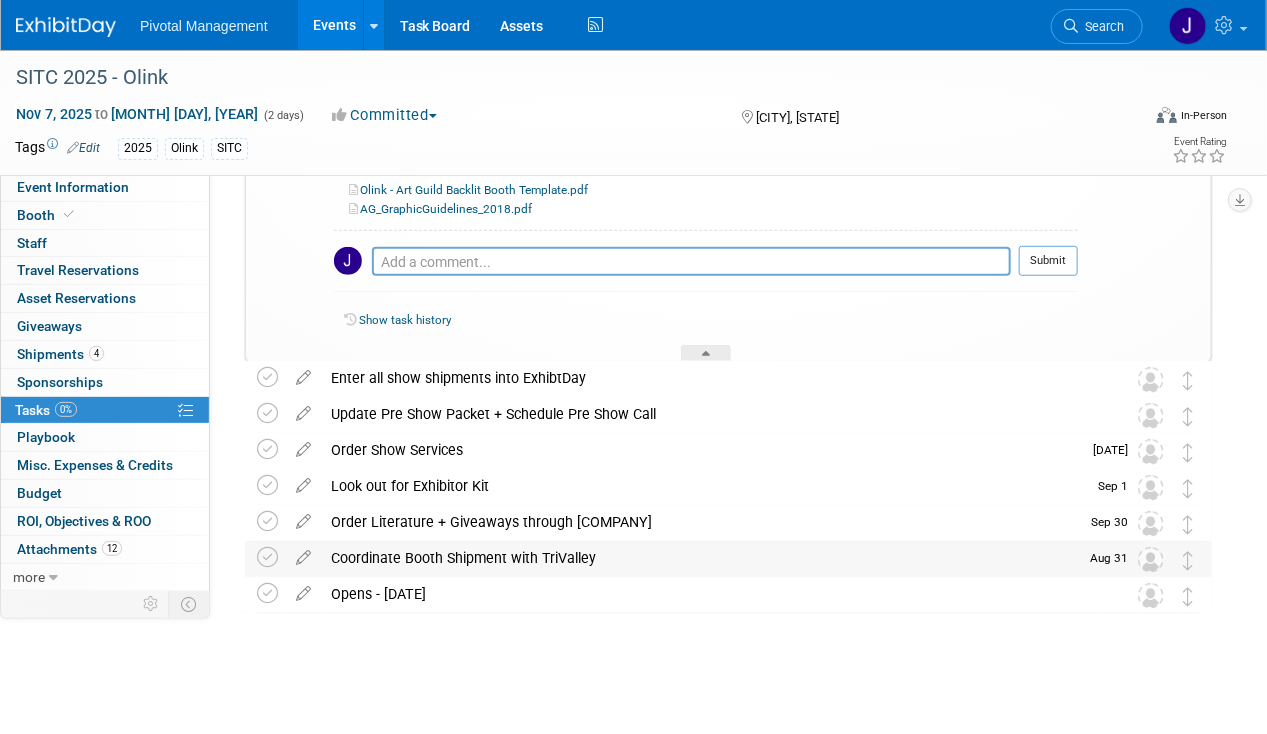 click on "Coordinate Booth Shipment with TriValley" at bounding box center (699, 558) 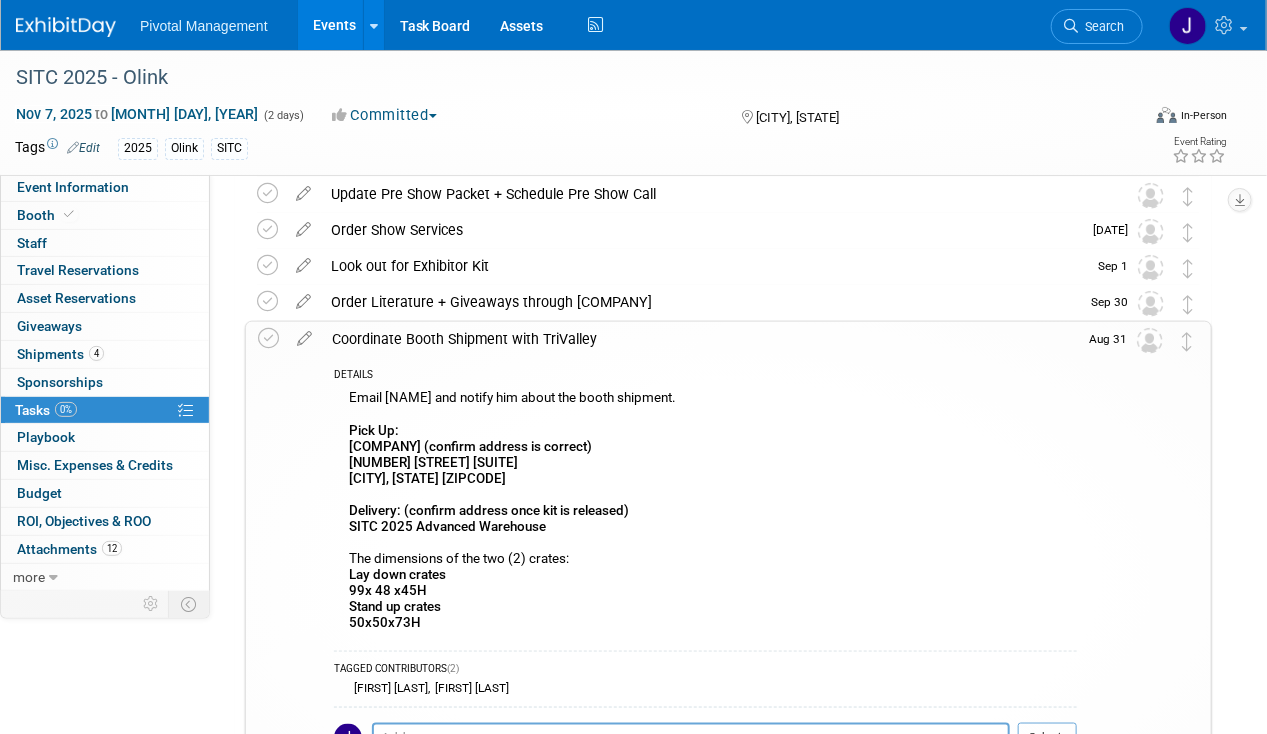 scroll, scrollTop: 701, scrollLeft: 0, axis: vertical 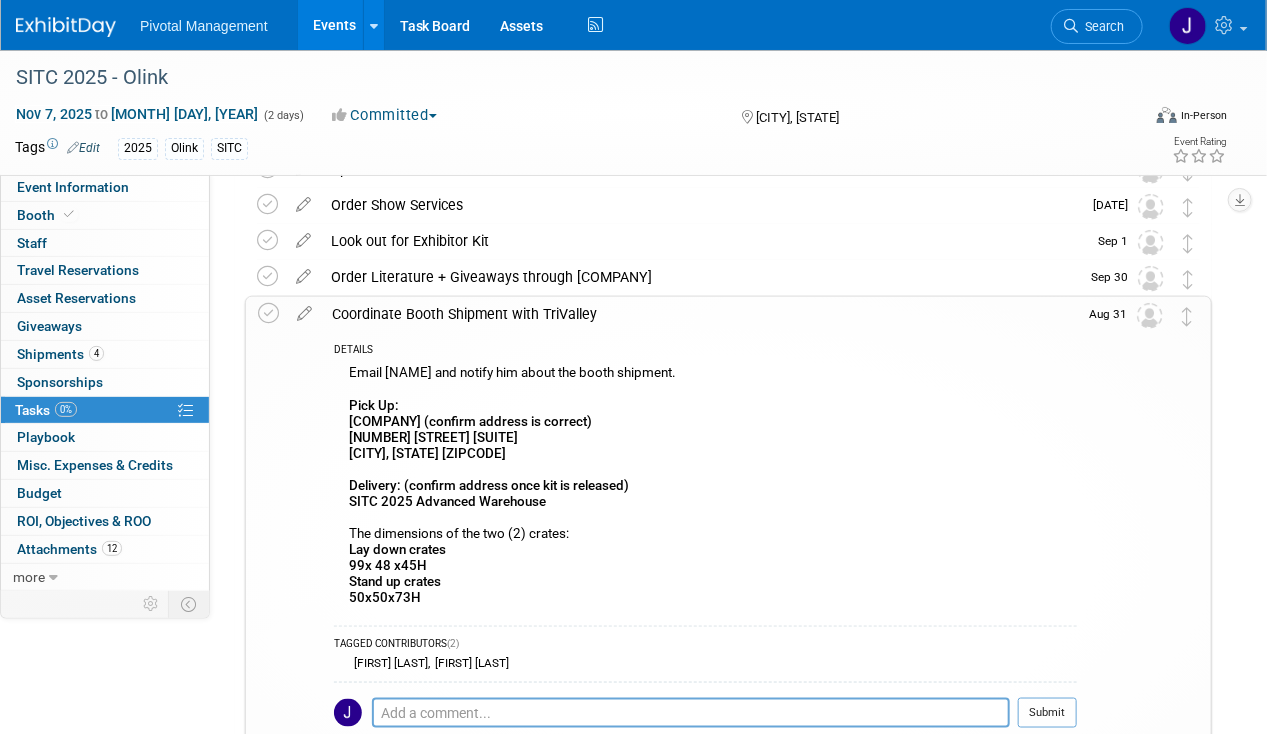 click on "Coordinate Booth Shipment with TriValley" at bounding box center [699, 314] 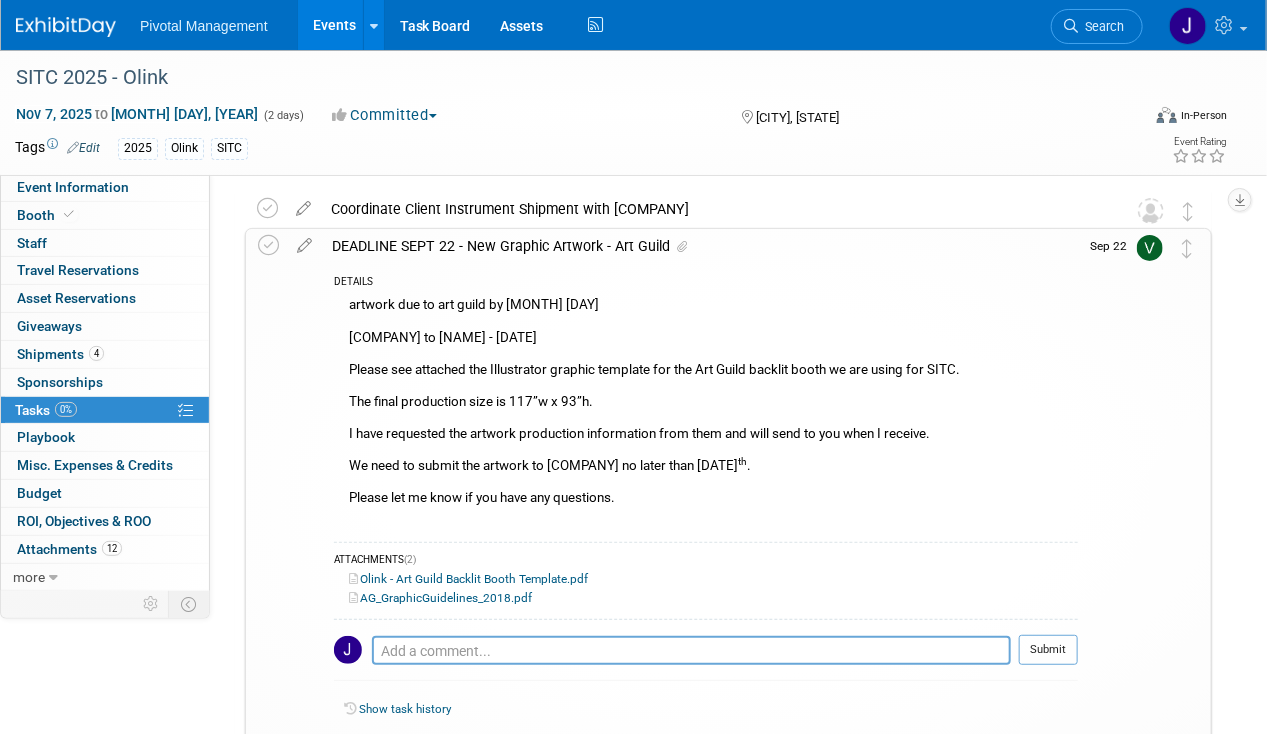 scroll, scrollTop: 14, scrollLeft: 0, axis: vertical 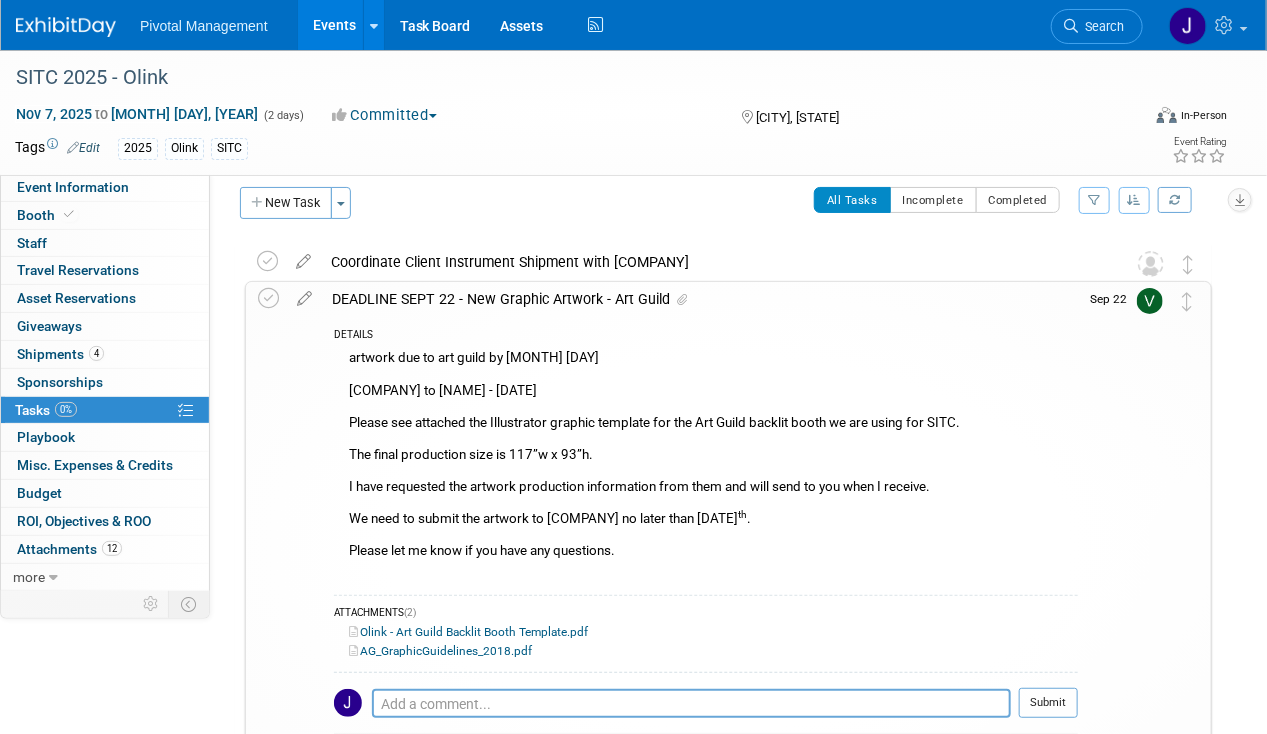 click on "DEADLINE SEPT 22 - New Graphic Artwork - Art Guild" at bounding box center [700, 299] 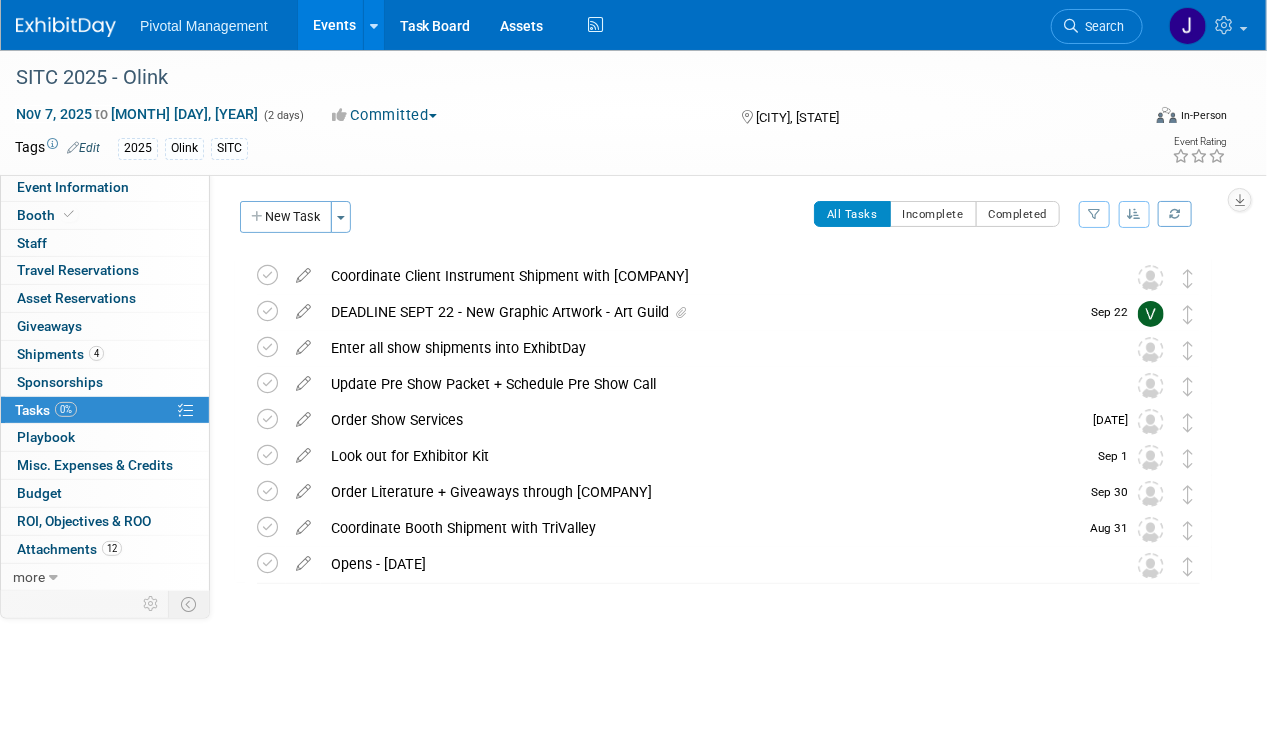 scroll, scrollTop: 0, scrollLeft: 0, axis: both 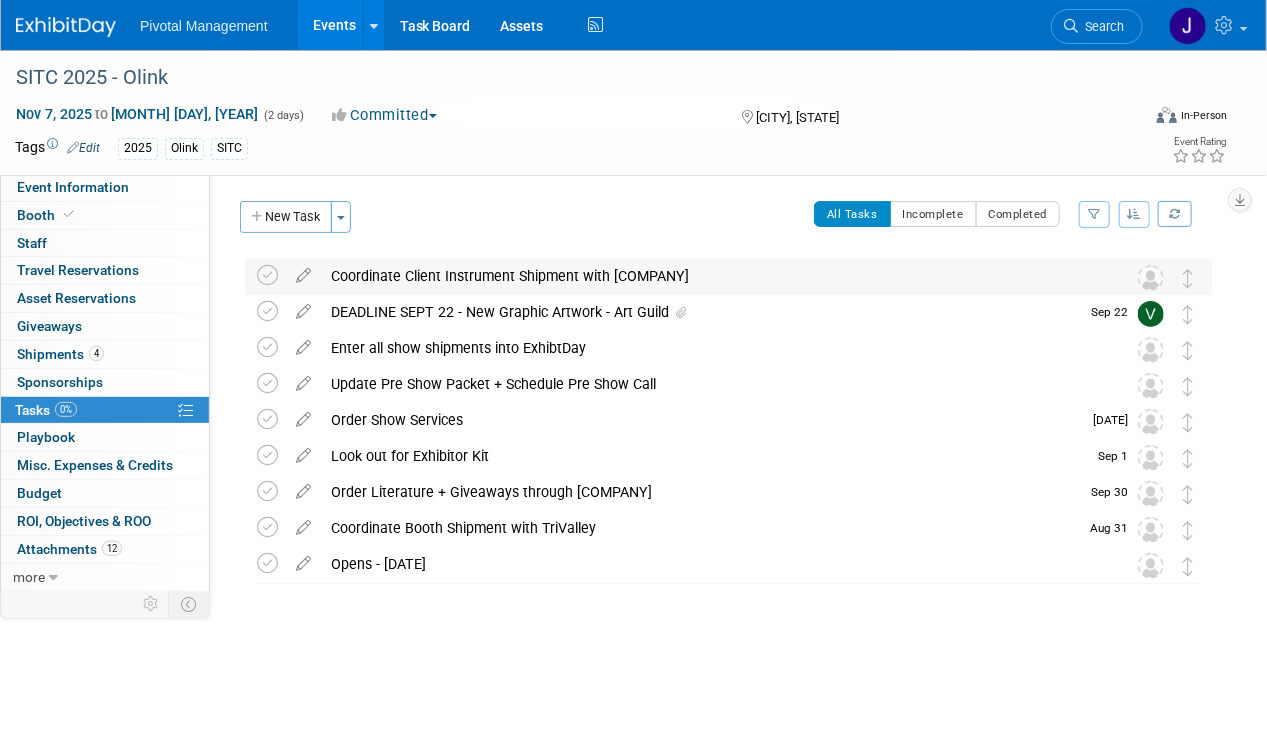 click on "Coordinate Client Instrument Shipment with TriValleey" at bounding box center (709, 276) 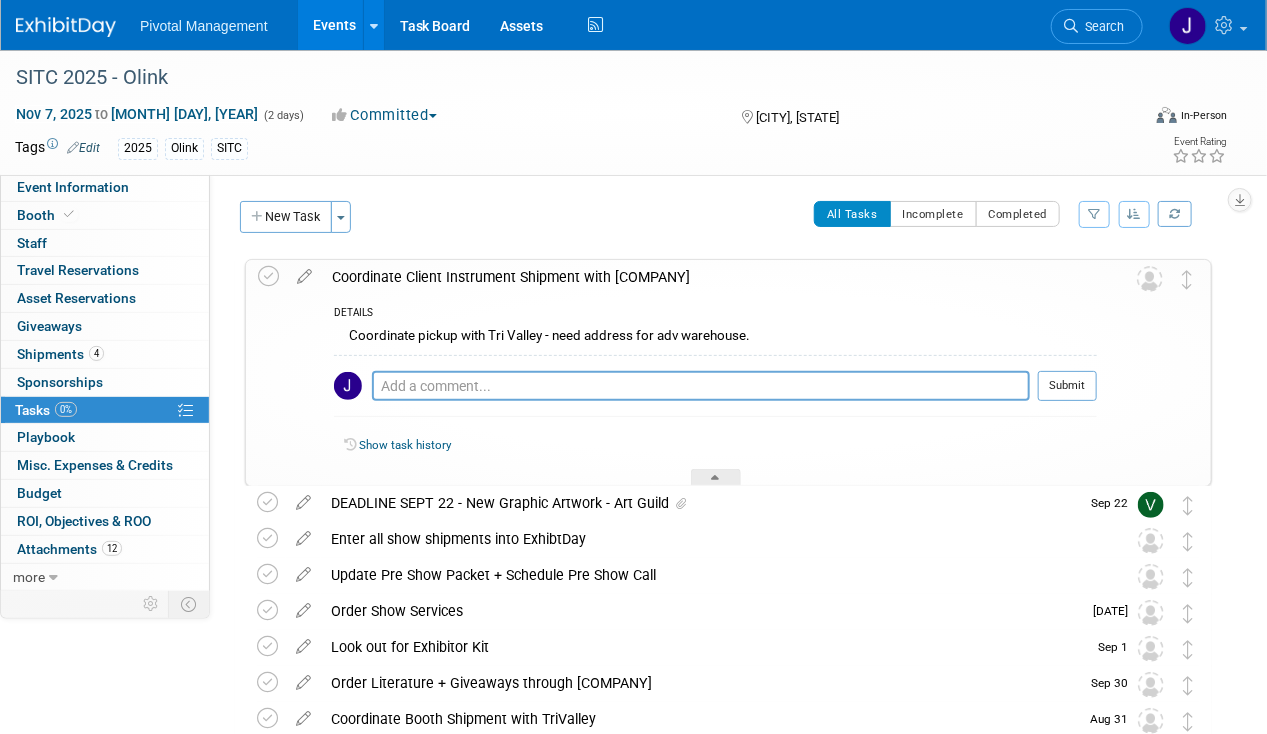 click on "Coordinate Client Instrument Shipment with TriValleey" at bounding box center (709, 277) 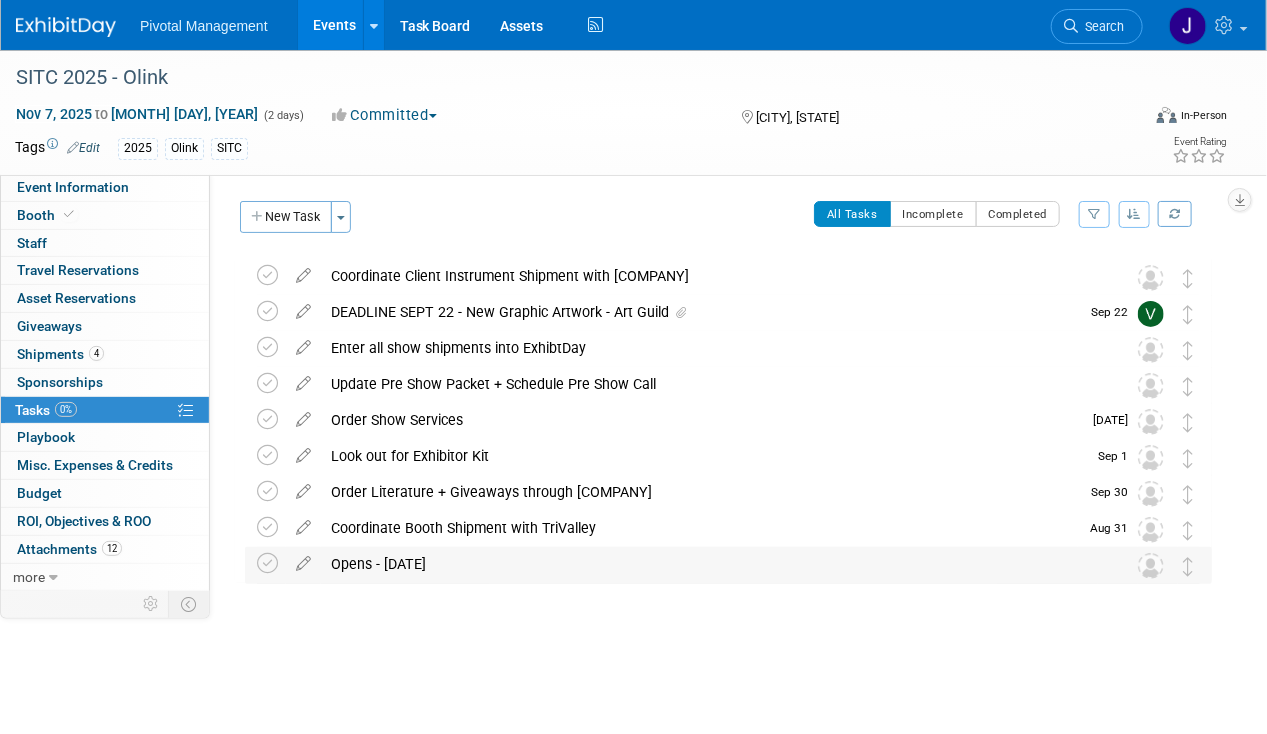 click on "REF: Returning exhibitor Reg Opens - April 3, 2025" at bounding box center [709, 564] 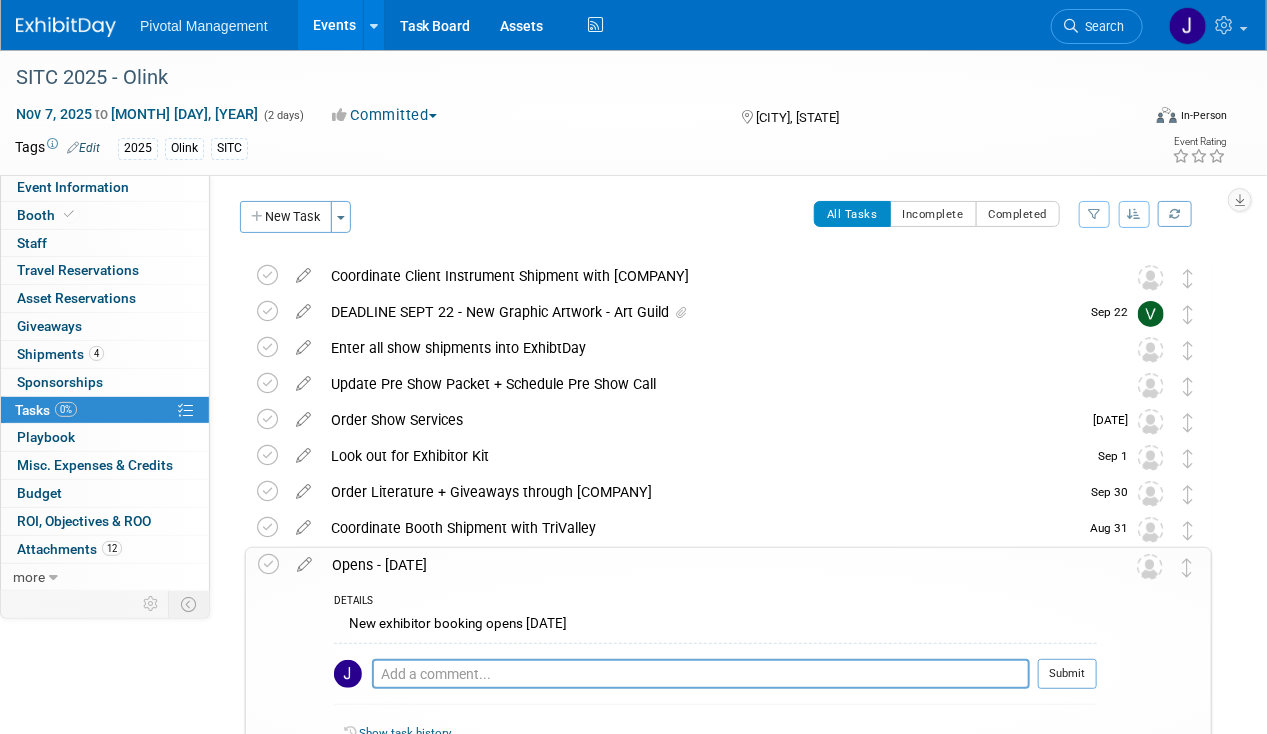 click on "REF: Returning exhibitor Reg Opens - April 3, 2025" at bounding box center (709, 565) 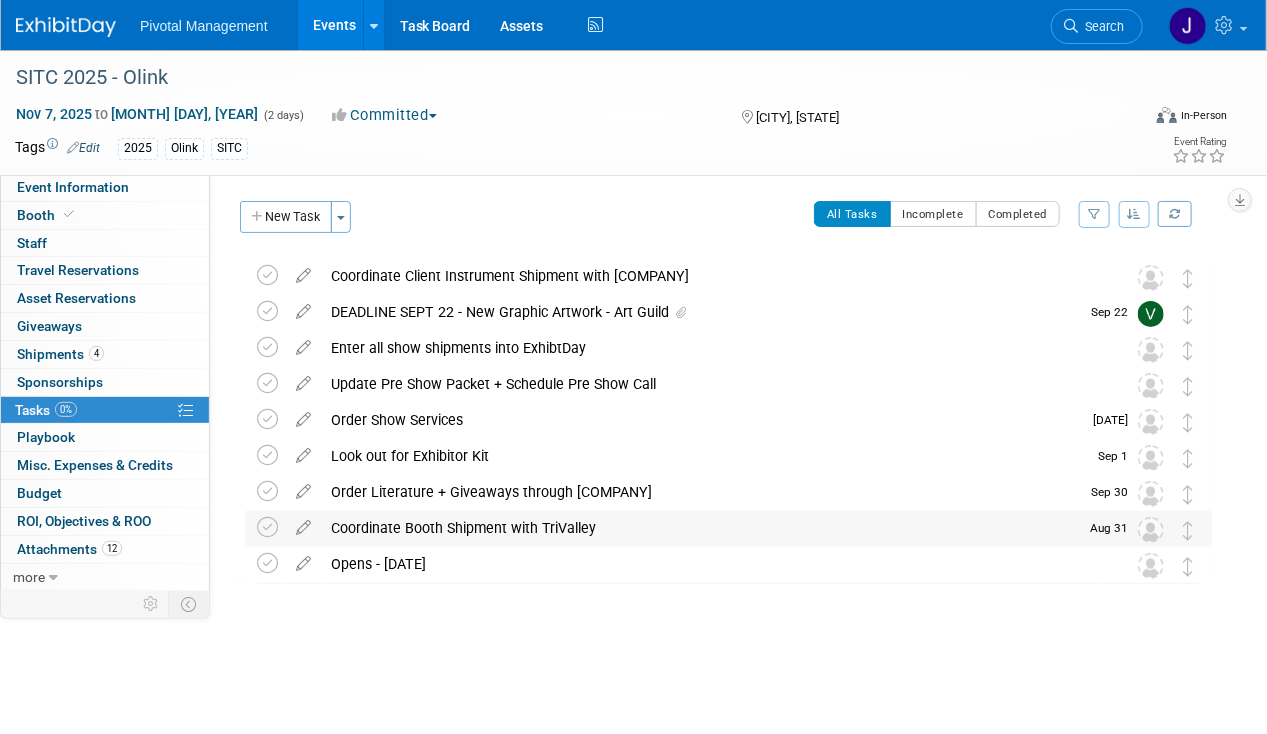 drag, startPoint x: 525, startPoint y: 564, endPoint x: 422, endPoint y: 518, distance: 112.805145 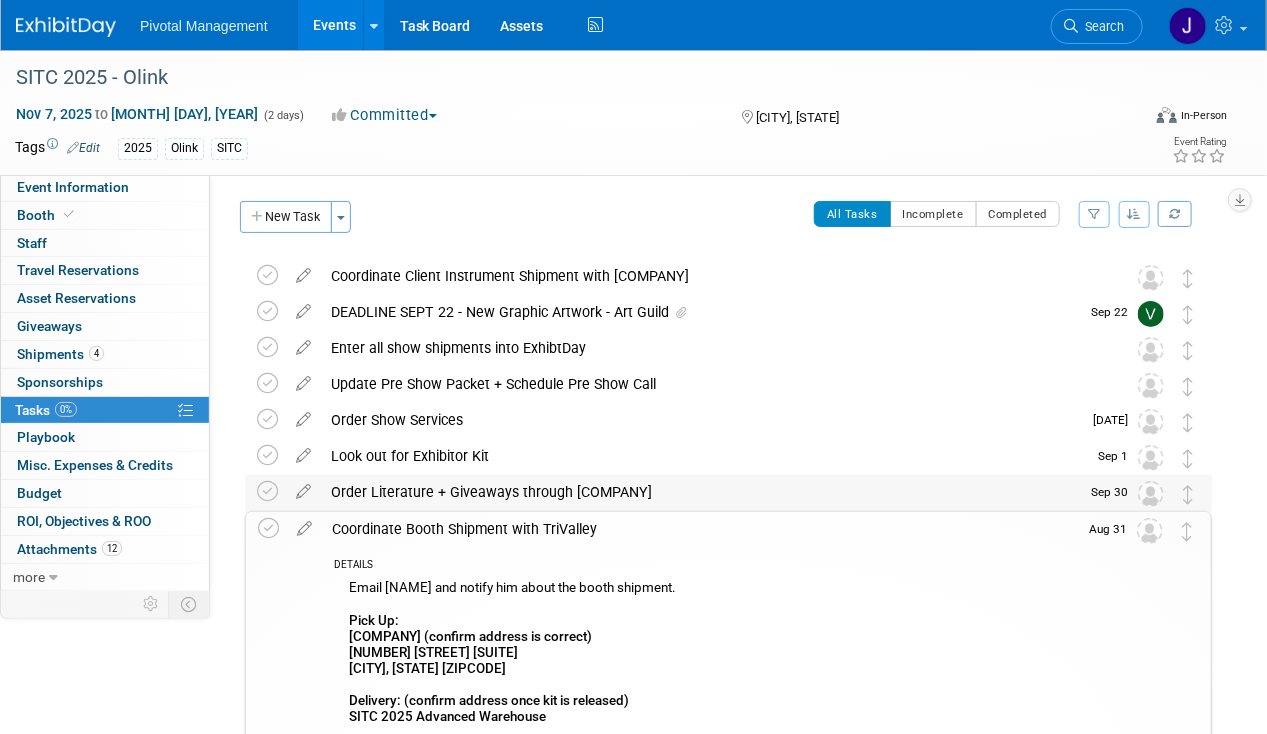 click on "Order Literature + Giveaways through American Printing Co" at bounding box center [700, 492] 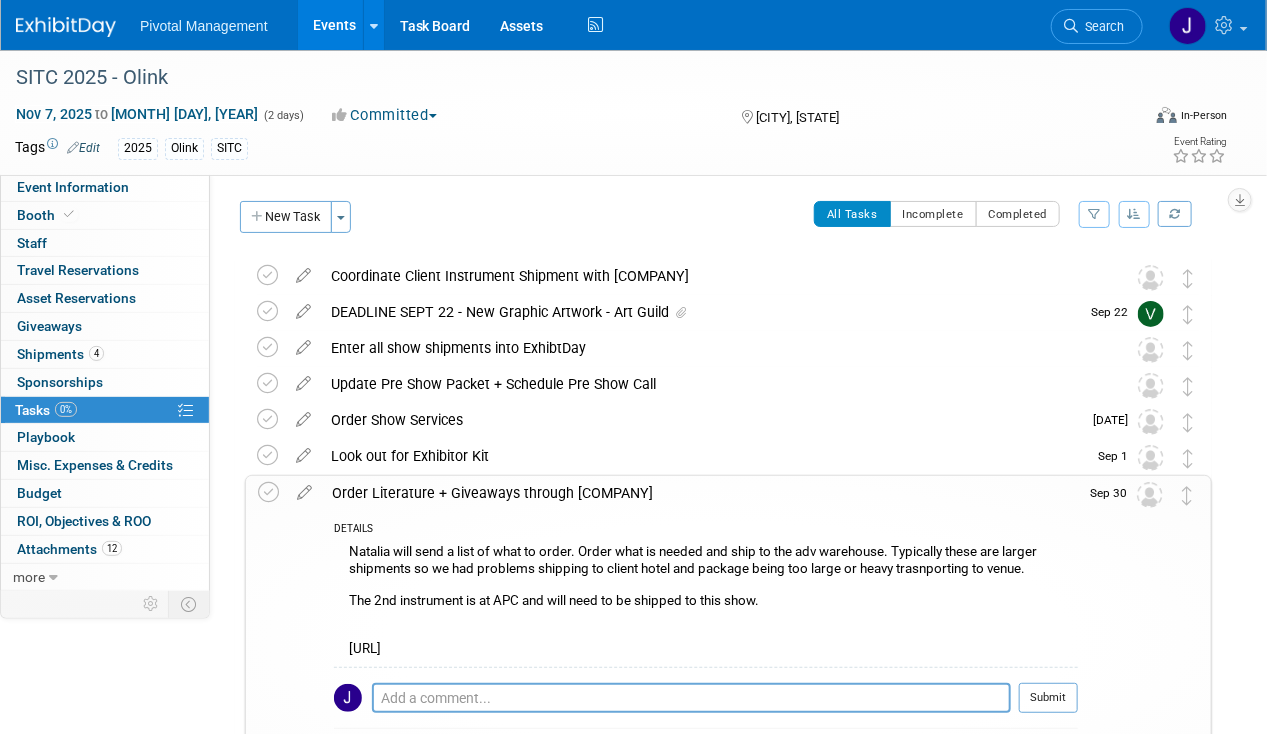 click on "Order Literature + Giveaways through American Printing Co" at bounding box center [700, 493] 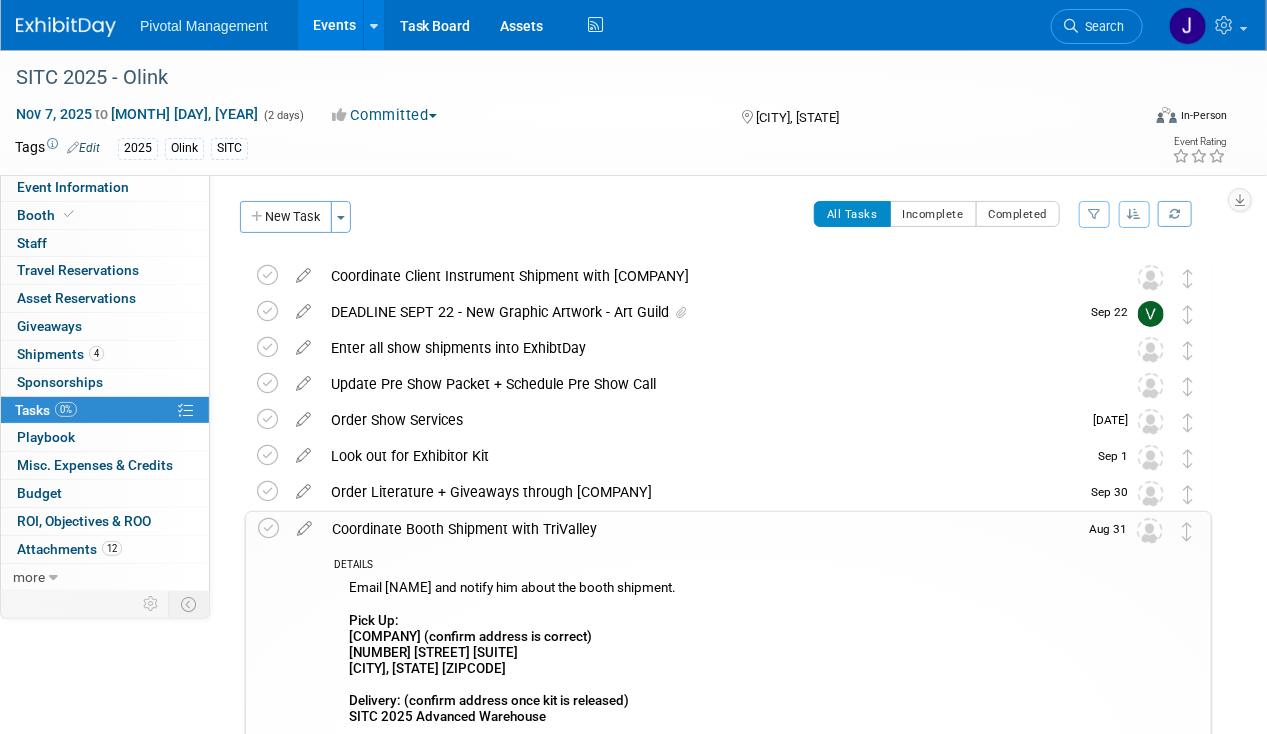 click on "Coordinate Booth Shipment with TriValley" at bounding box center [699, 529] 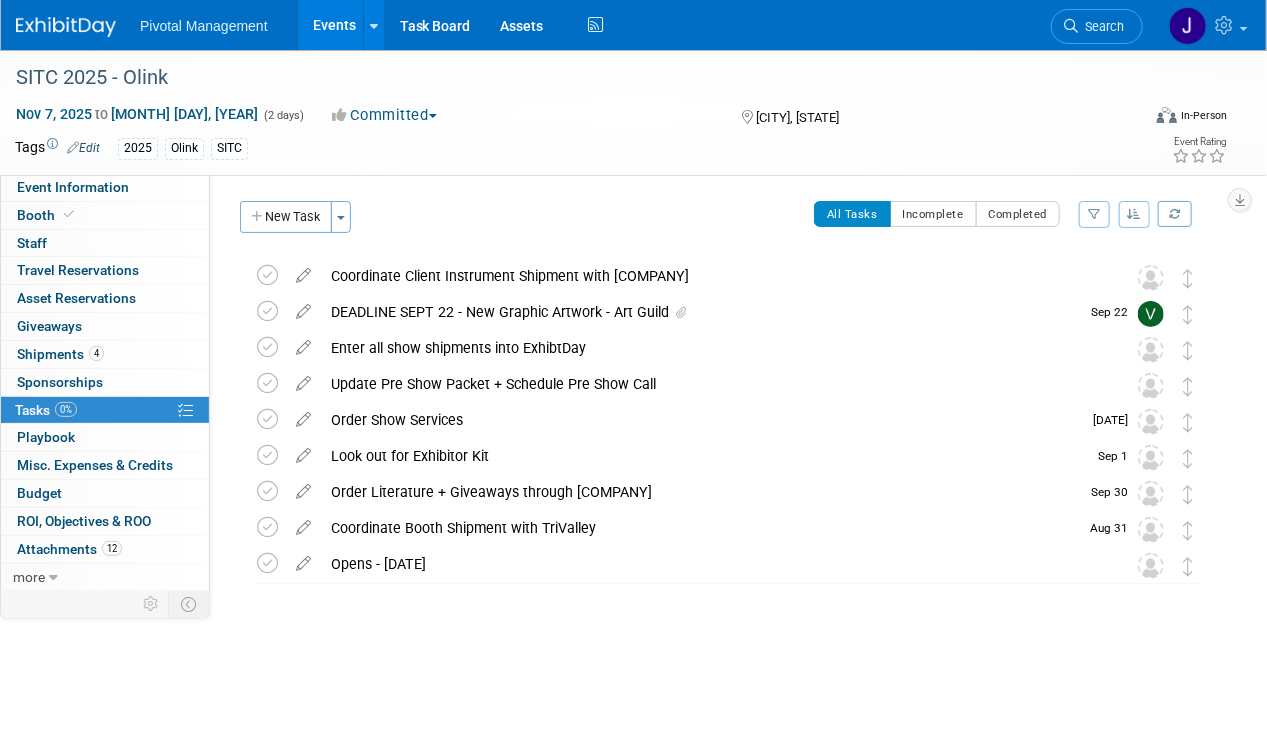 drag, startPoint x: 1076, startPoint y: 23, endPoint x: 1102, endPoint y: 23, distance: 26 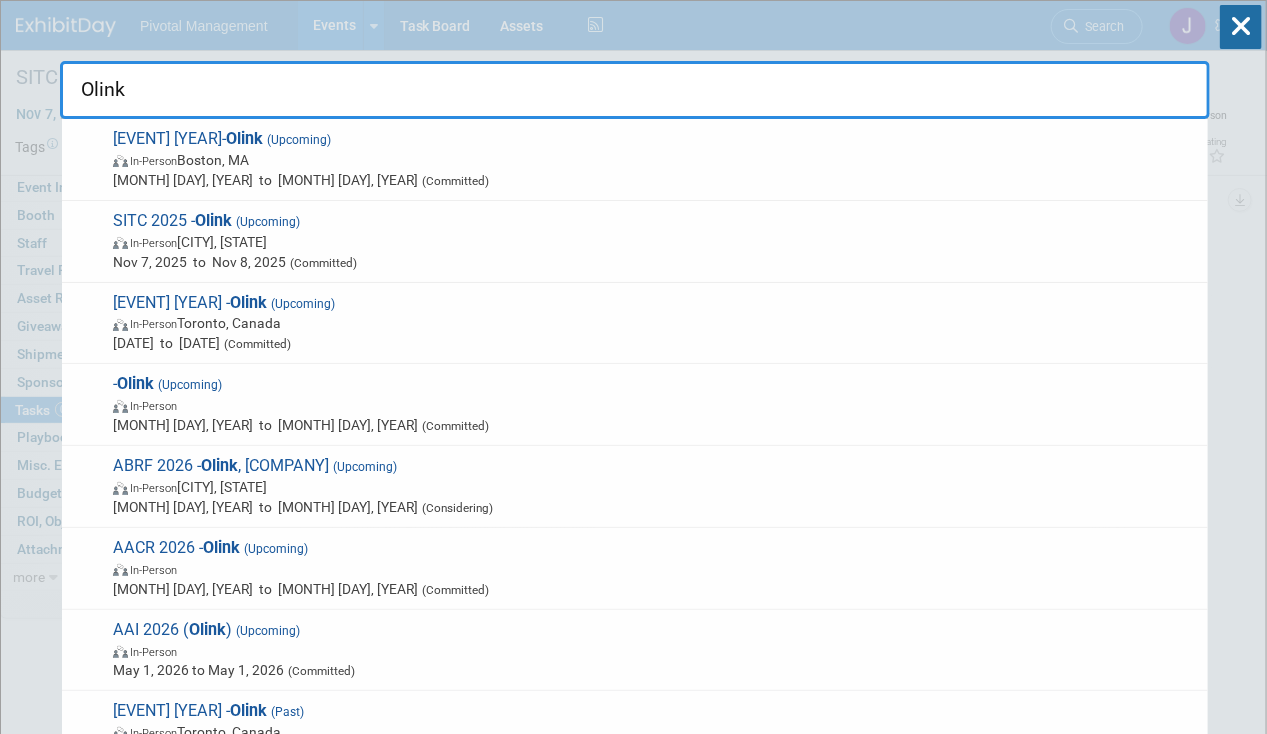 type on "Olink" 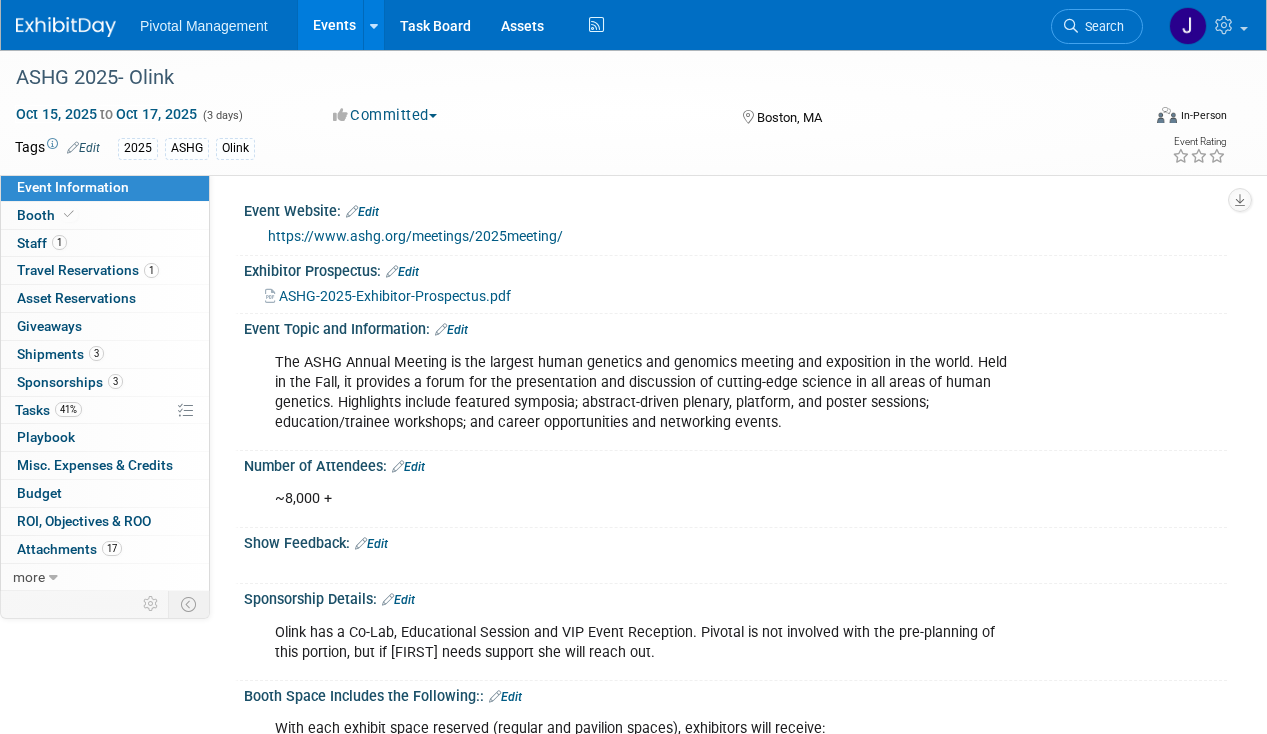 scroll, scrollTop: 0, scrollLeft: 0, axis: both 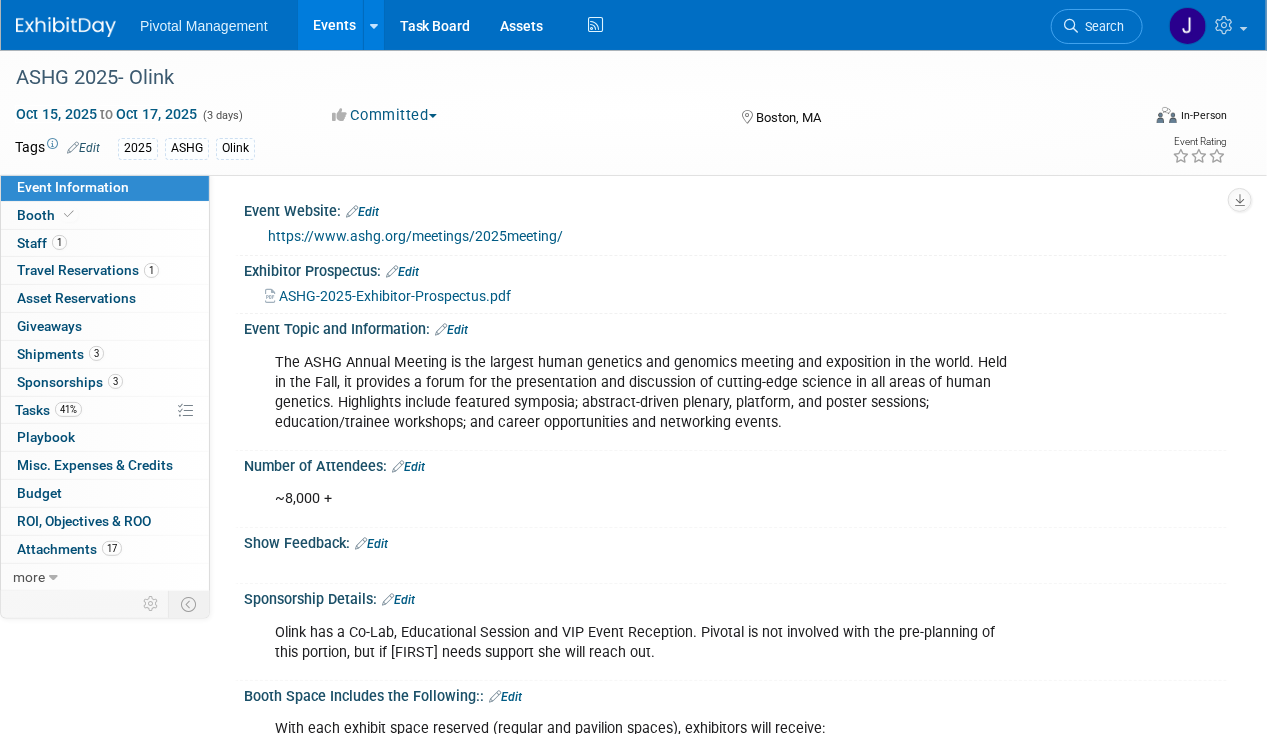 click on "41%" at bounding box center (68, 409) 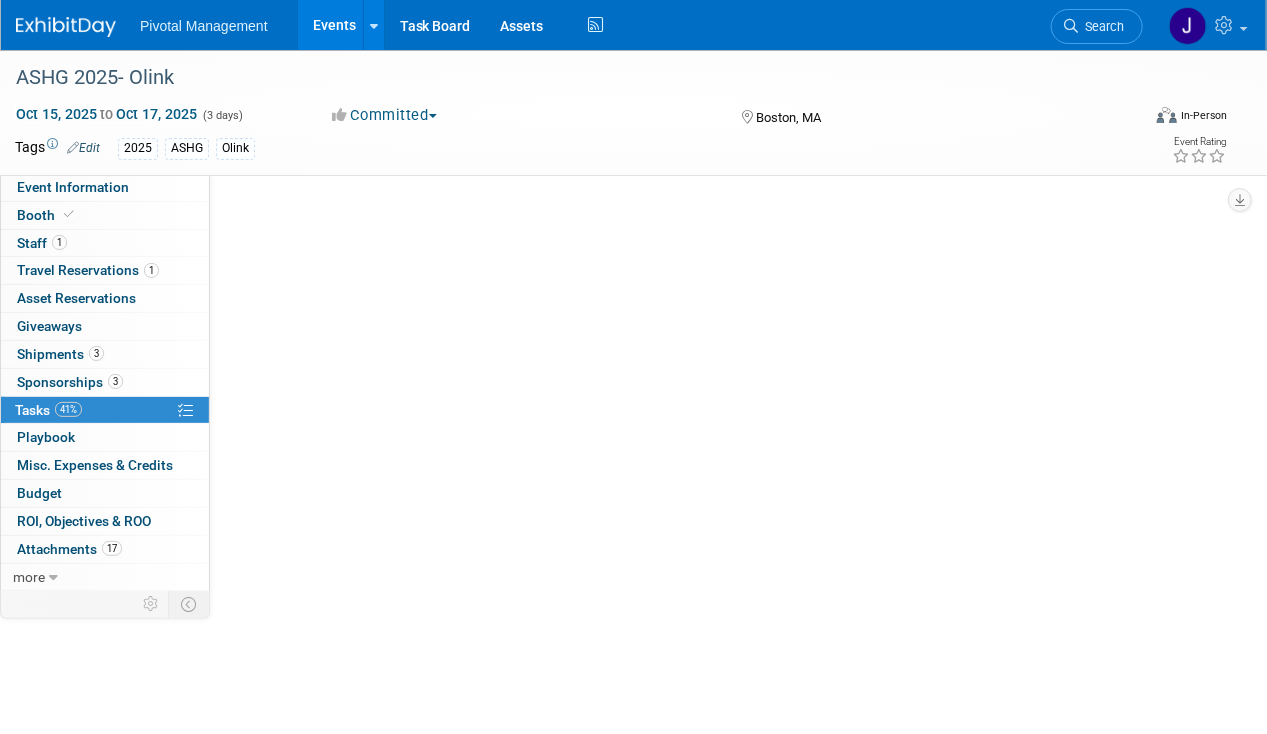 scroll, scrollTop: 0, scrollLeft: 0, axis: both 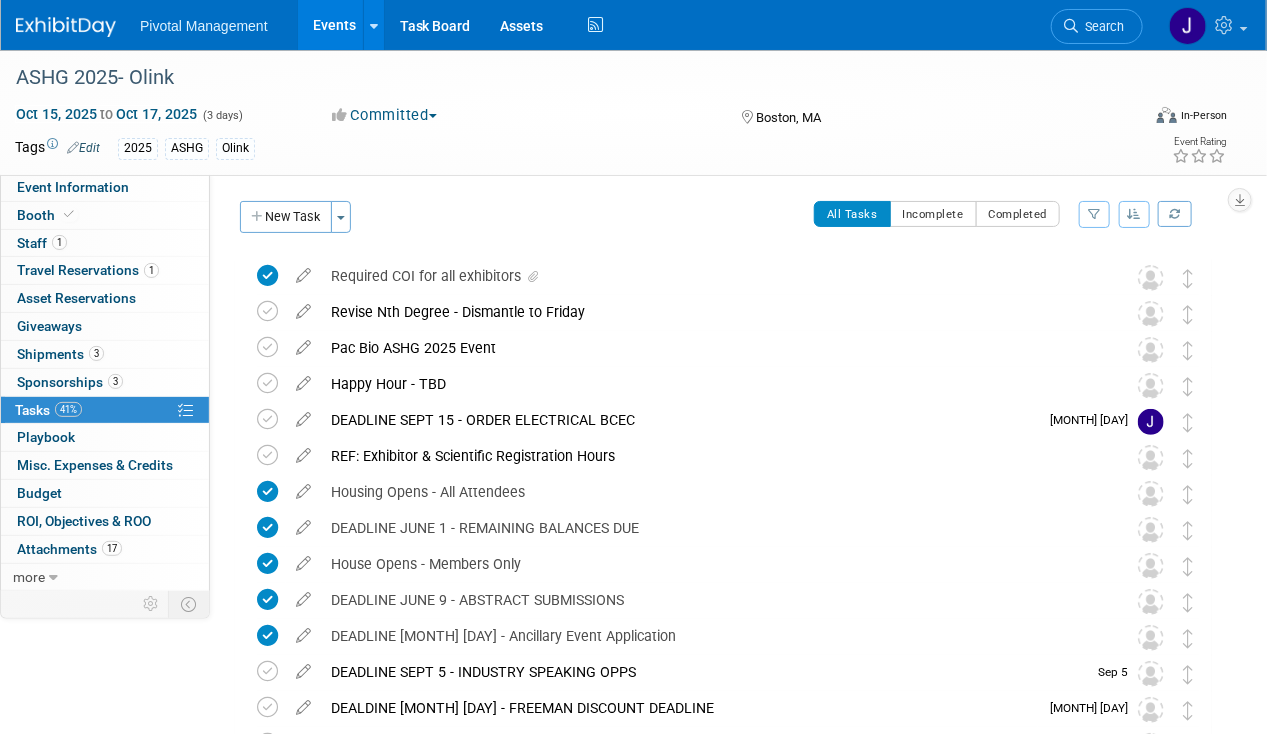 click on "New Task" at bounding box center (286, 217) 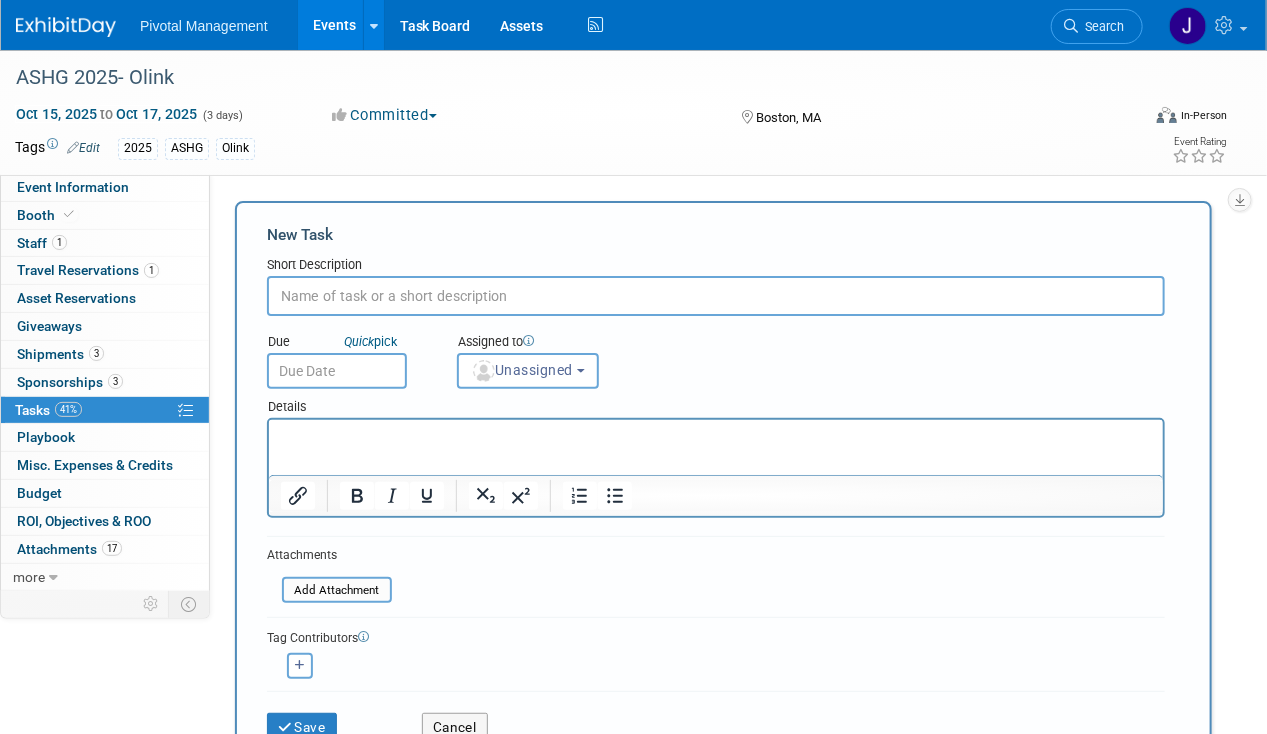 scroll, scrollTop: 0, scrollLeft: 0, axis: both 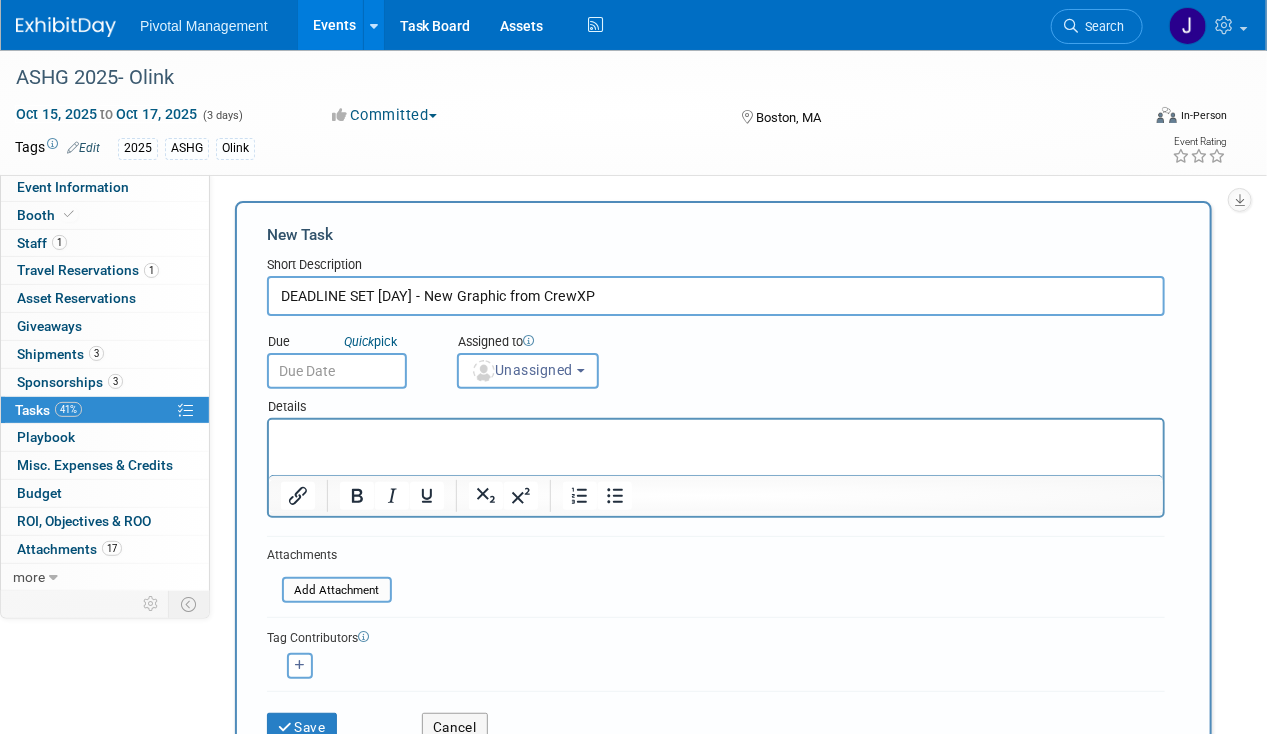type on "DEADLINE SET [DAY] - New Graphic from CrewXP" 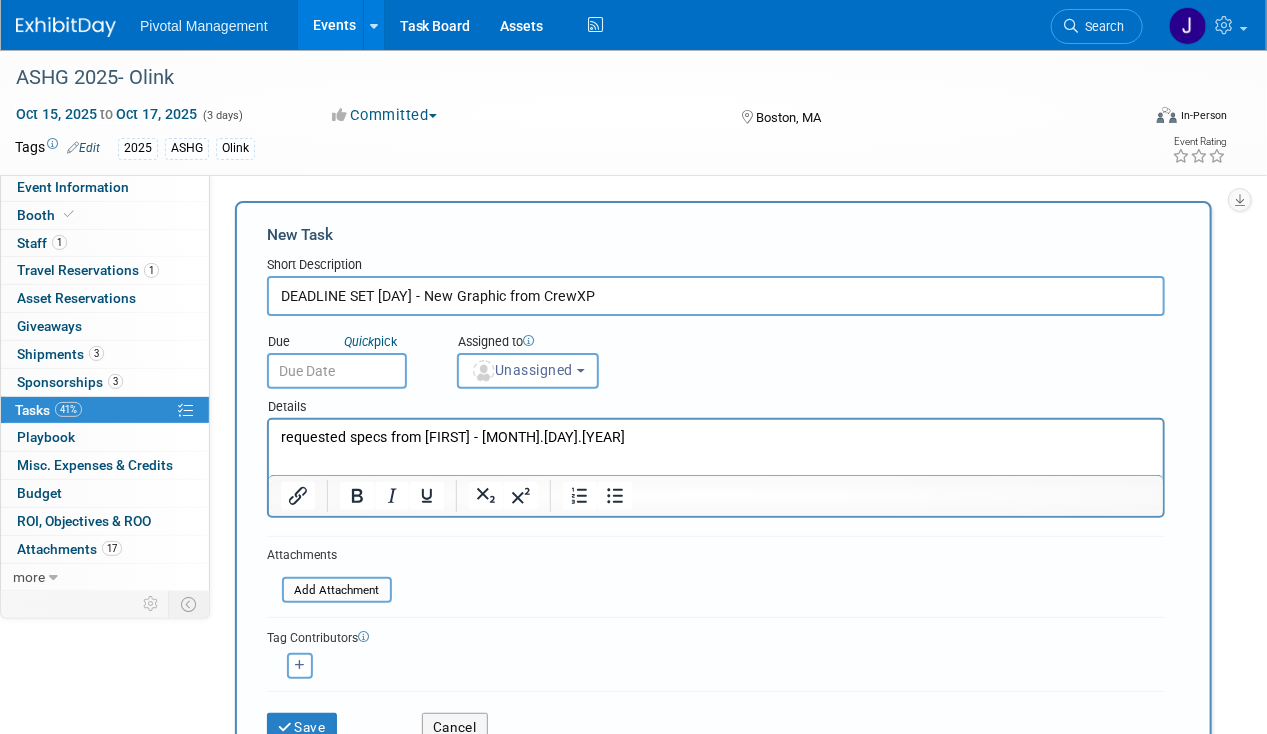 click on "Details" at bounding box center (716, 403) 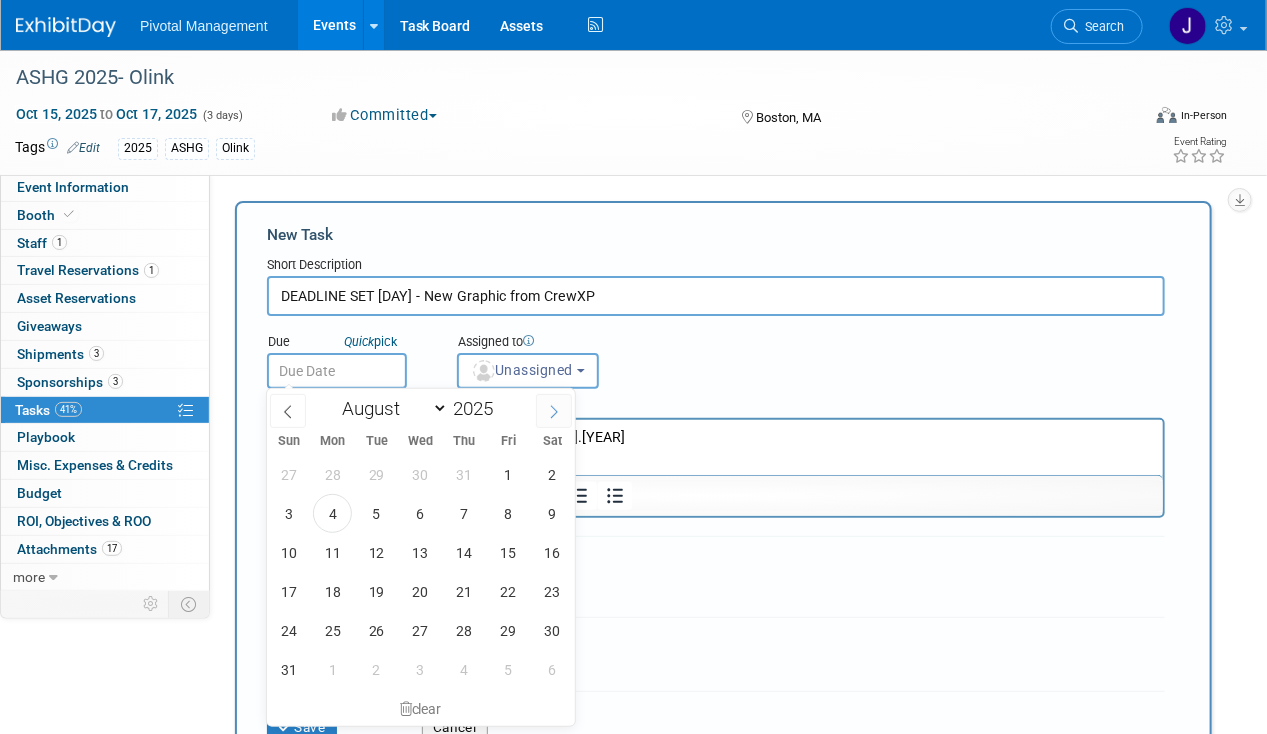 click 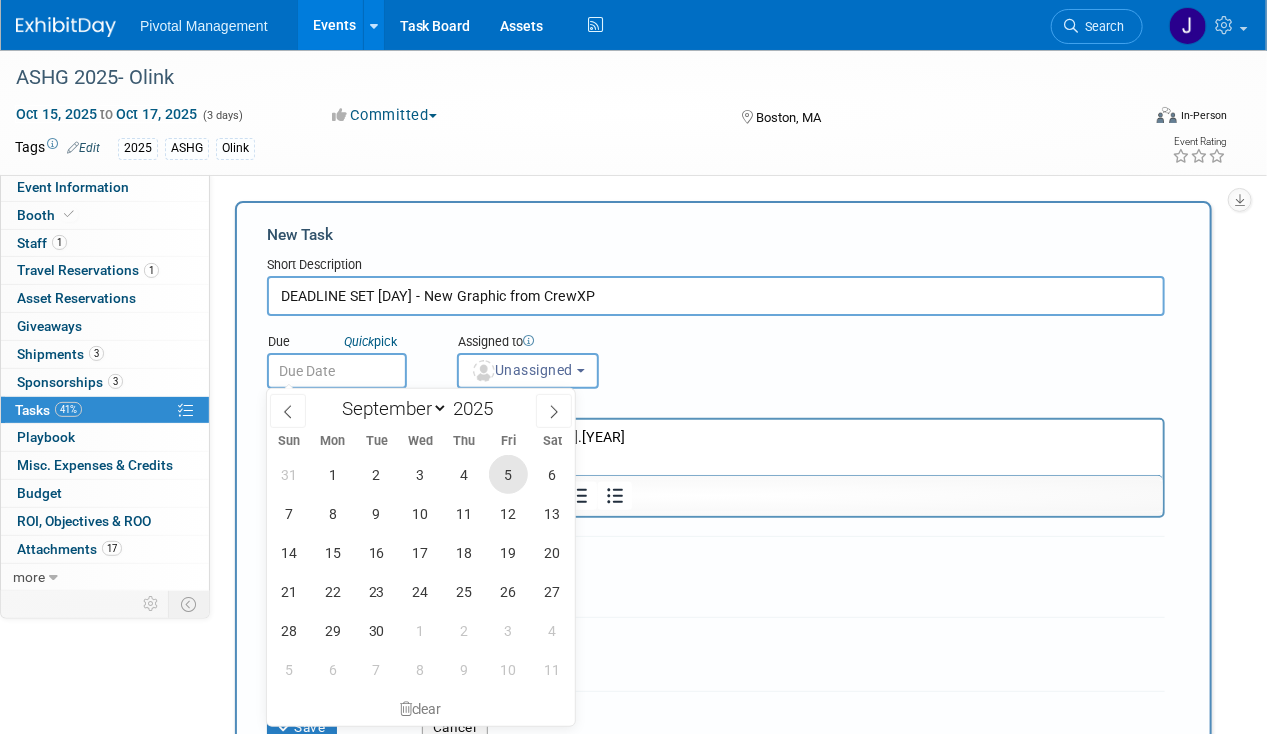 click on "5" at bounding box center [508, 474] 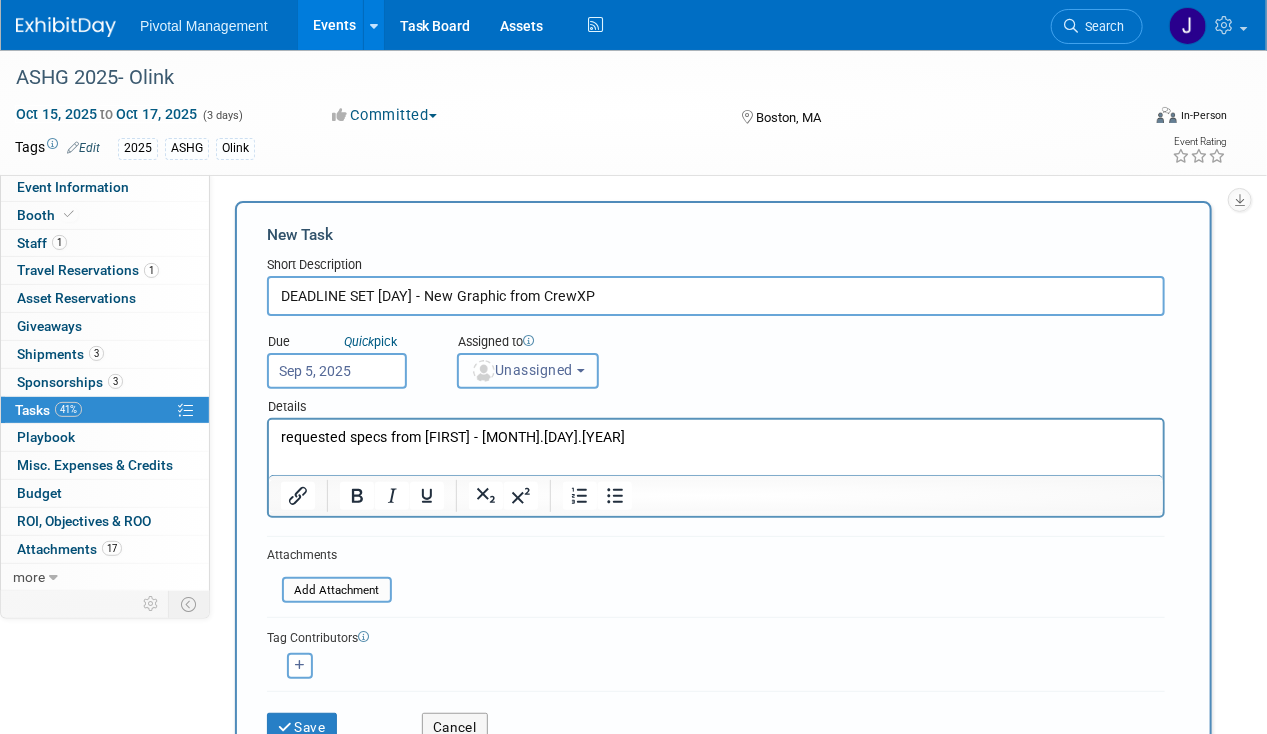 click on "Unassigned" at bounding box center (522, 370) 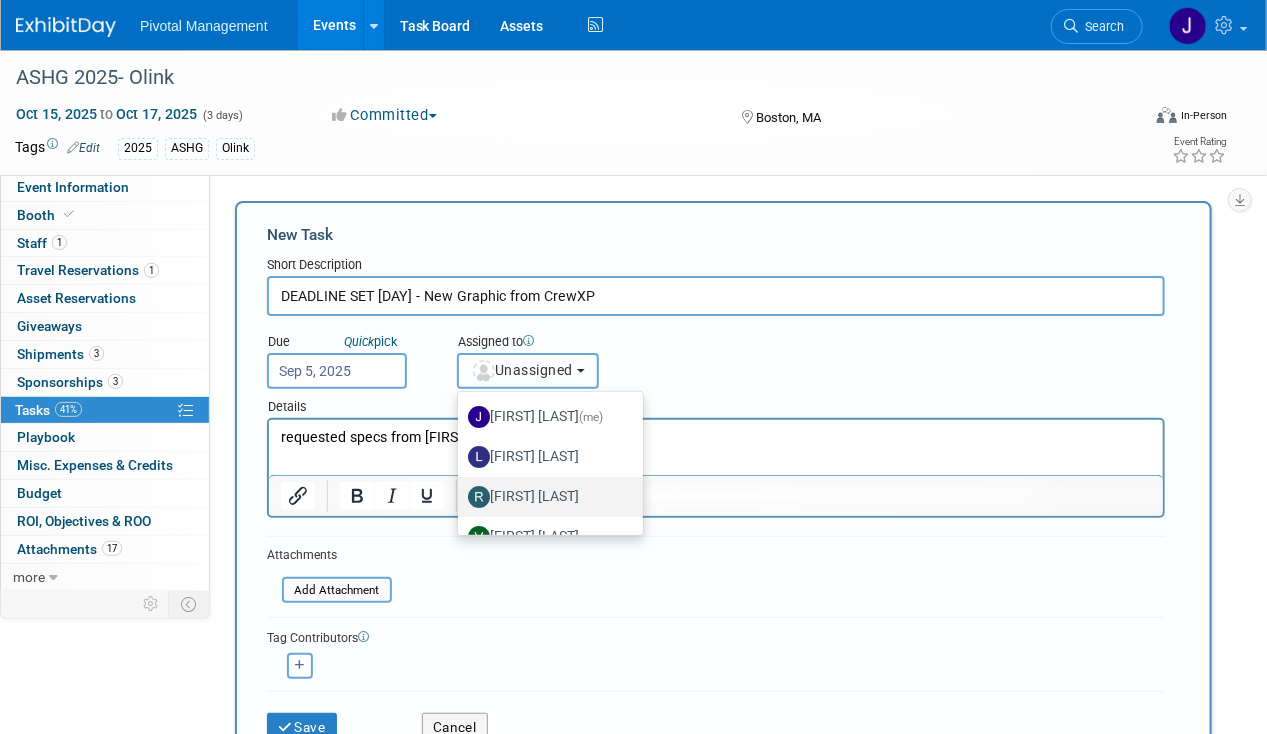 scroll, scrollTop: 186, scrollLeft: 0, axis: vertical 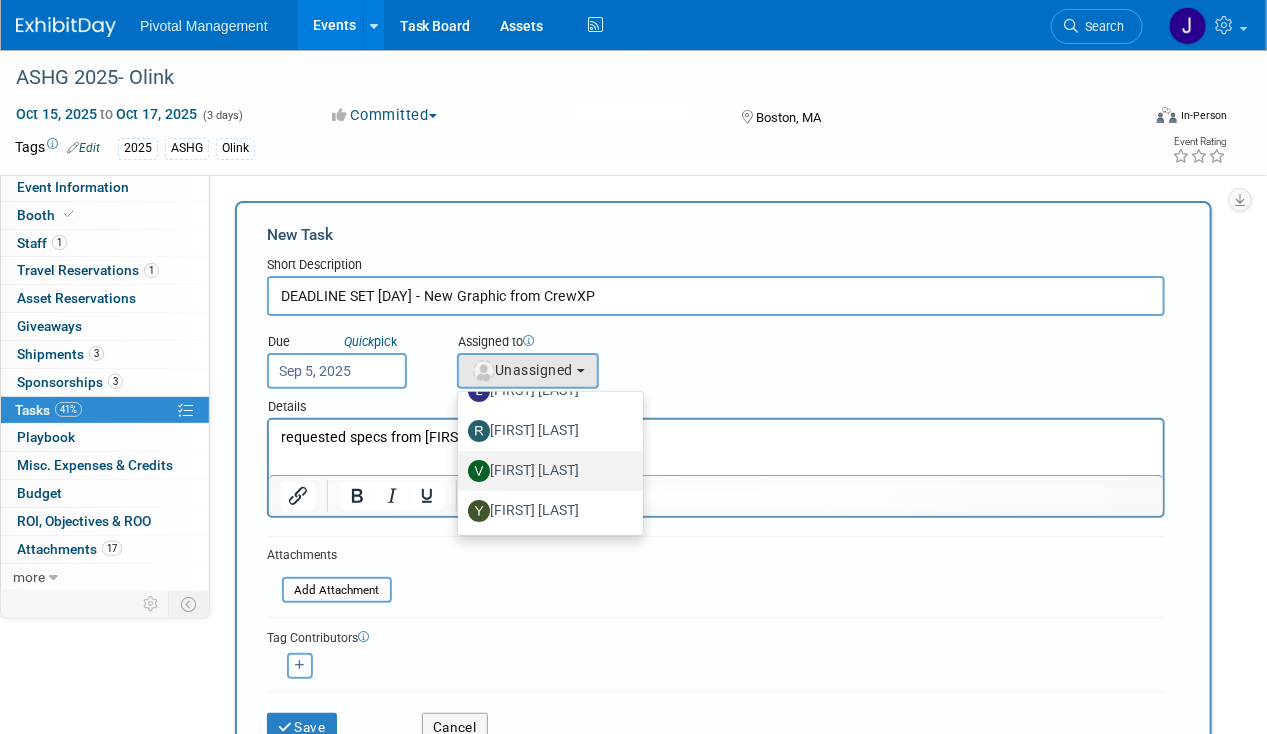 click on "[FIRST] [LAST]" at bounding box center [545, 471] 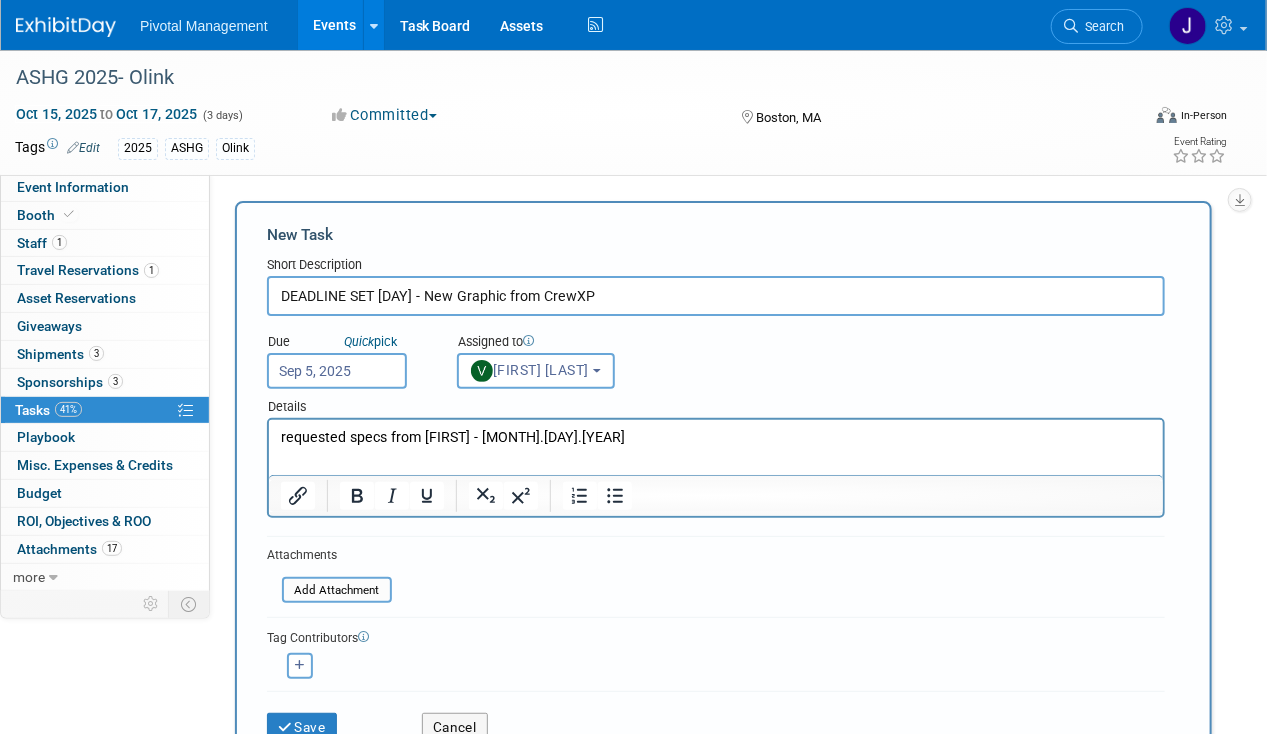 click on "DEADLINE SET 5 - New Graphic from CrewXP" at bounding box center (716, 296) 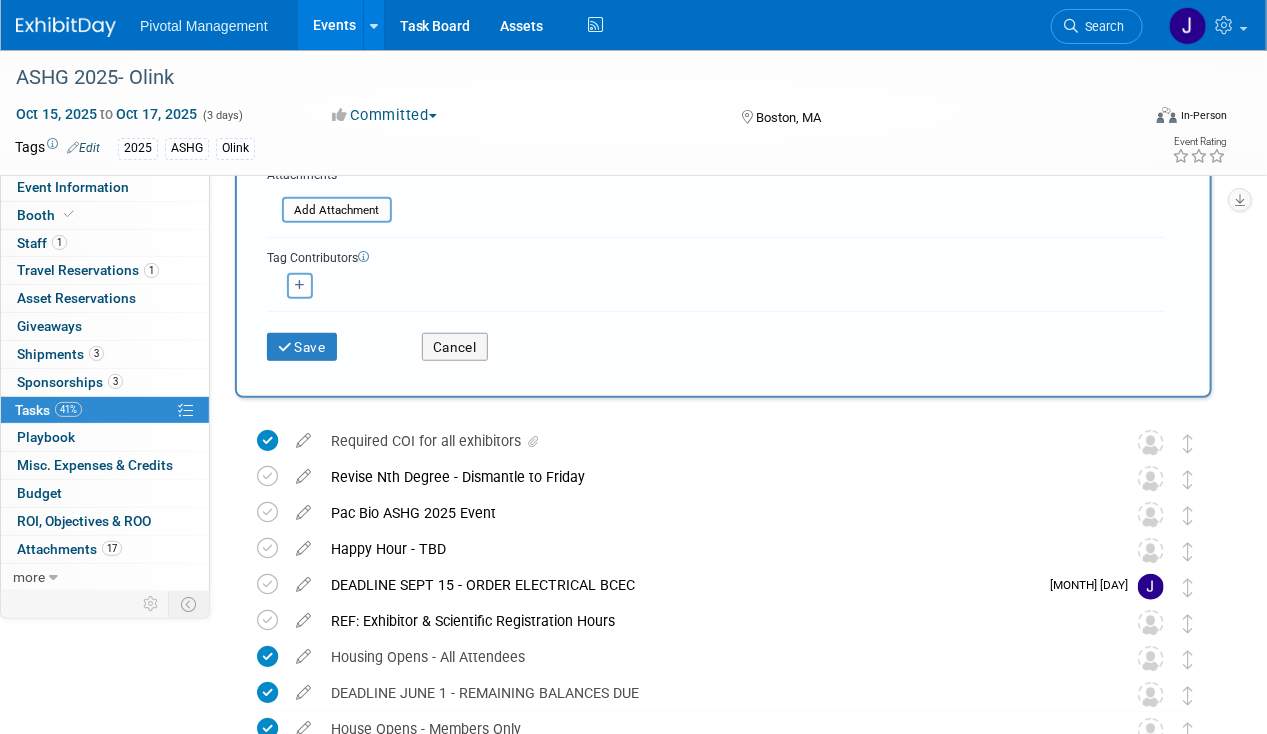 scroll, scrollTop: 382, scrollLeft: 0, axis: vertical 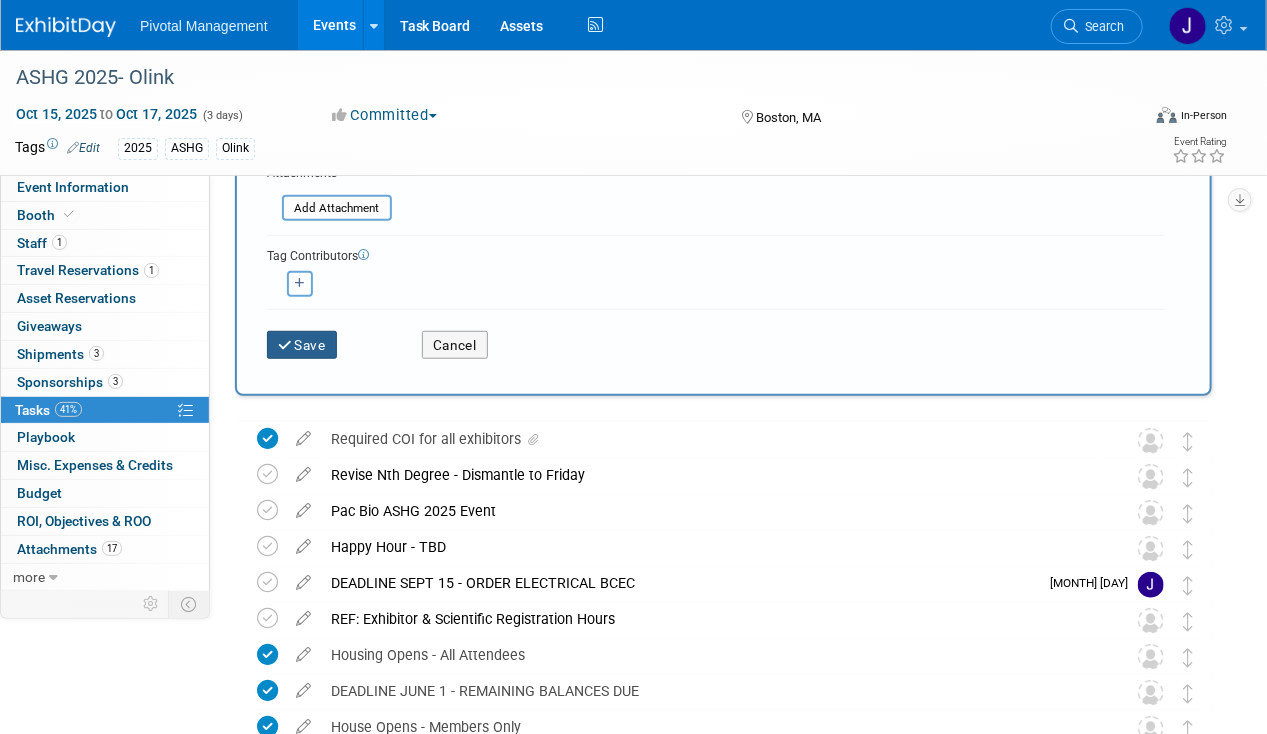type on "DEADLINE SEPT 5 - New Graphic from CrewXP" 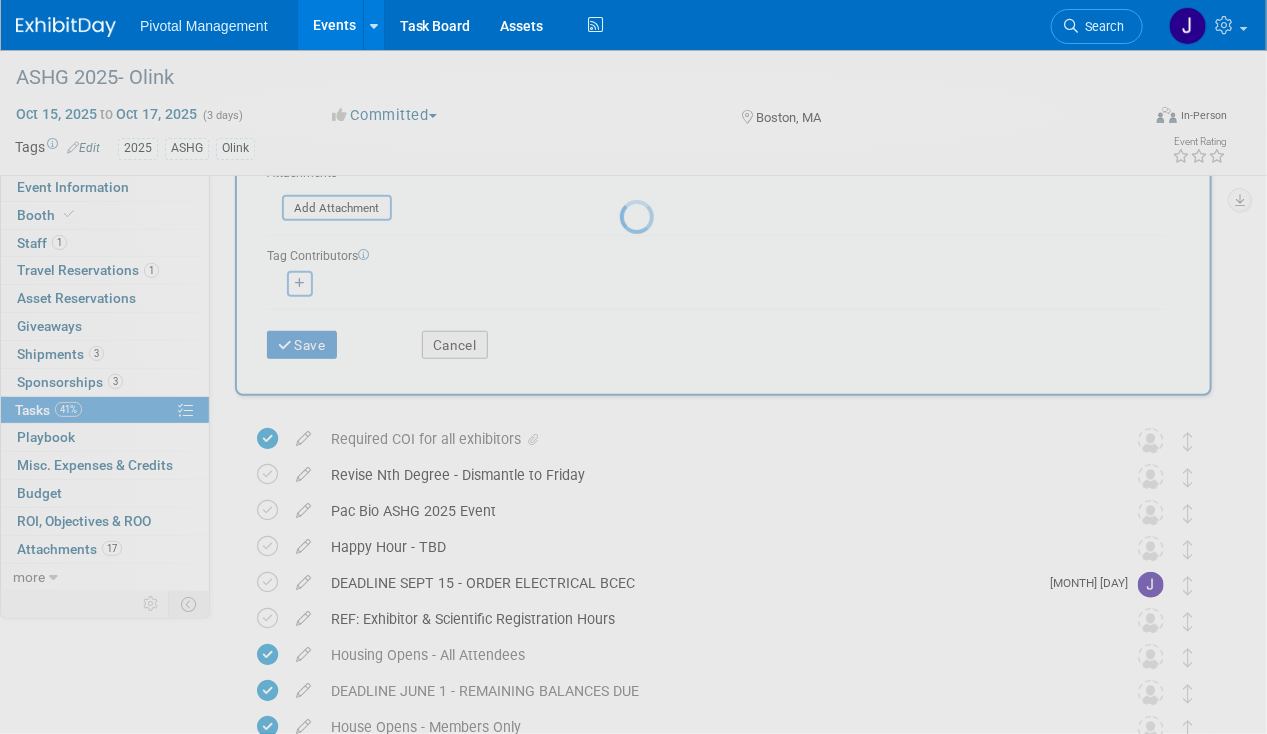 scroll, scrollTop: 0, scrollLeft: 0, axis: both 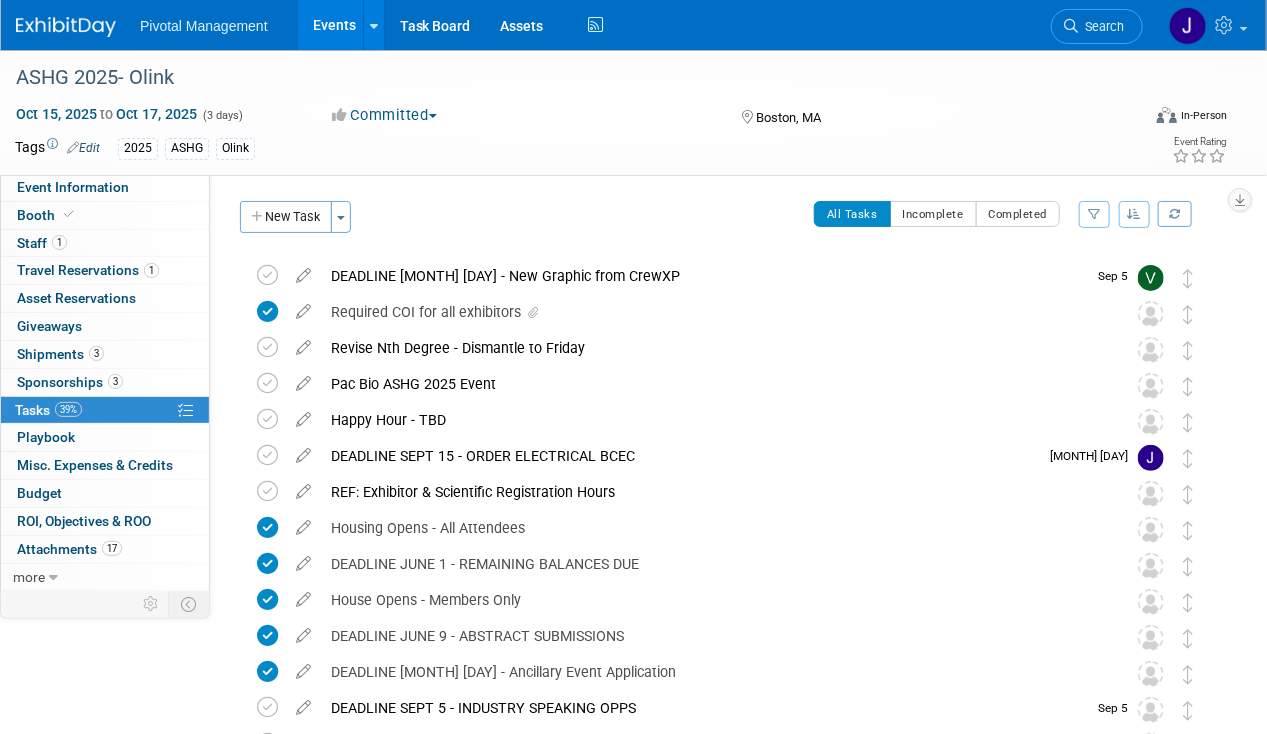click on "Events" at bounding box center (334, 25) 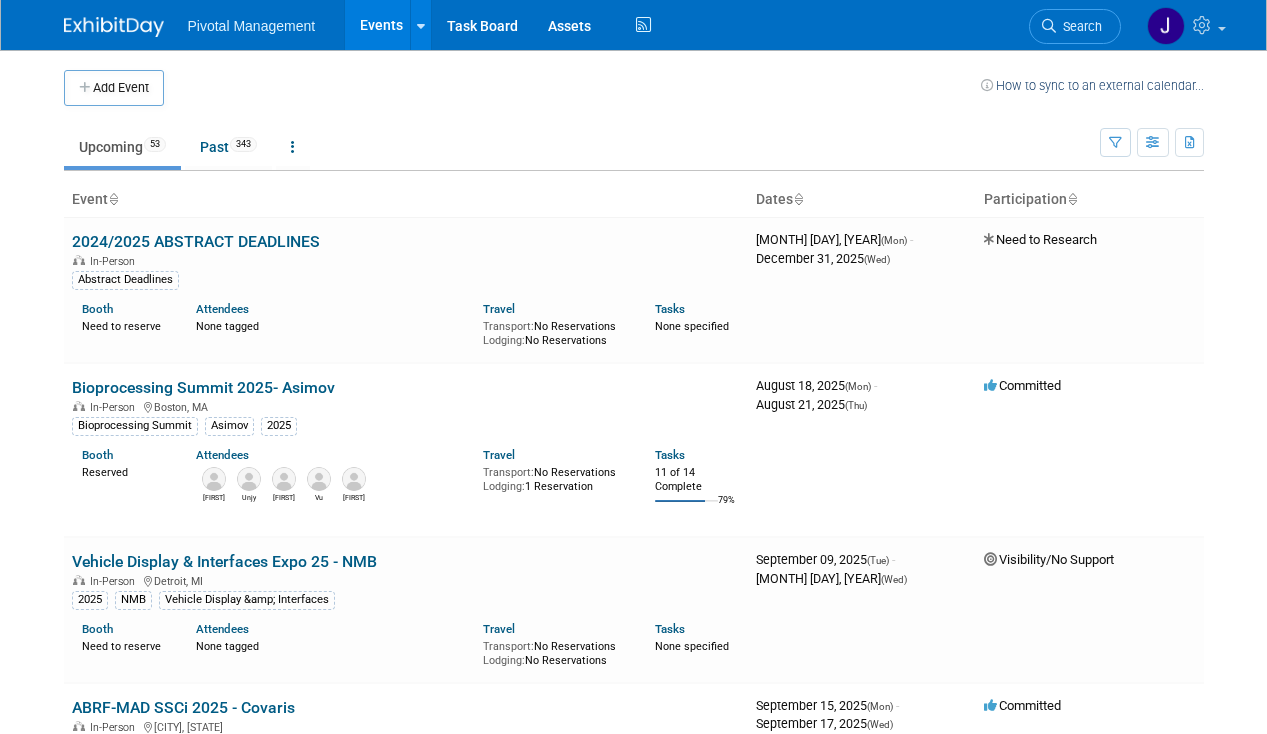 scroll, scrollTop: 0, scrollLeft: 0, axis: both 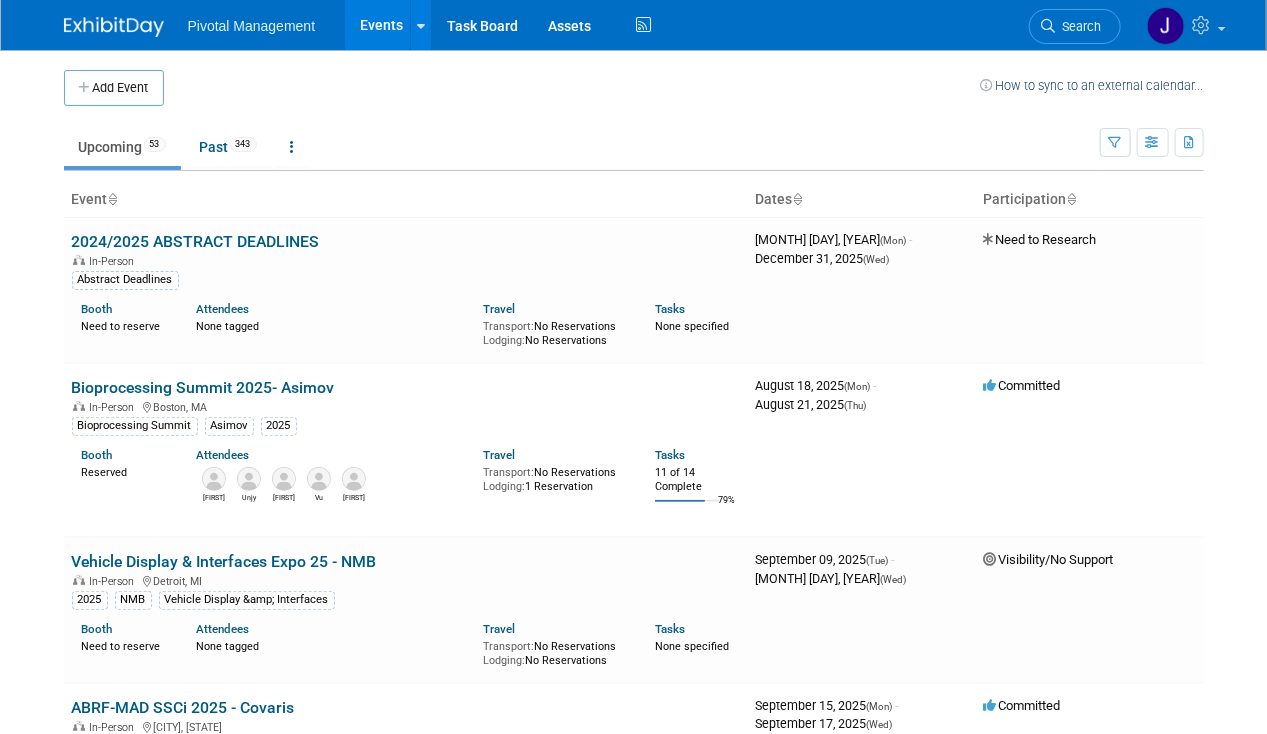 click on "Search" at bounding box center [1079, 26] 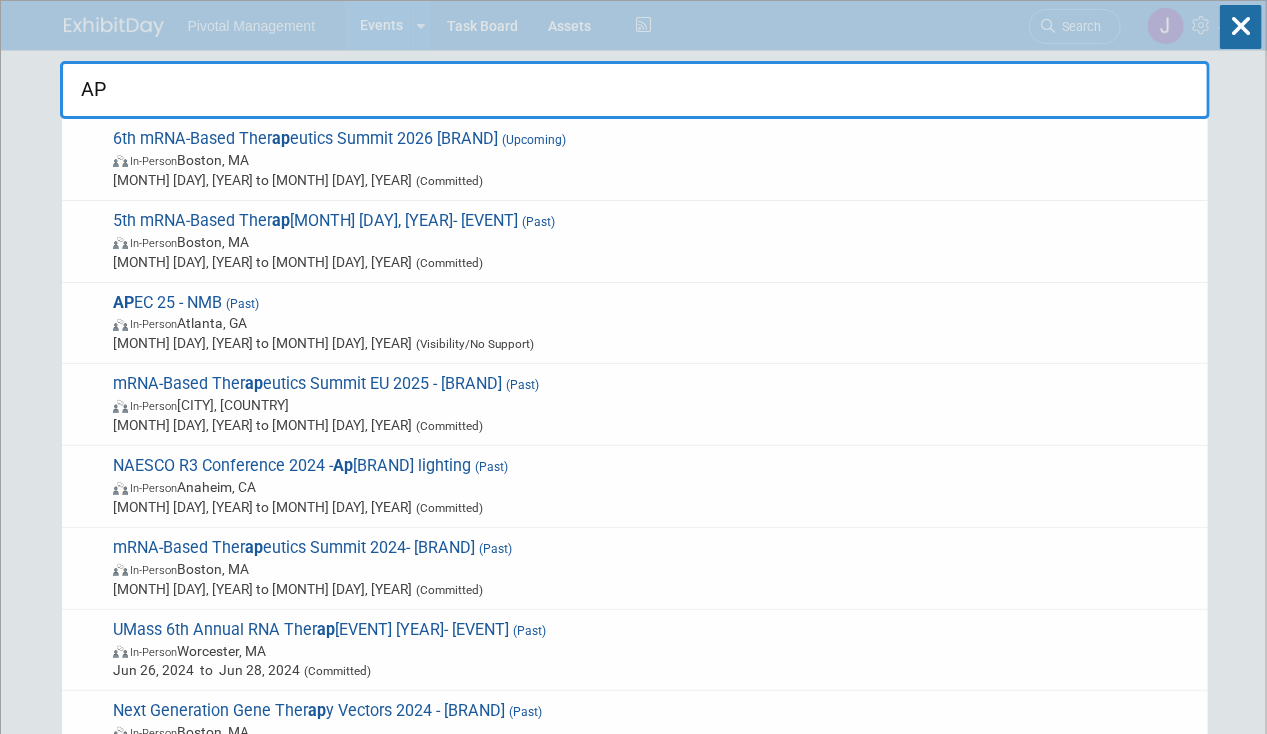 type on "A" 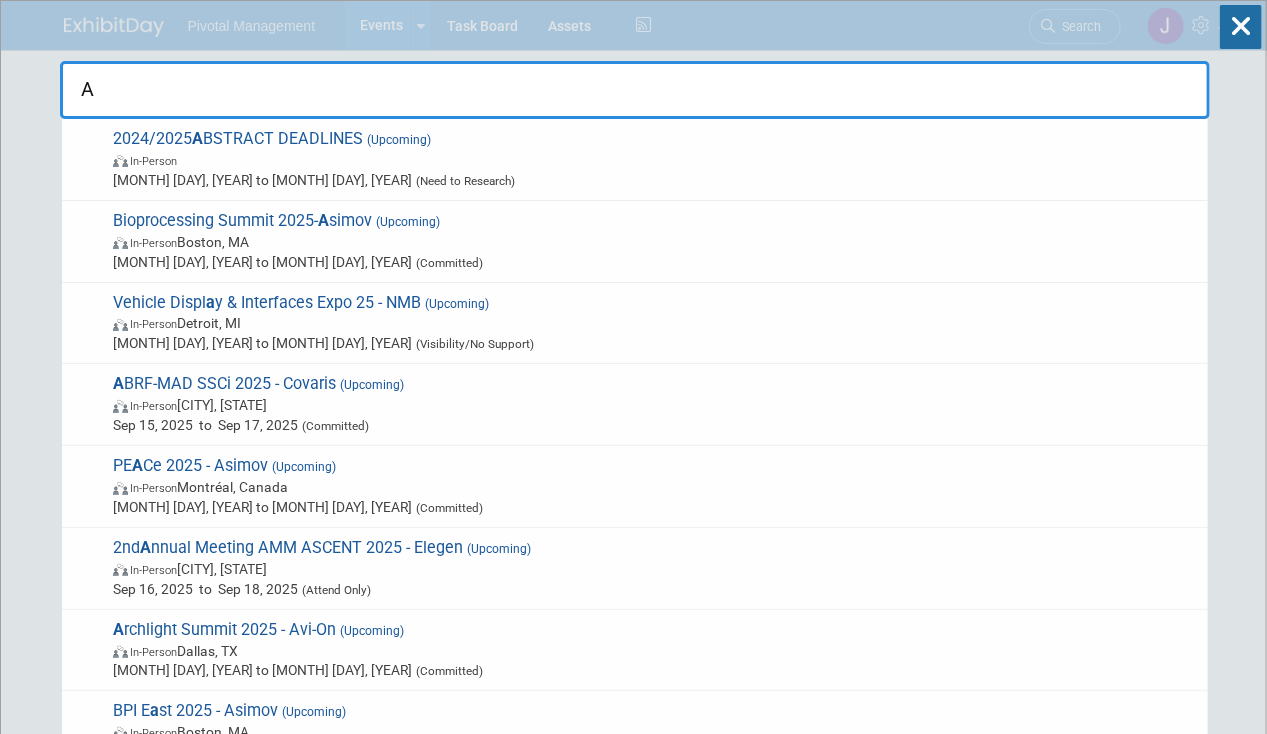 type 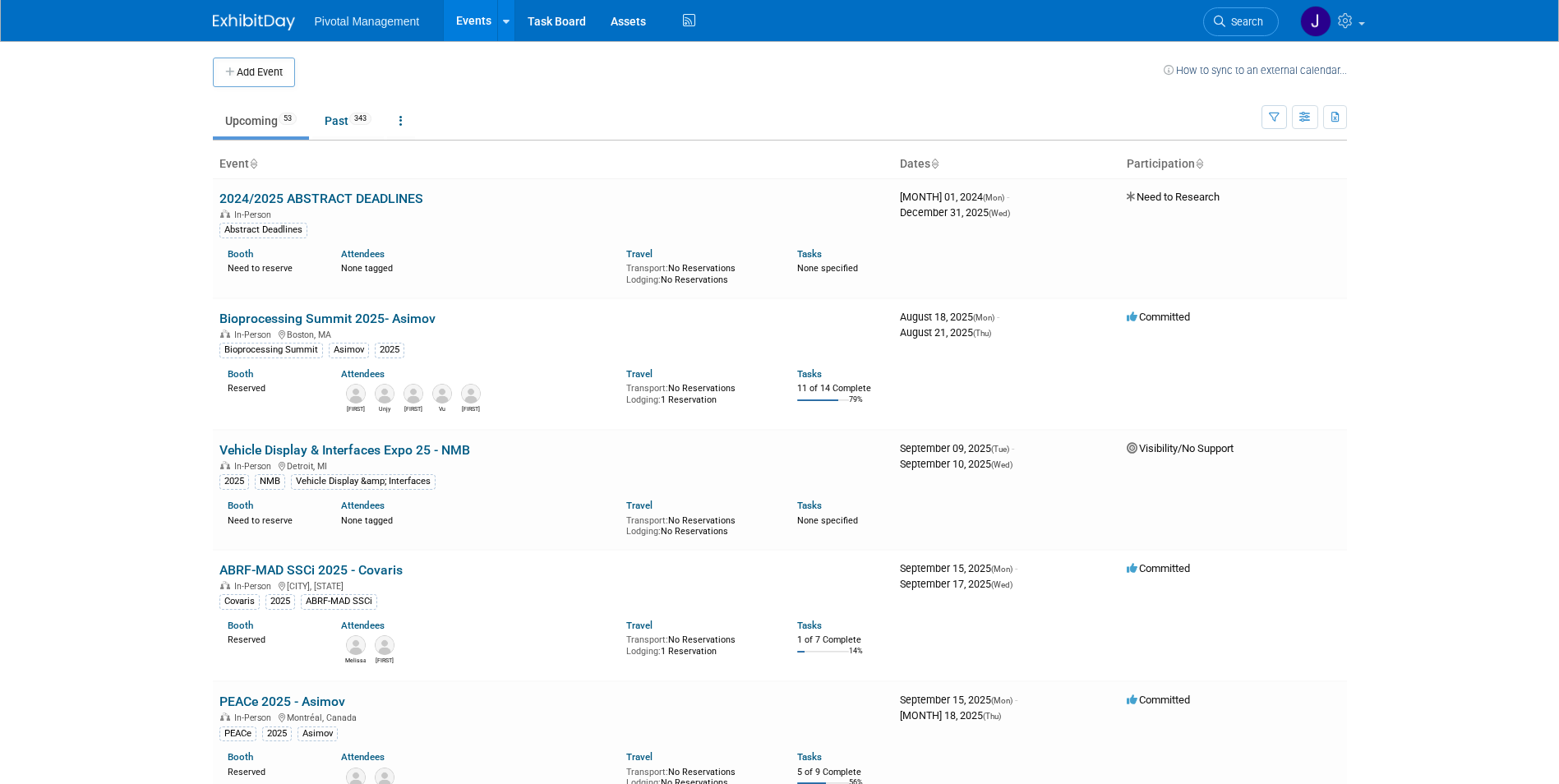 scroll, scrollTop: 0, scrollLeft: 0, axis: both 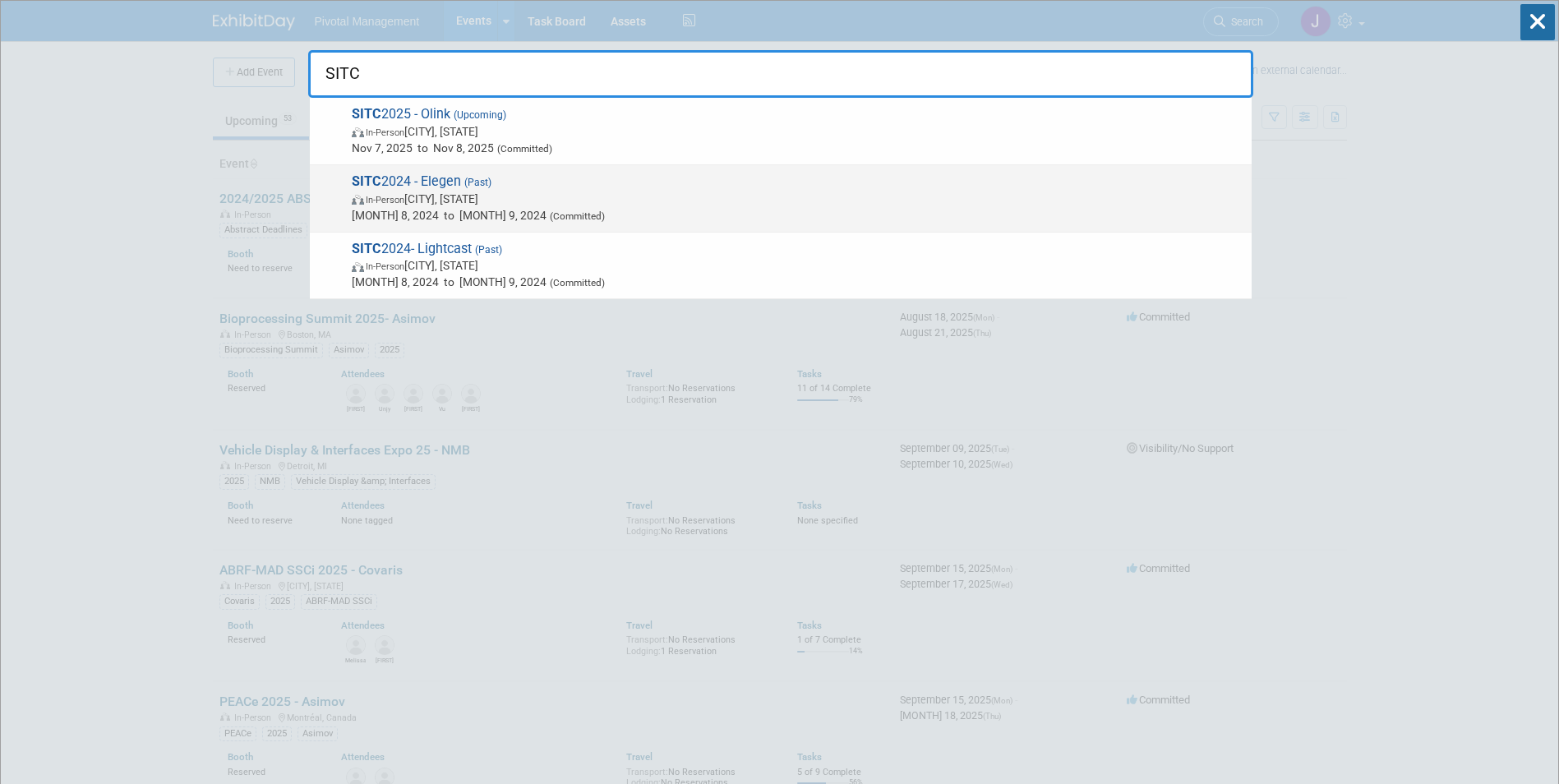 type on "SITC" 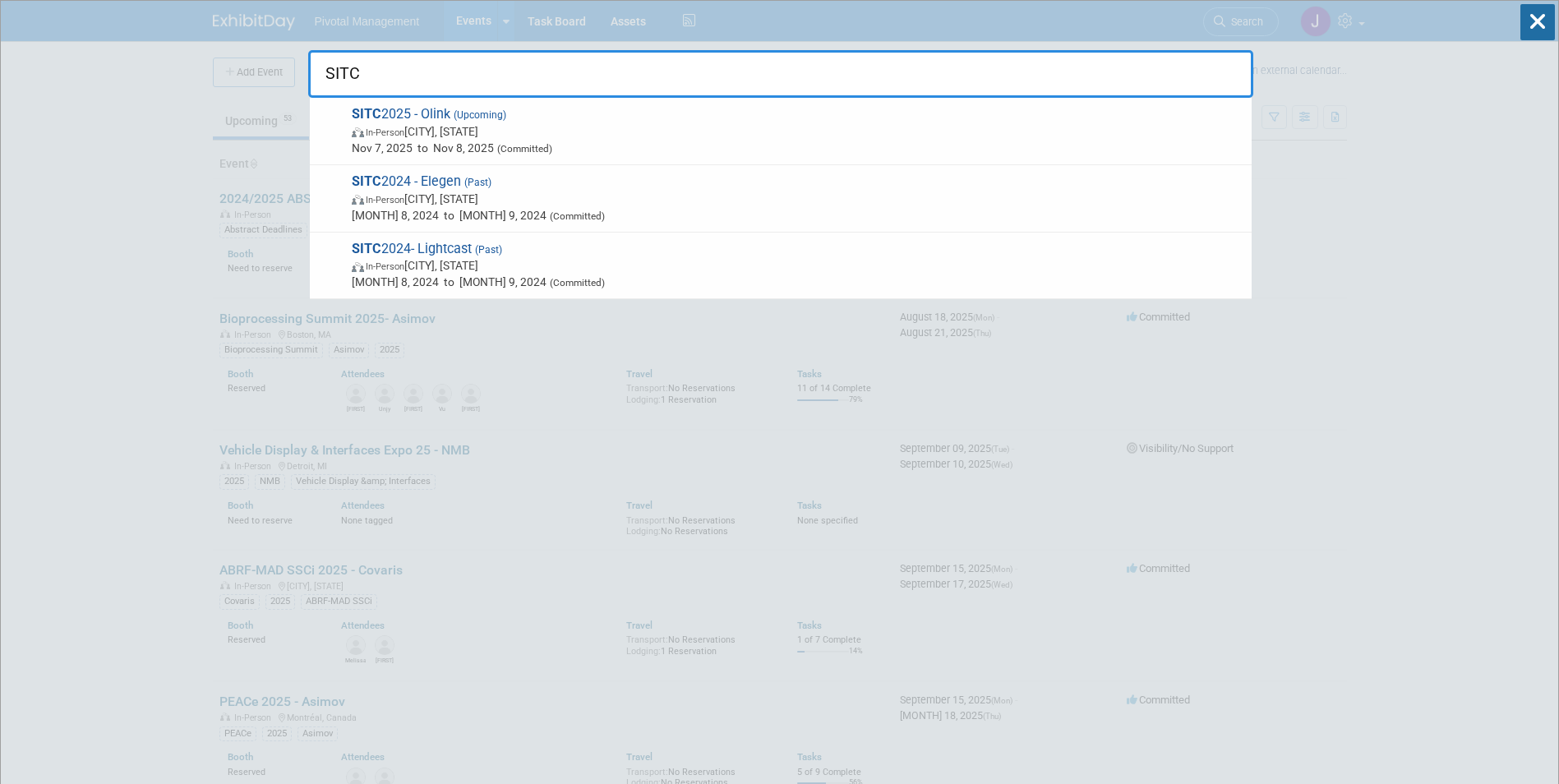 click on "In-Person     Houston, TX" at bounding box center (797, 199) 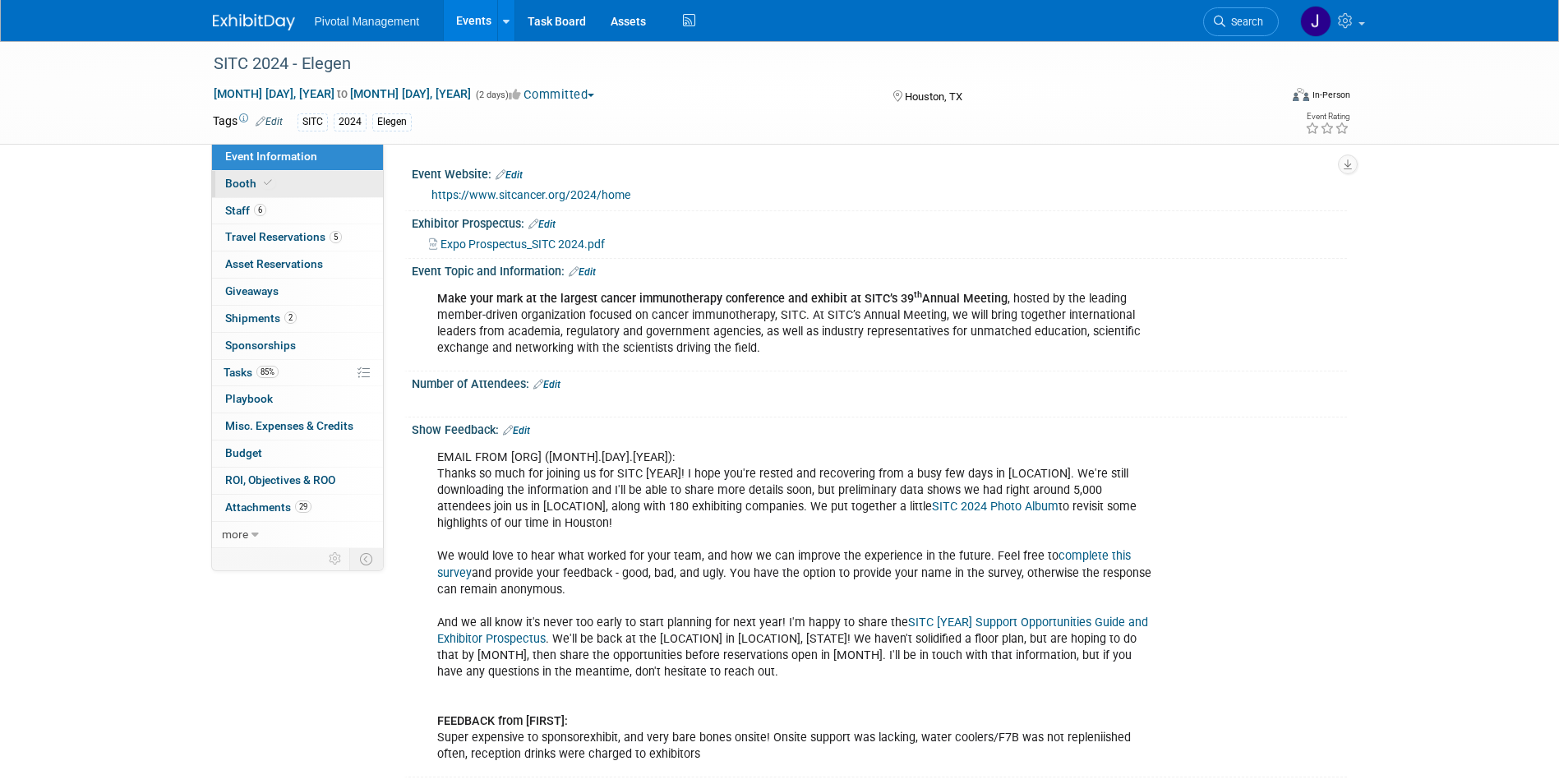 scroll, scrollTop: 0, scrollLeft: 0, axis: both 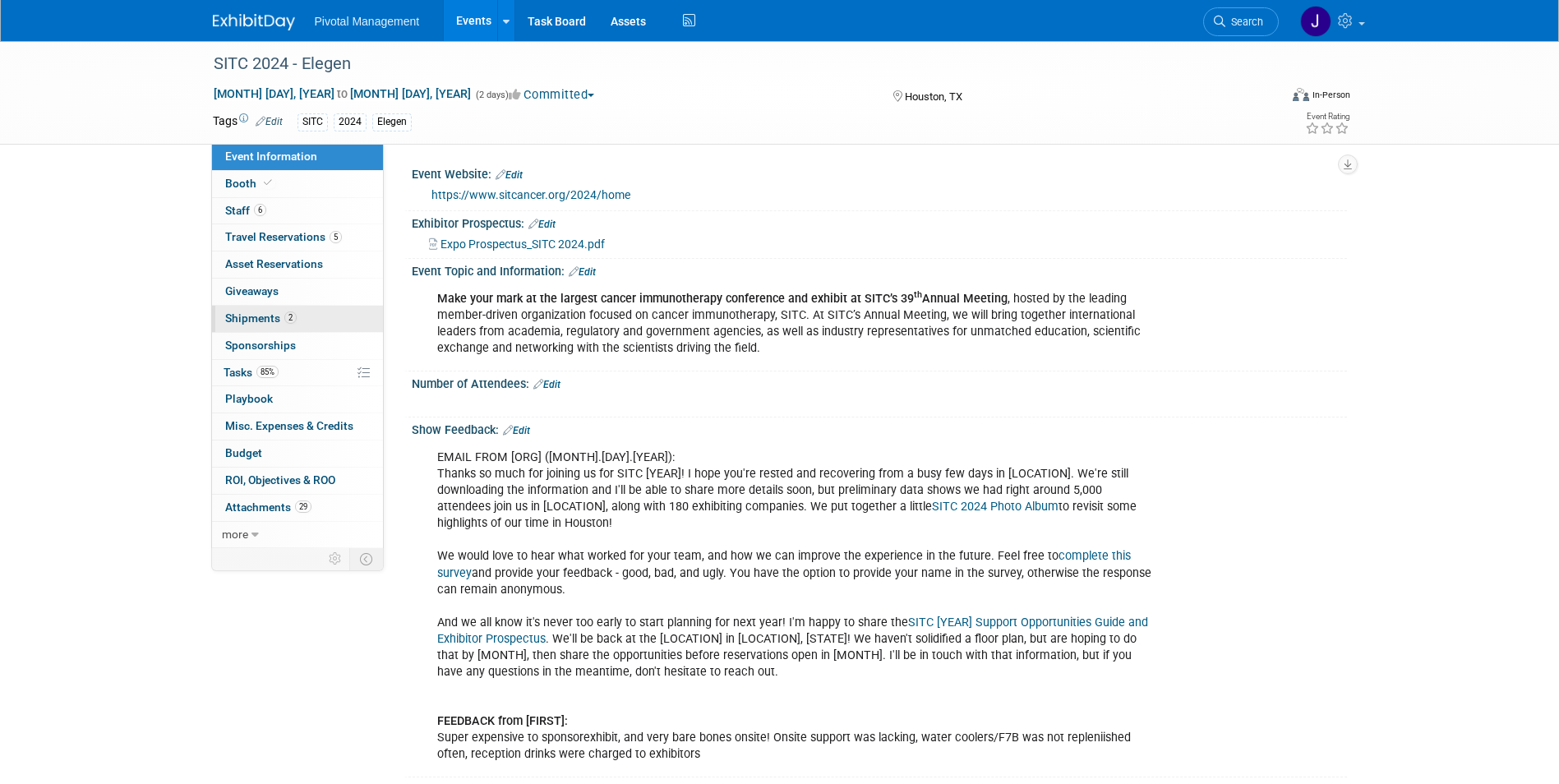 click on "2" at bounding box center [290, 317] 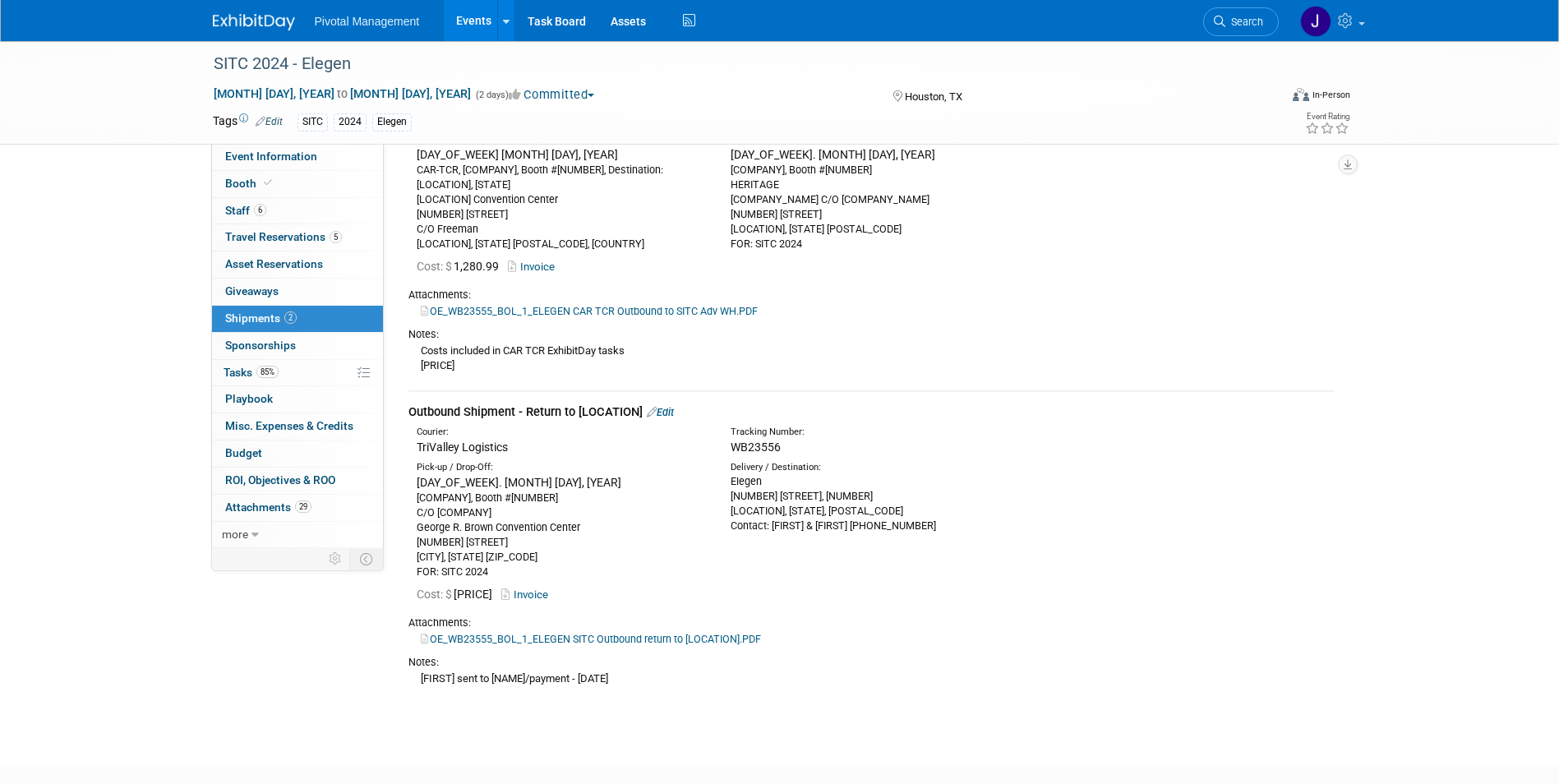 scroll, scrollTop: 150, scrollLeft: 0, axis: vertical 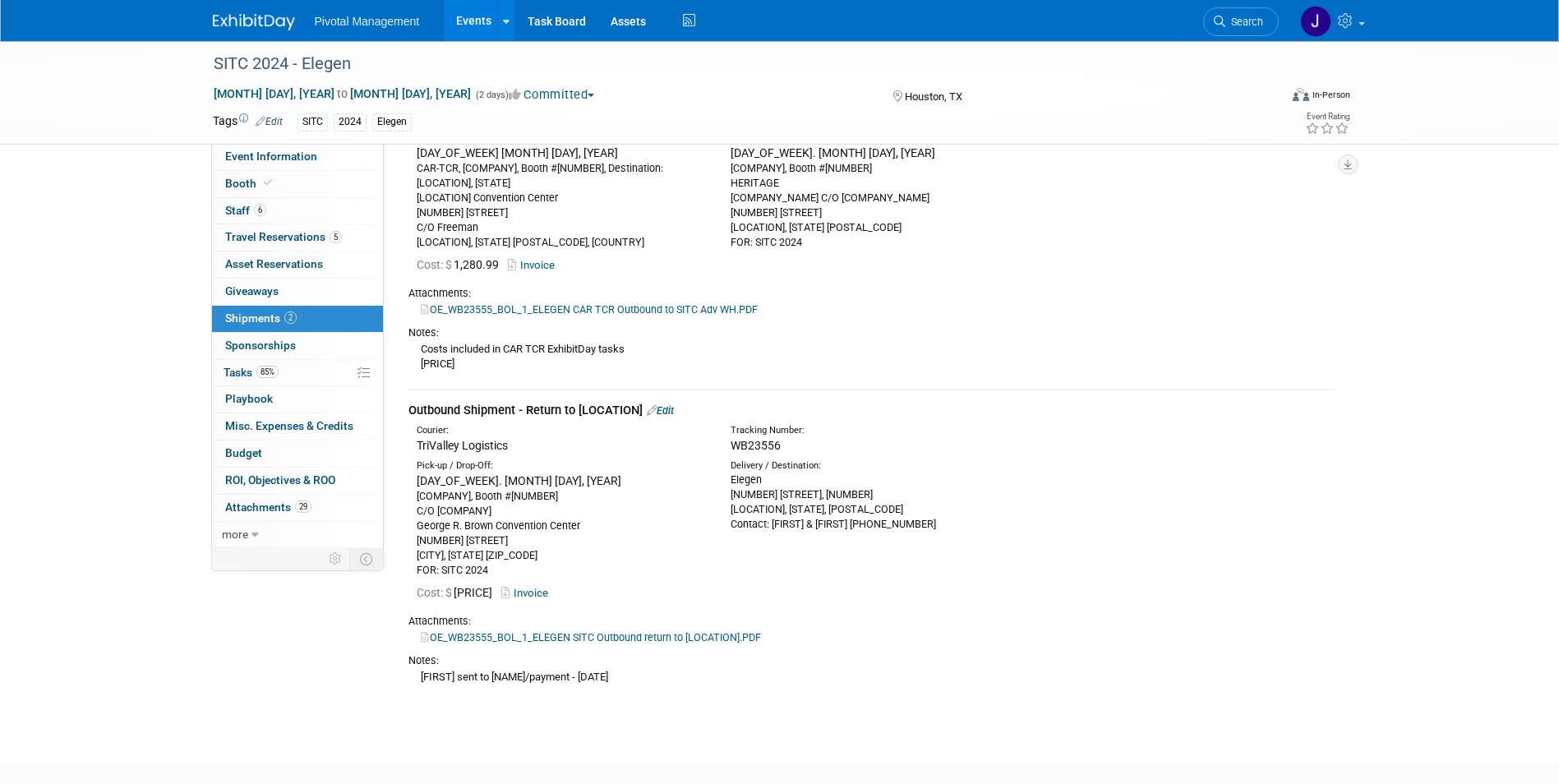 click on "Events" at bounding box center [473, 21] 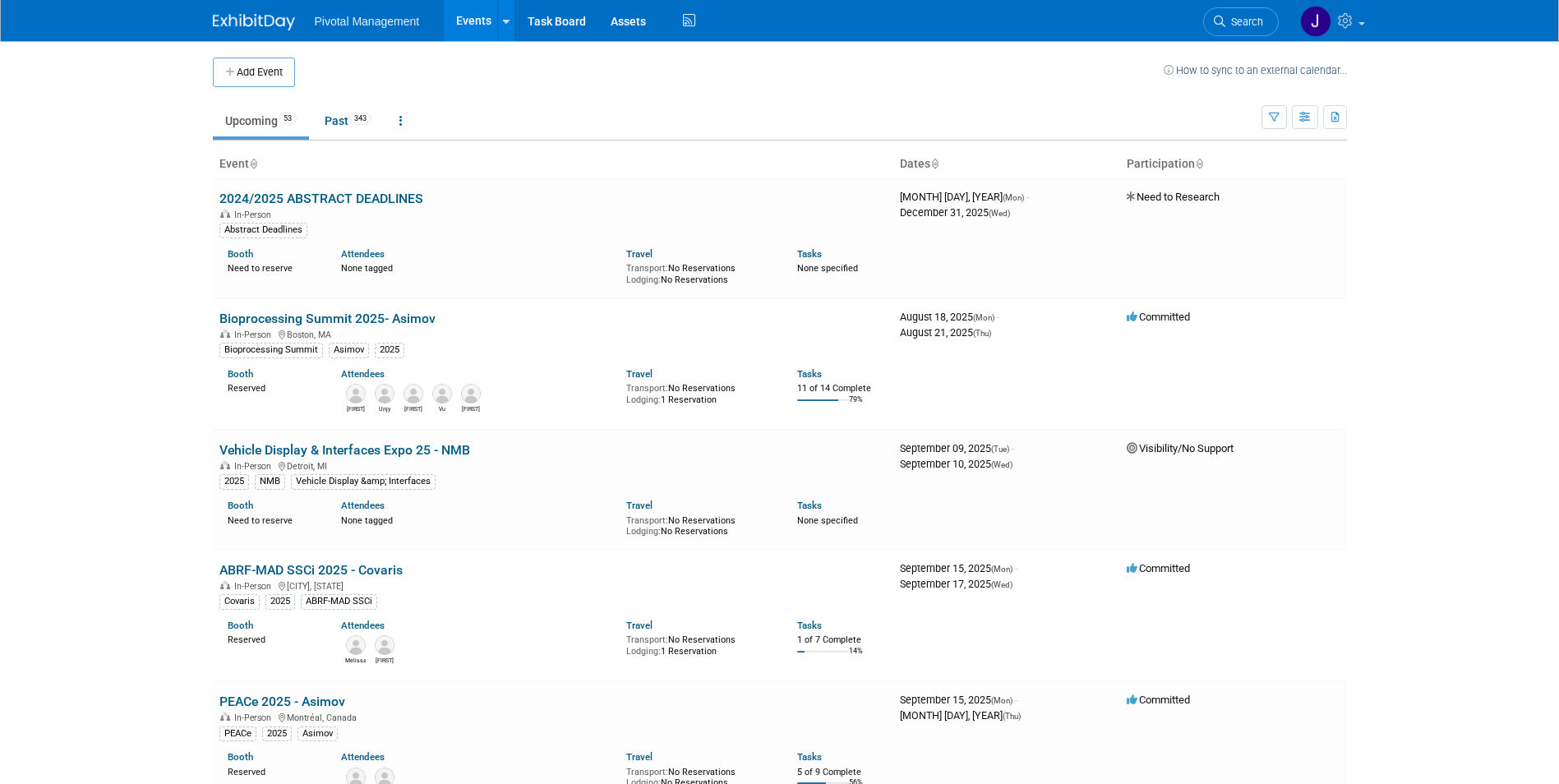 click on "Search" at bounding box center [1244, 21] 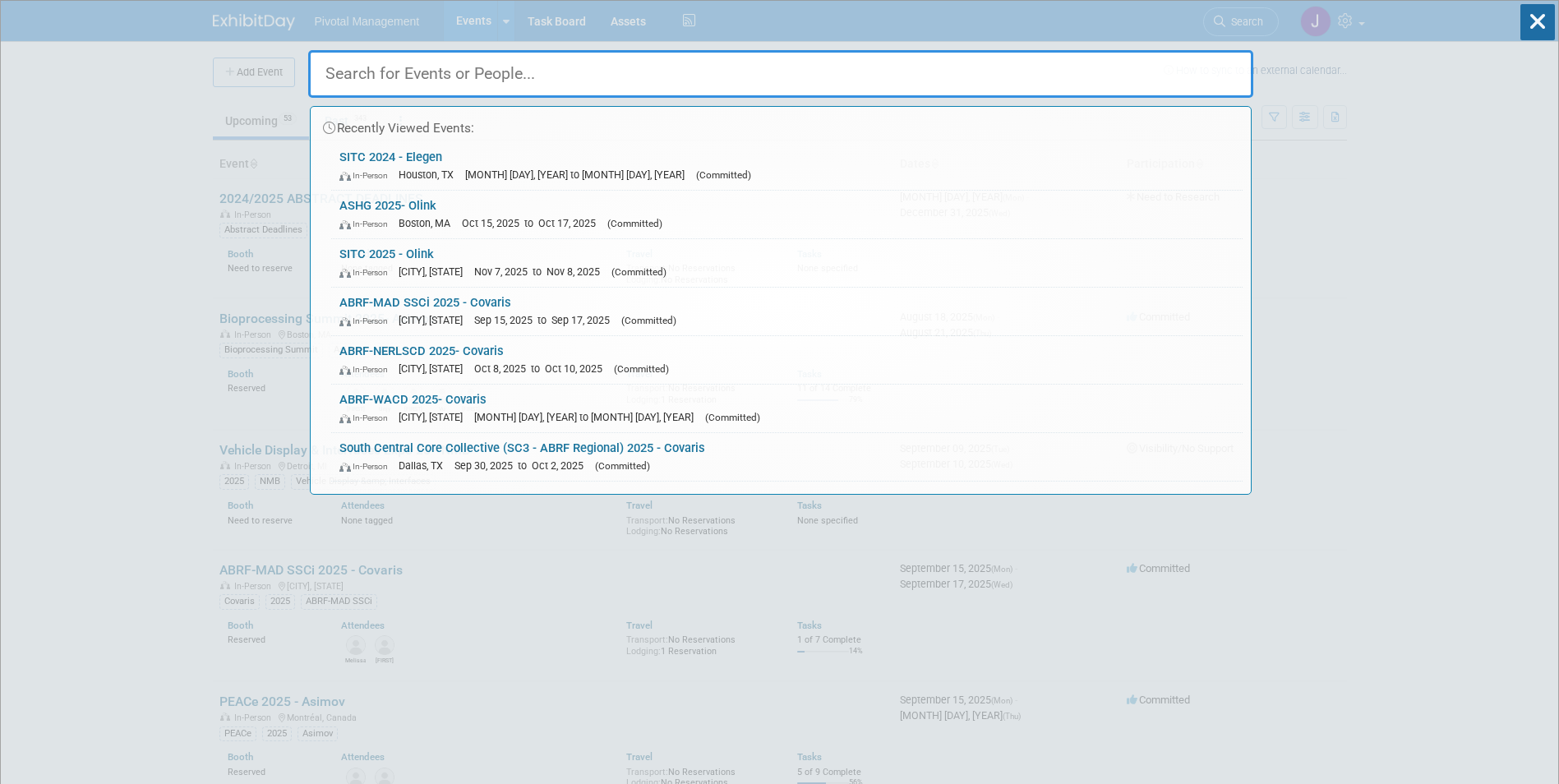 scroll, scrollTop: 0, scrollLeft: 0, axis: both 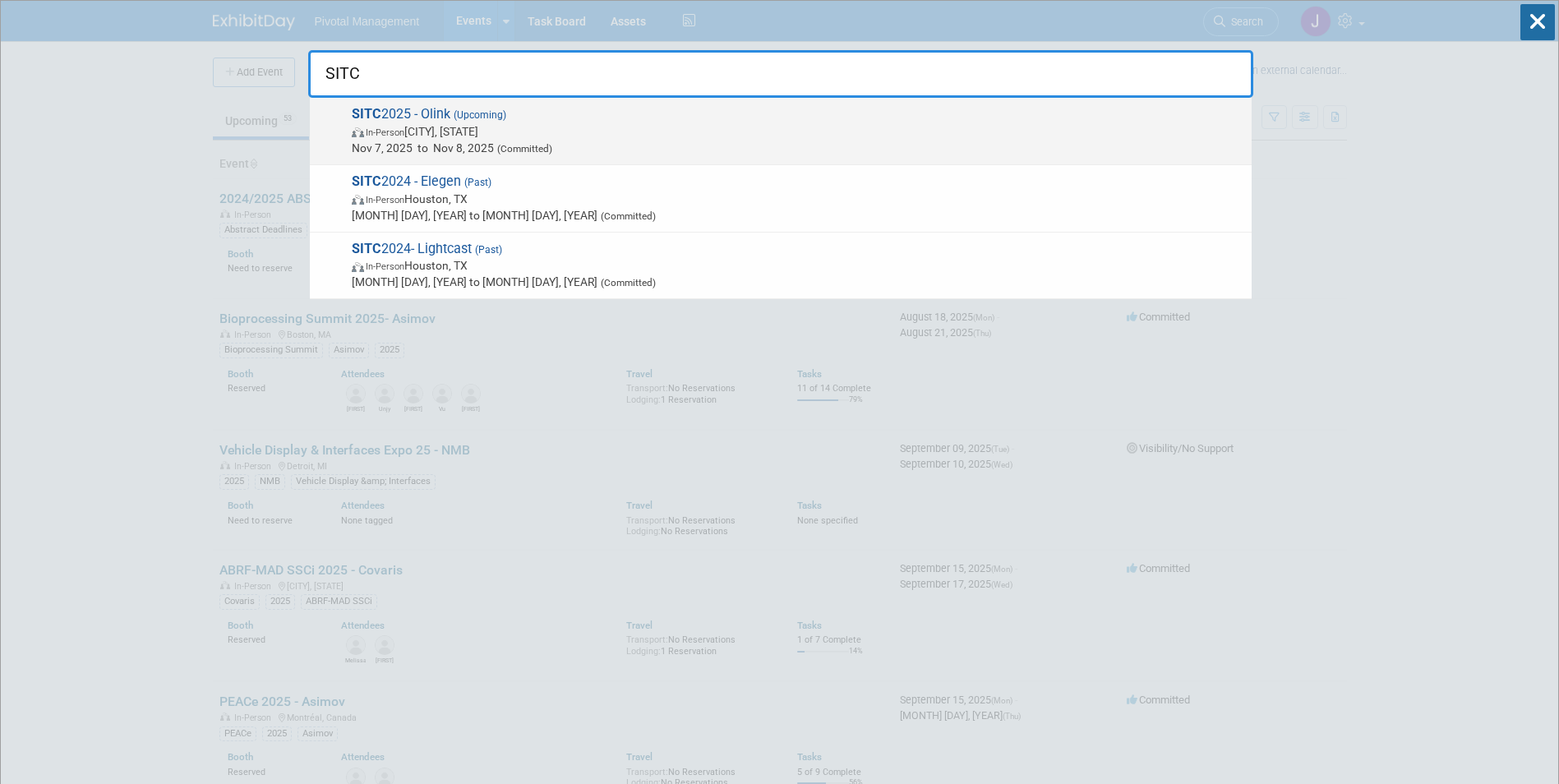 type on "SITC" 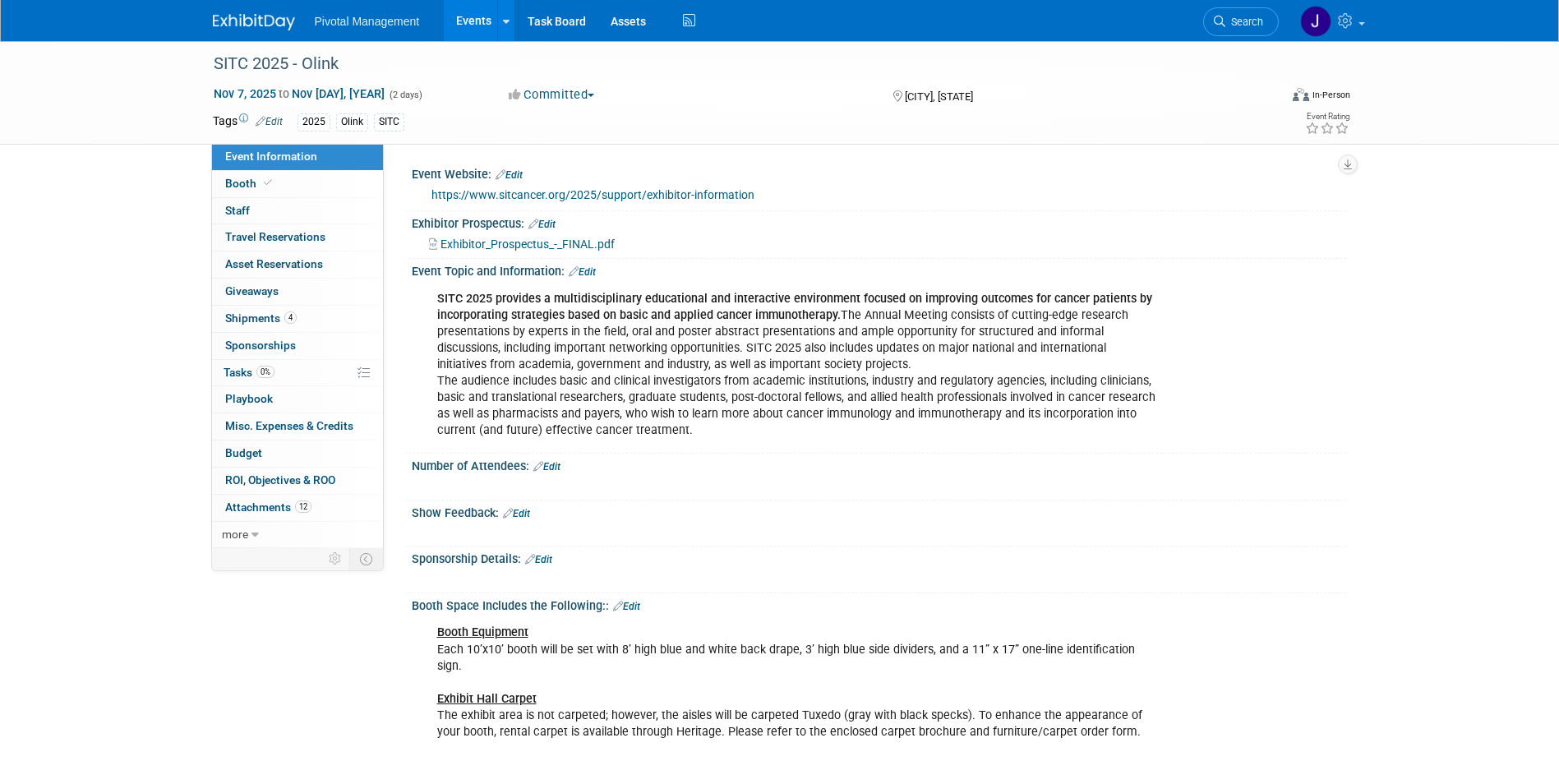 scroll, scrollTop: 0, scrollLeft: 0, axis: both 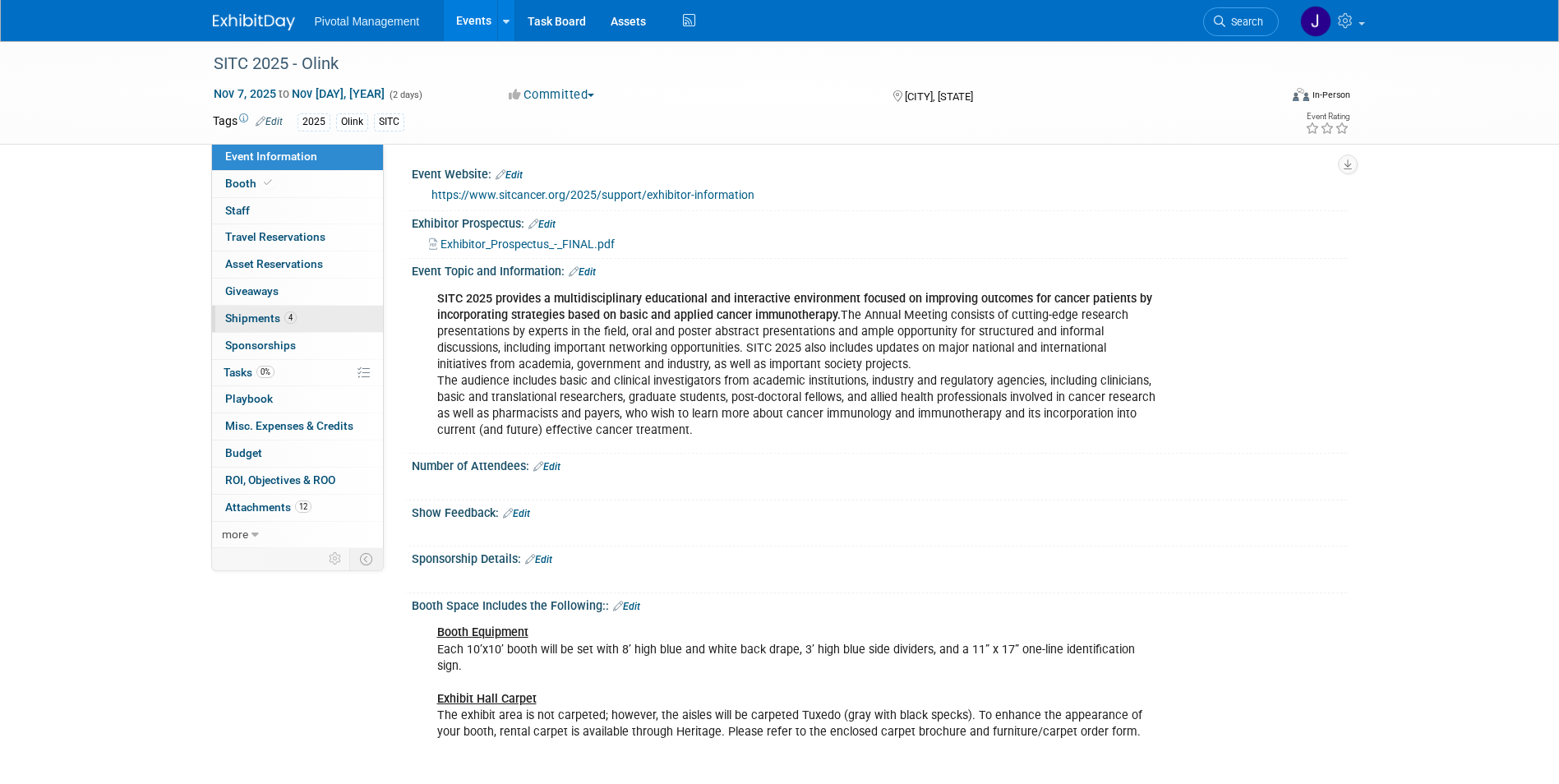 click on "Shipments 4" at bounding box center (261, 318) 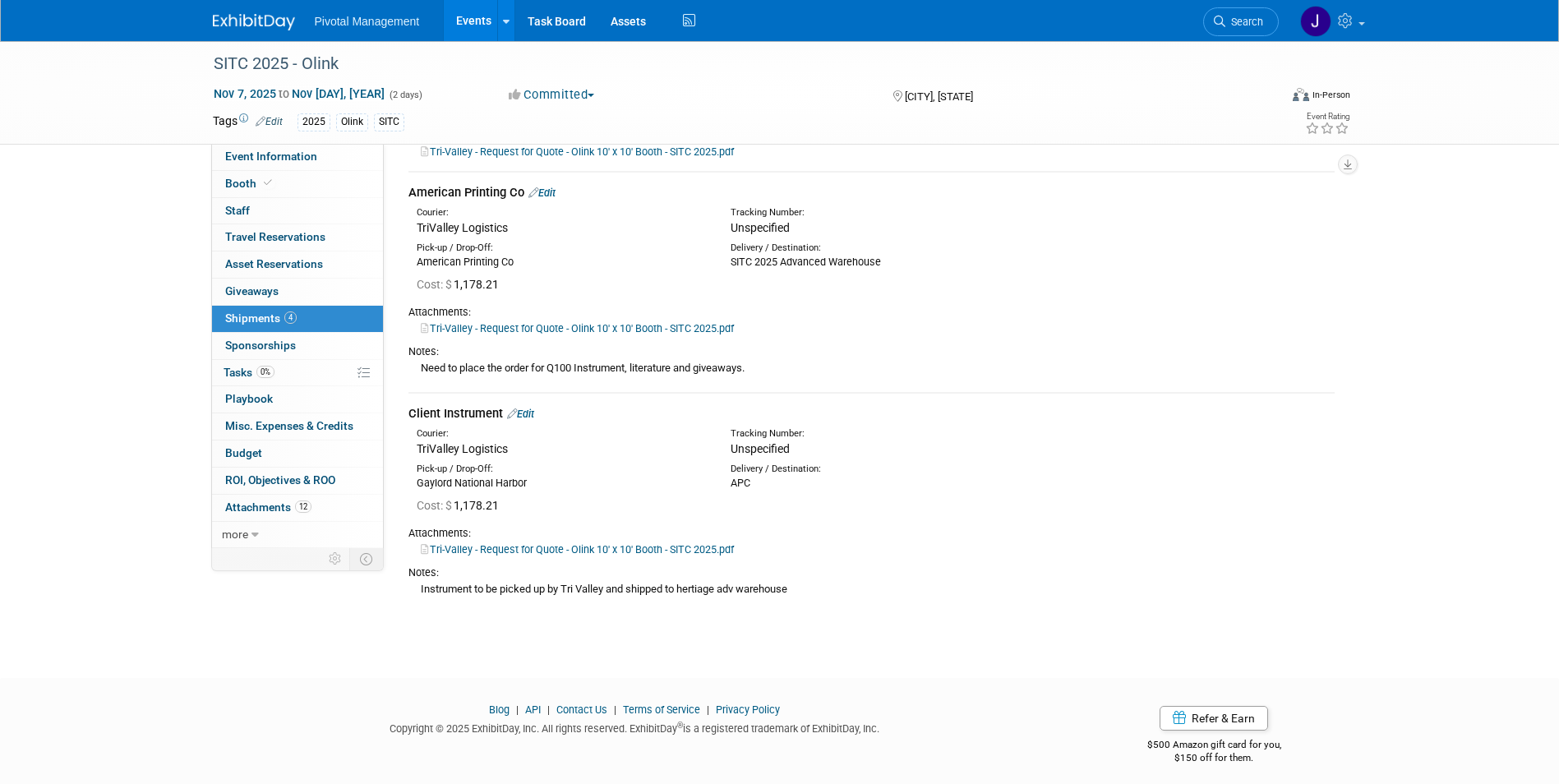 scroll, scrollTop: 960, scrollLeft: 0, axis: vertical 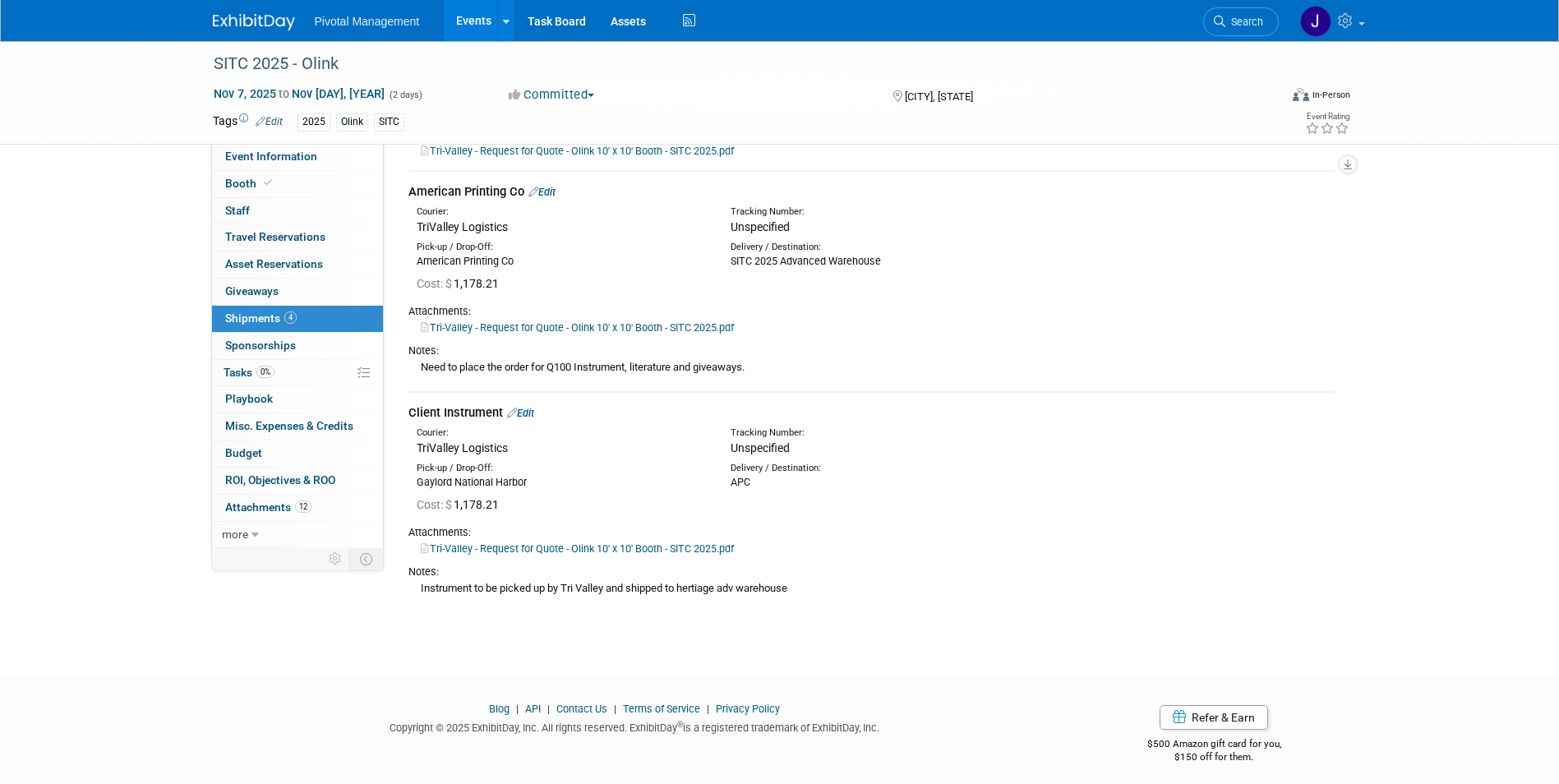 click on "Tri-Valley - Request for Quote - Olink 10' x 10' Booth - SITC 2025.pdf" at bounding box center (577, 327) 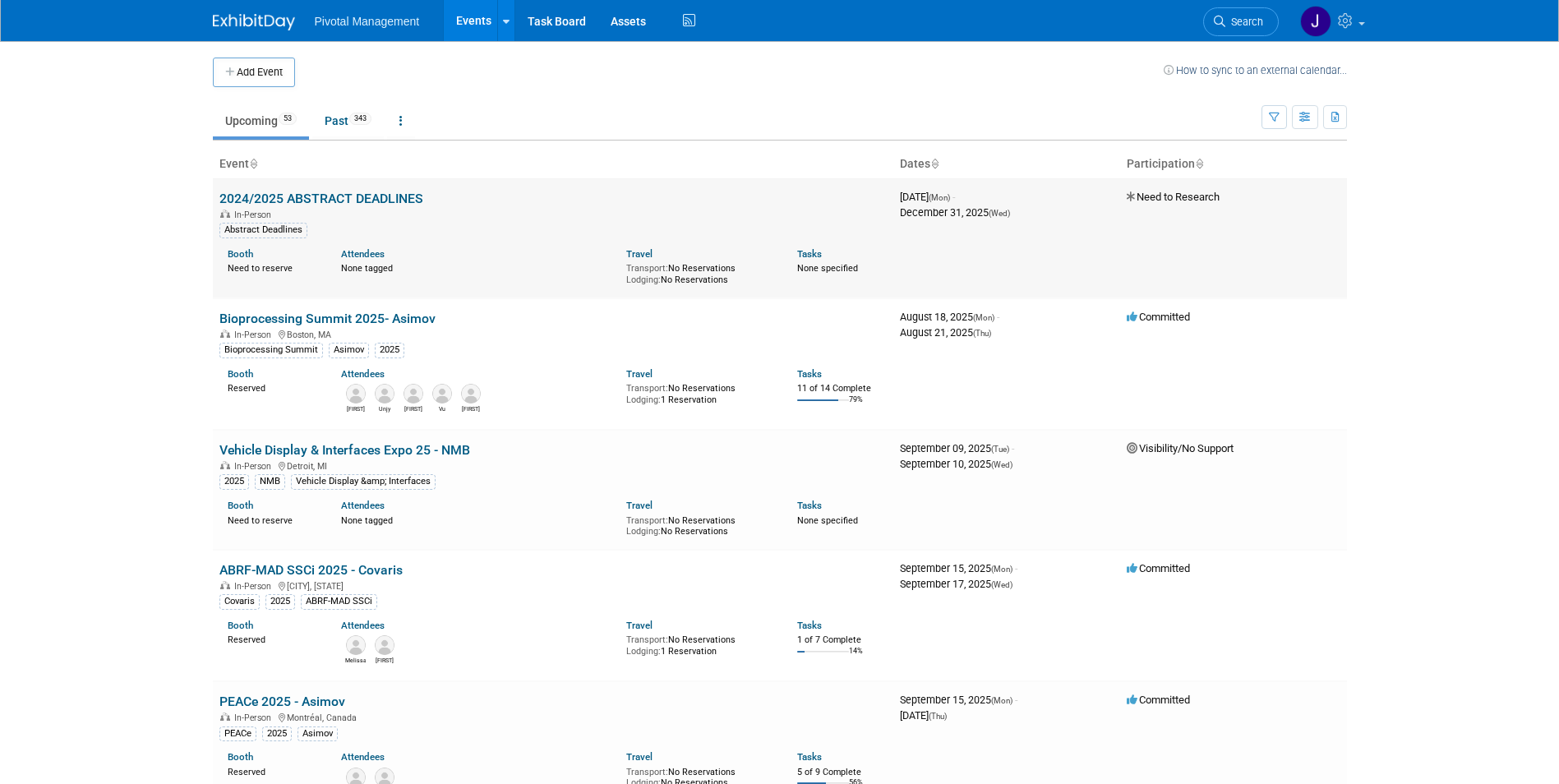 scroll, scrollTop: 2, scrollLeft: 0, axis: vertical 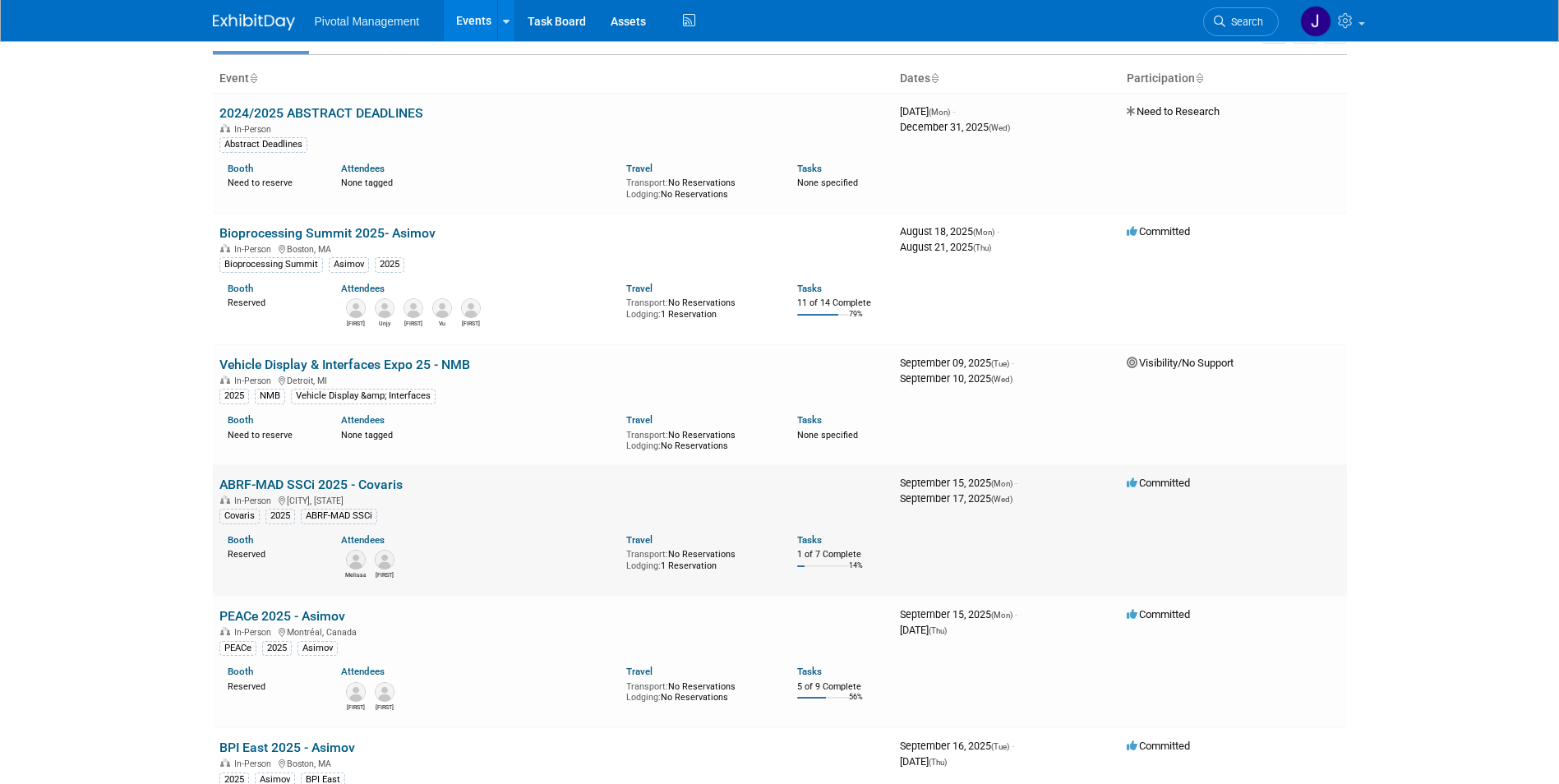 click on "ABRF-MAD SSCi 2025 - Covaris" at bounding box center [311, 484] 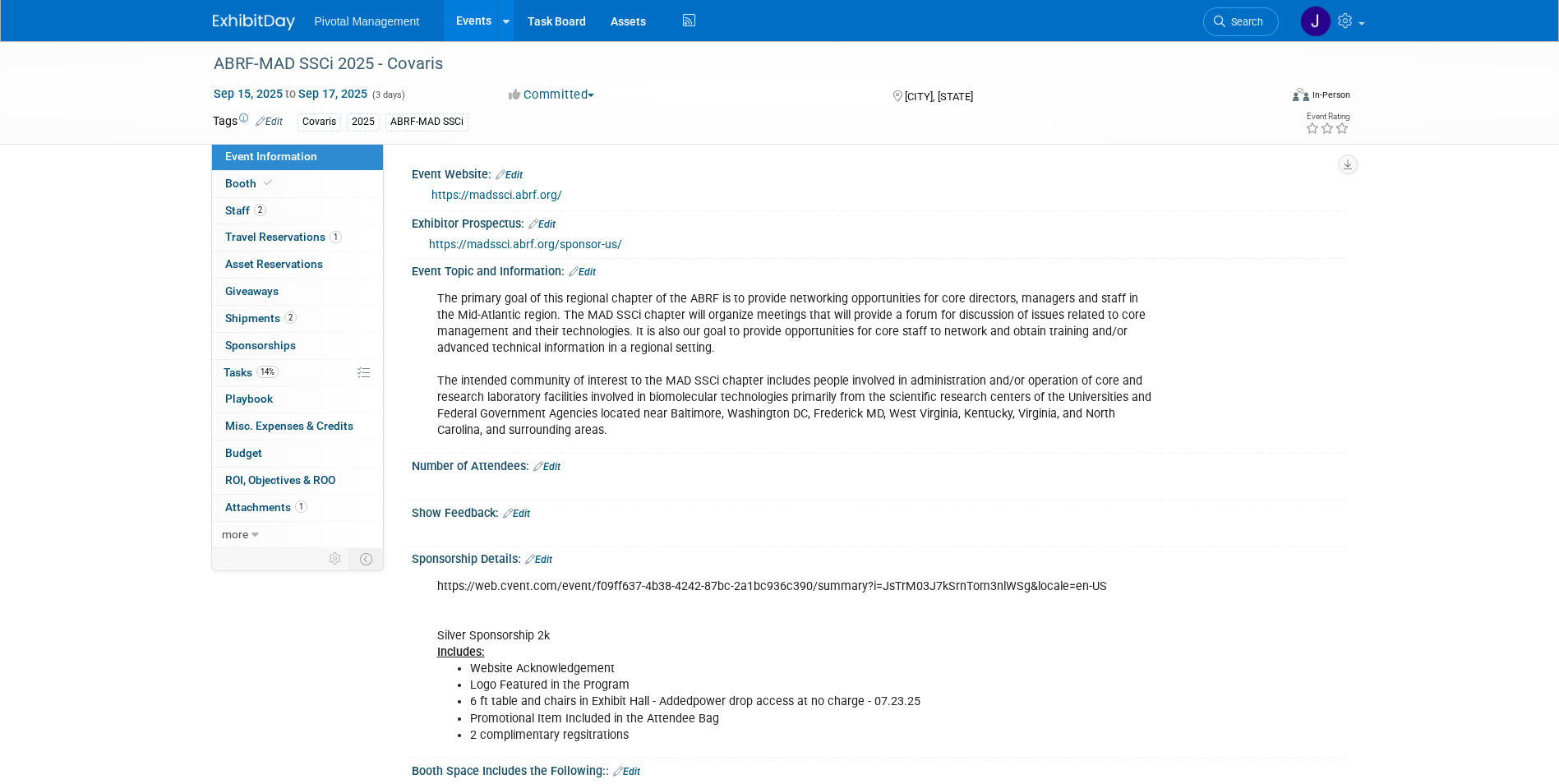 scroll, scrollTop: 0, scrollLeft: 0, axis: both 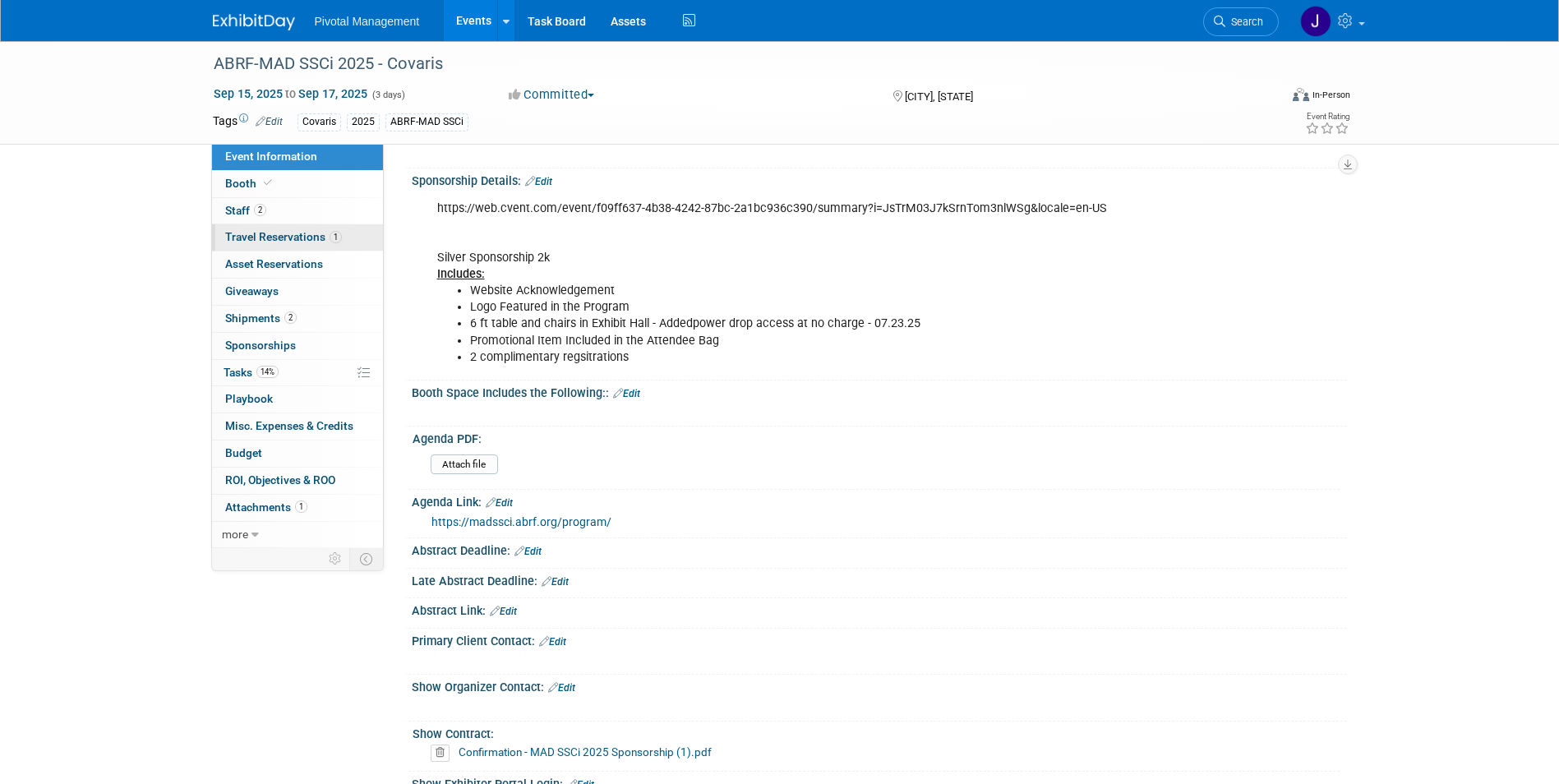 click on "1
Travel Reservations 1" at bounding box center (298, 238) 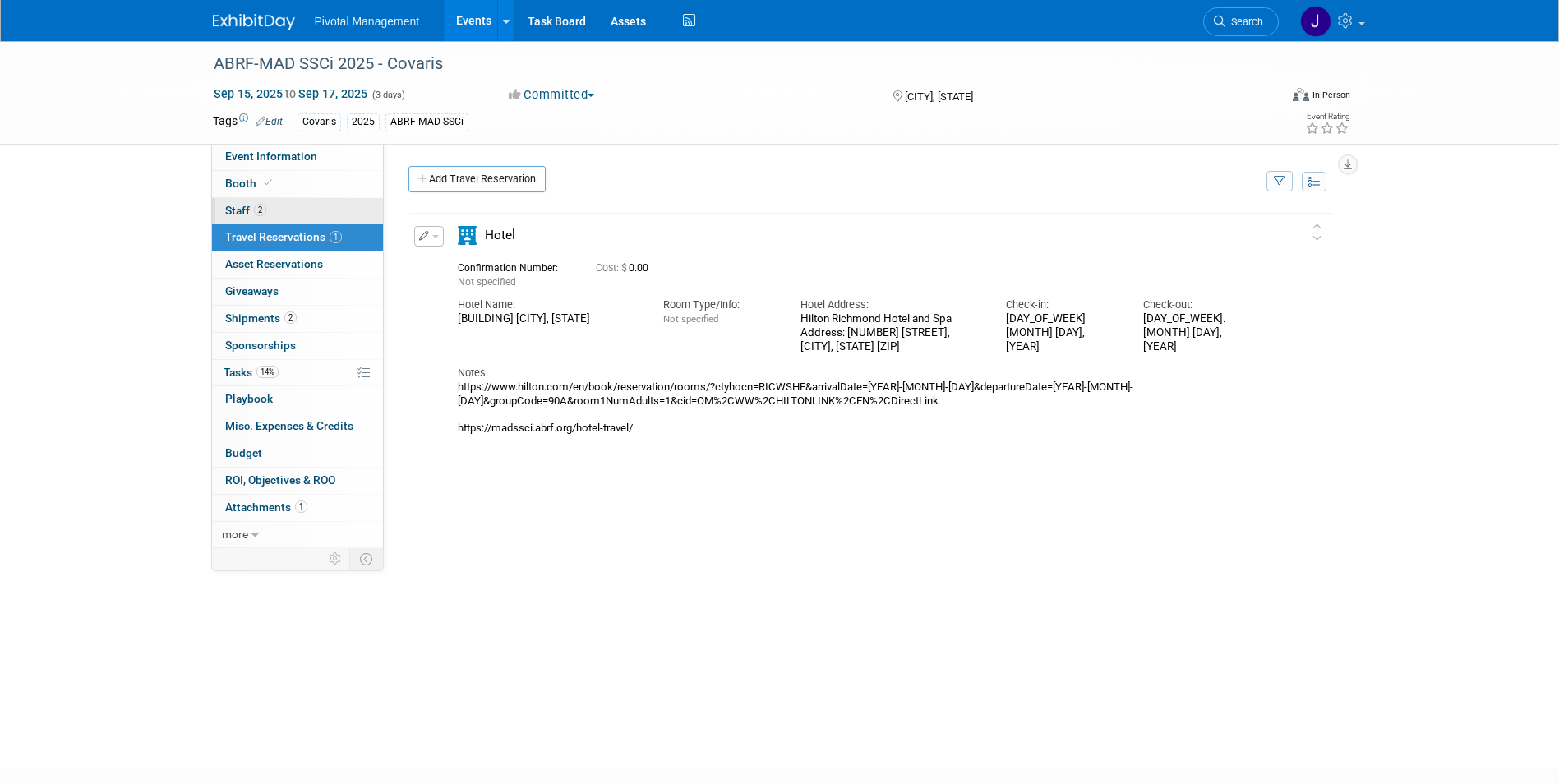 click on "2
Staff 2" at bounding box center (298, 211) 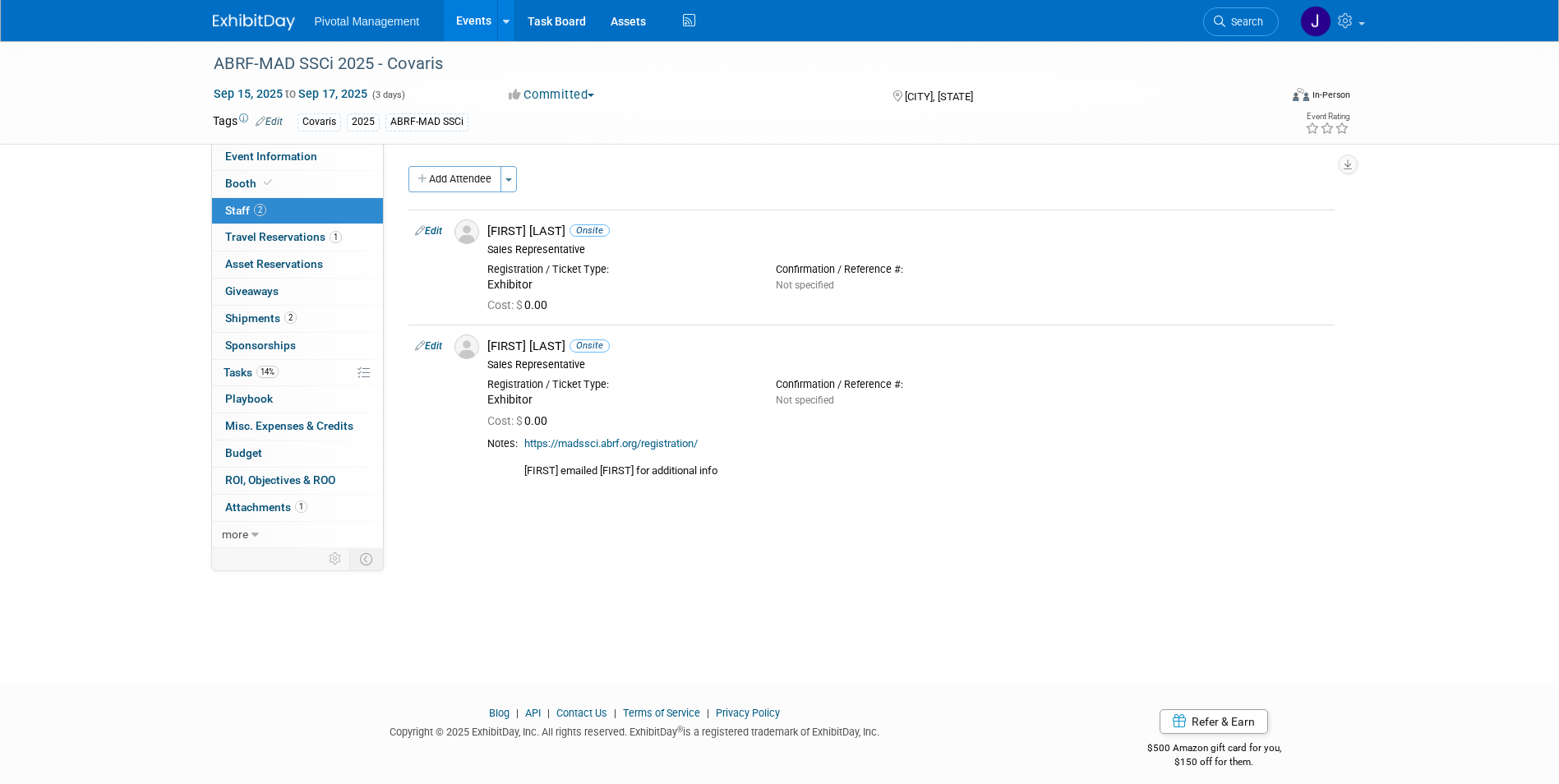 drag, startPoint x: 429, startPoint y: 345, endPoint x: 440, endPoint y: 345, distance: 11 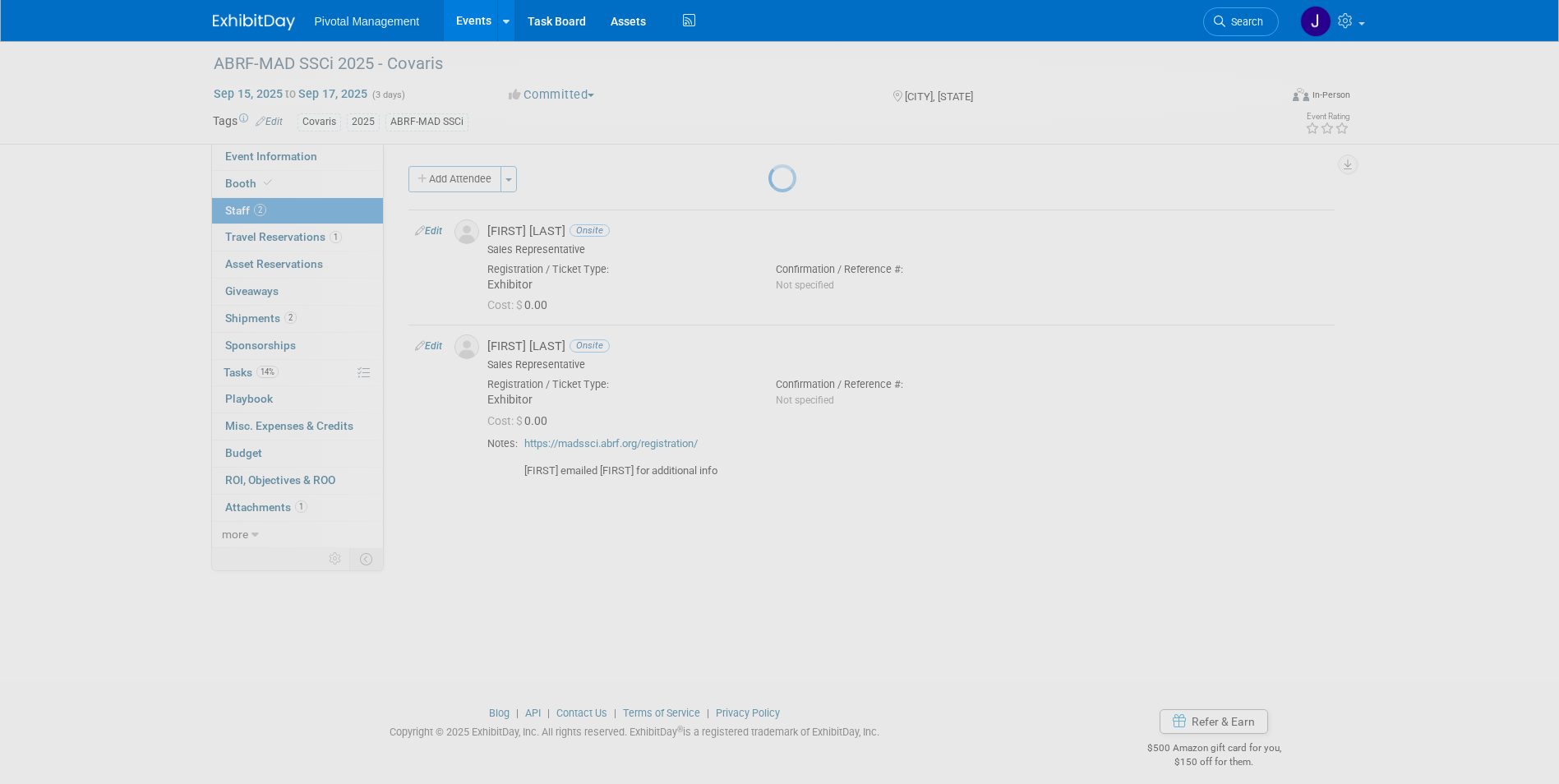 select on "8924b151-304e-4209-bd65-fe7ae52abedc" 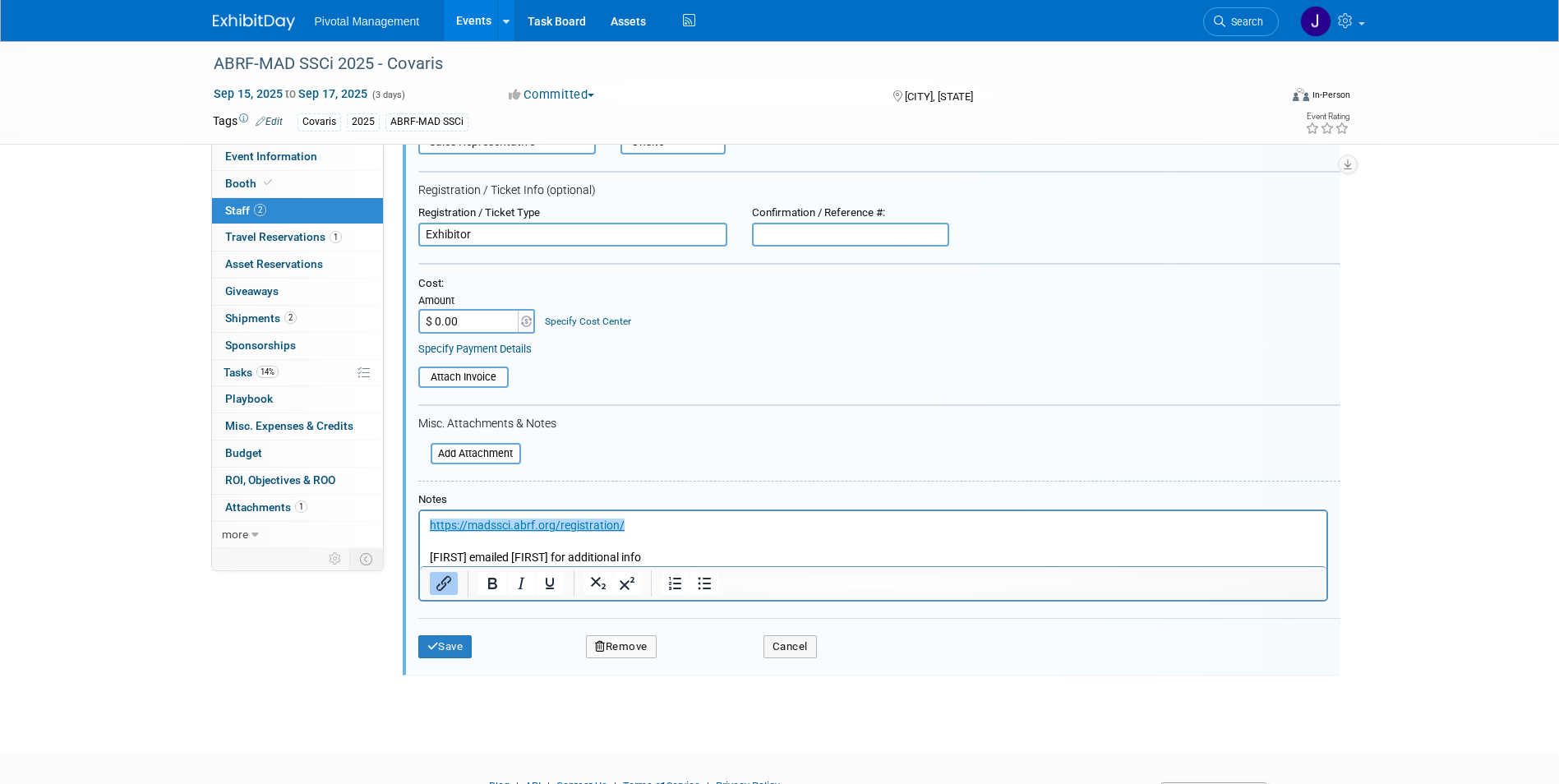scroll, scrollTop: 370, scrollLeft: 0, axis: vertical 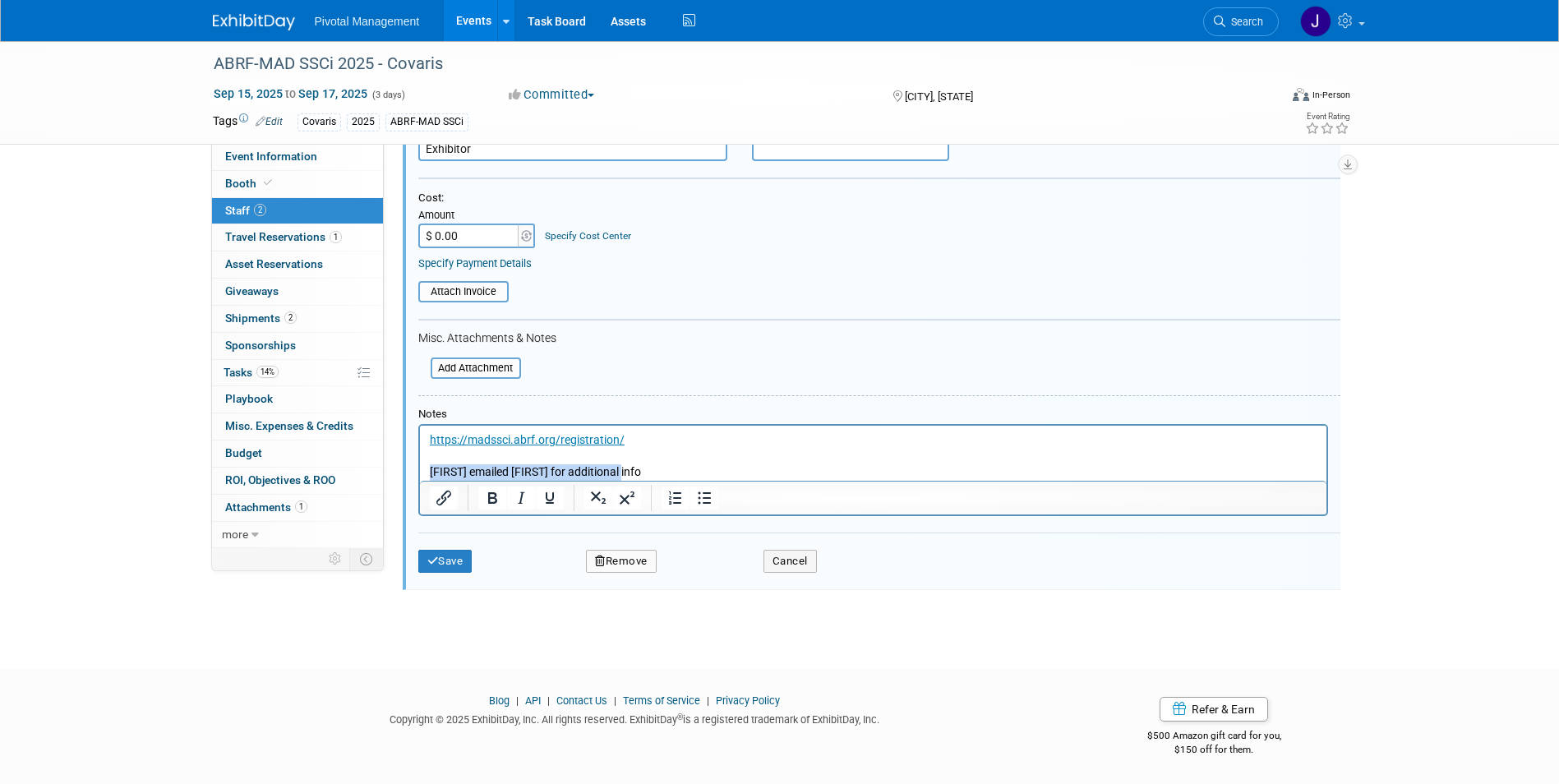 drag, startPoint x: 665, startPoint y: 468, endPoint x: 763, endPoint y: 894, distance: 437.127 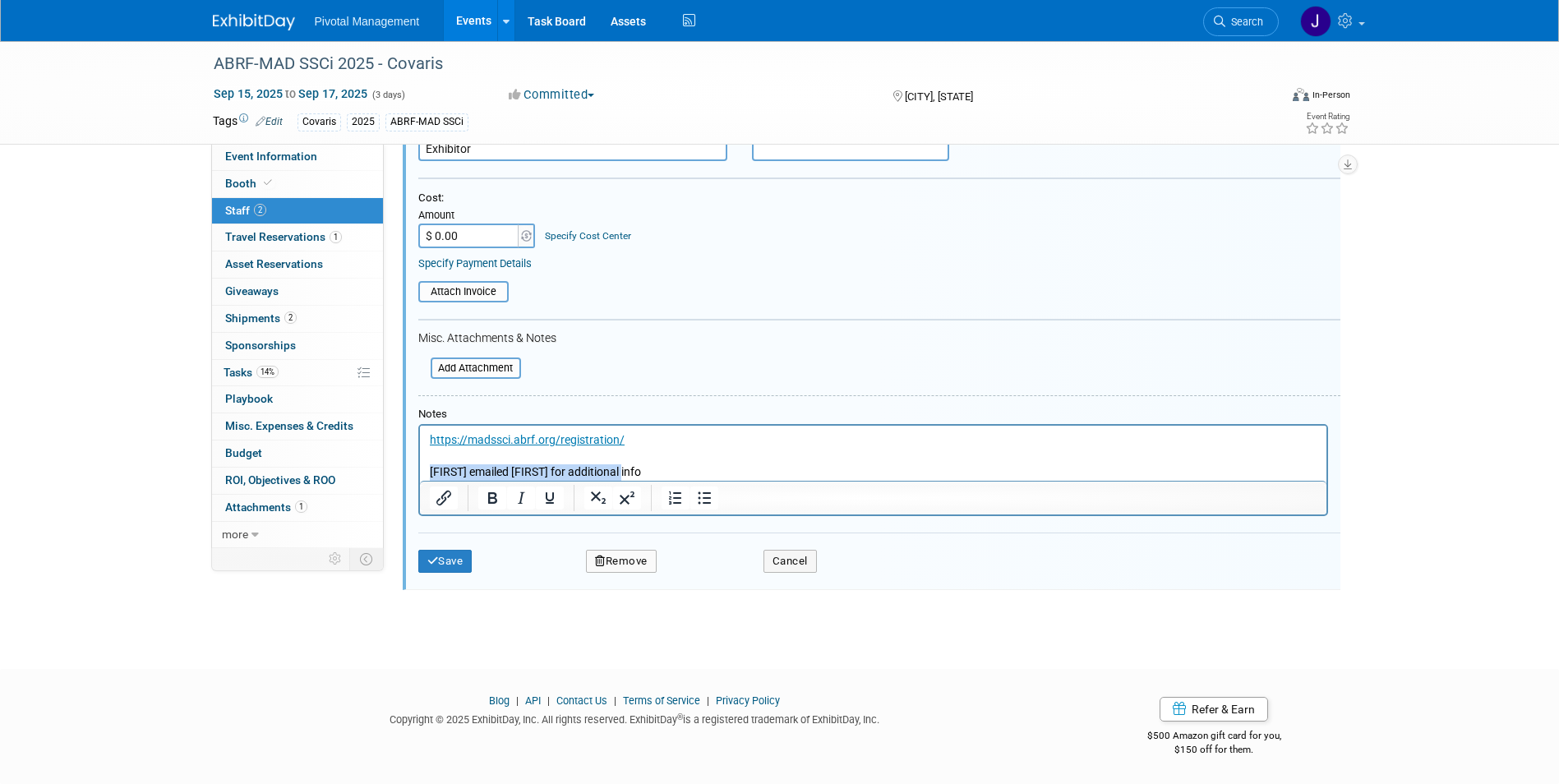 paste 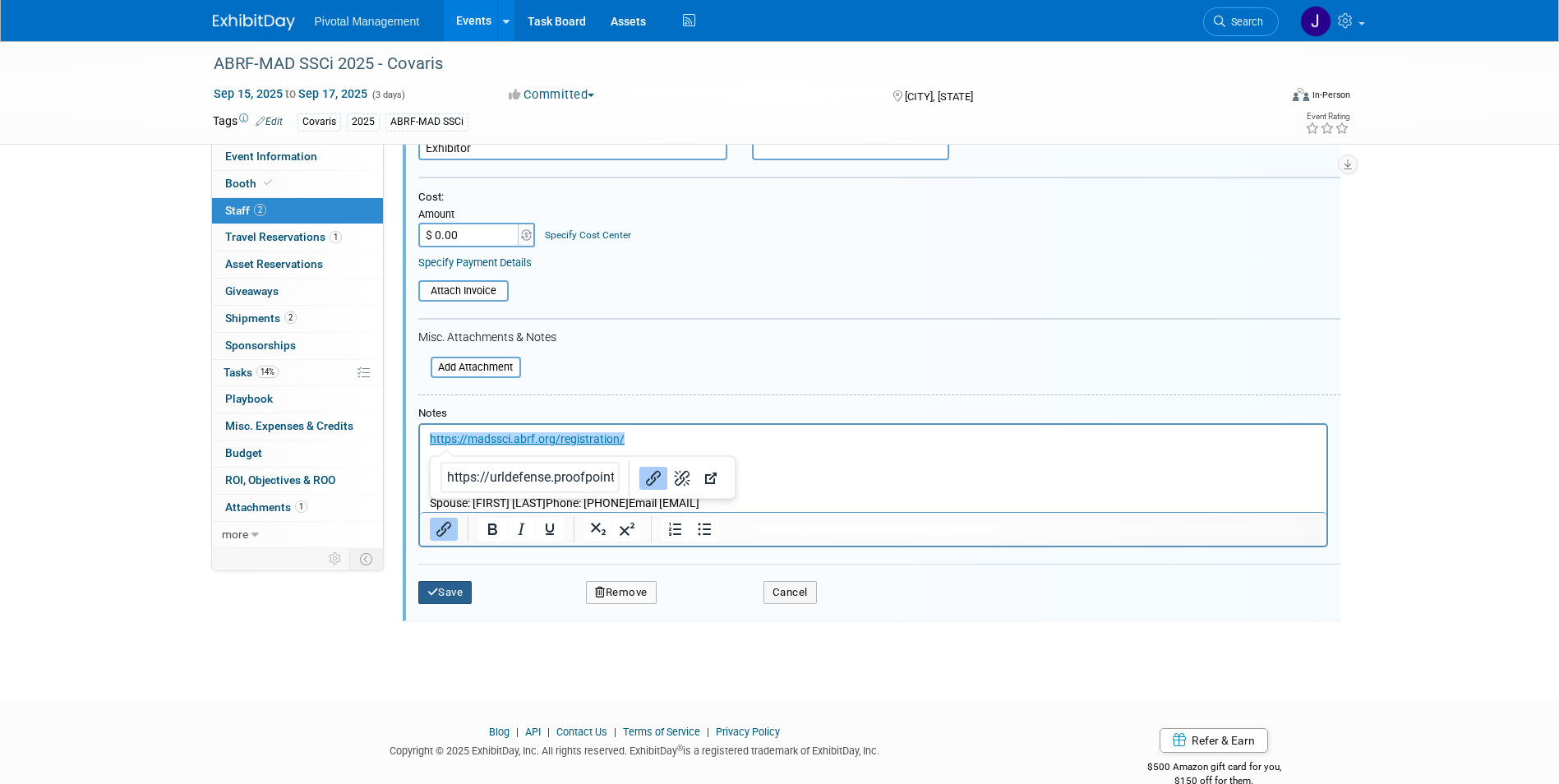 click on "Save" at bounding box center [445, 593] 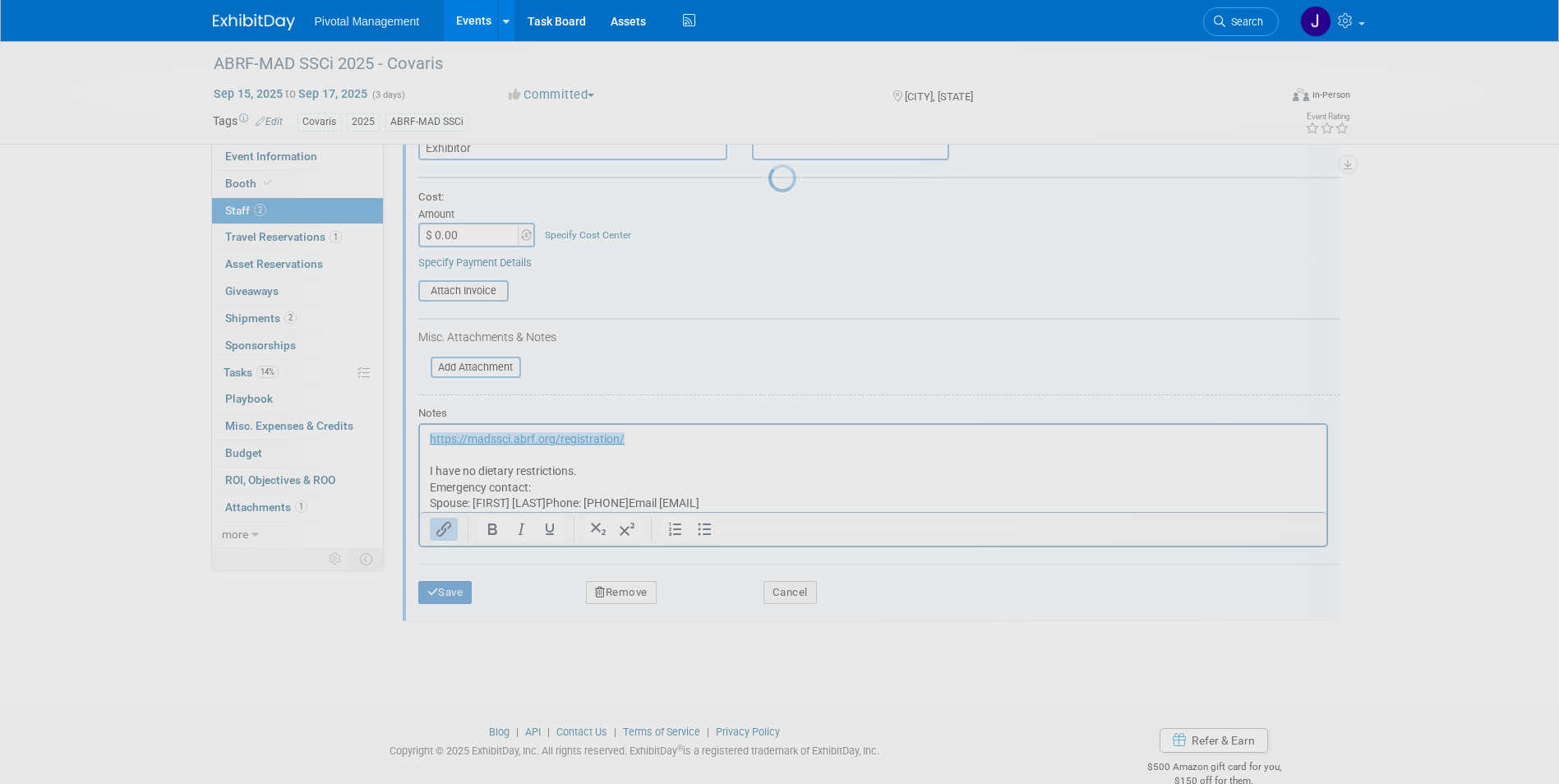 scroll, scrollTop: 12, scrollLeft: 0, axis: vertical 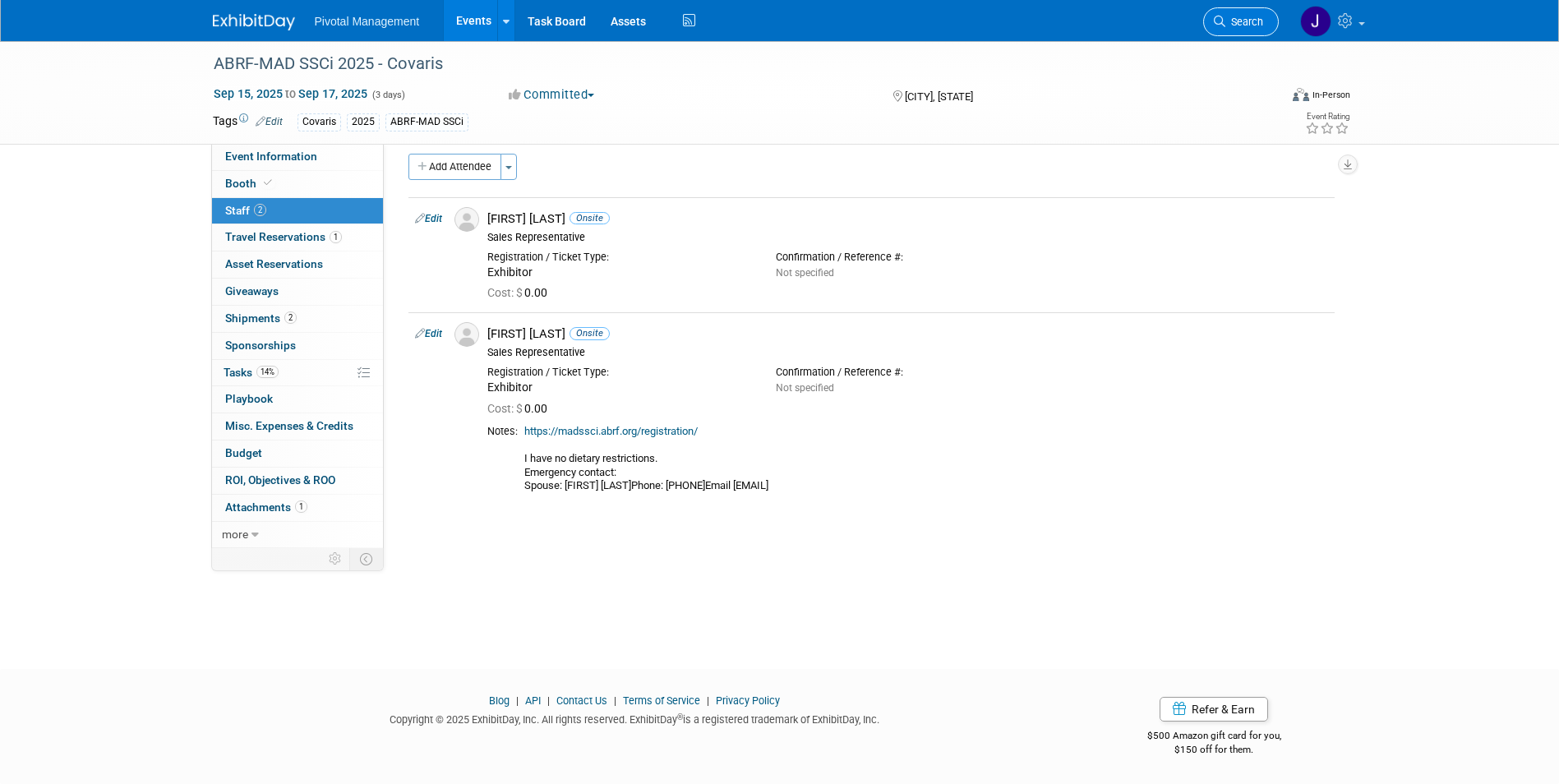 click on "Search" at bounding box center [1241, 21] 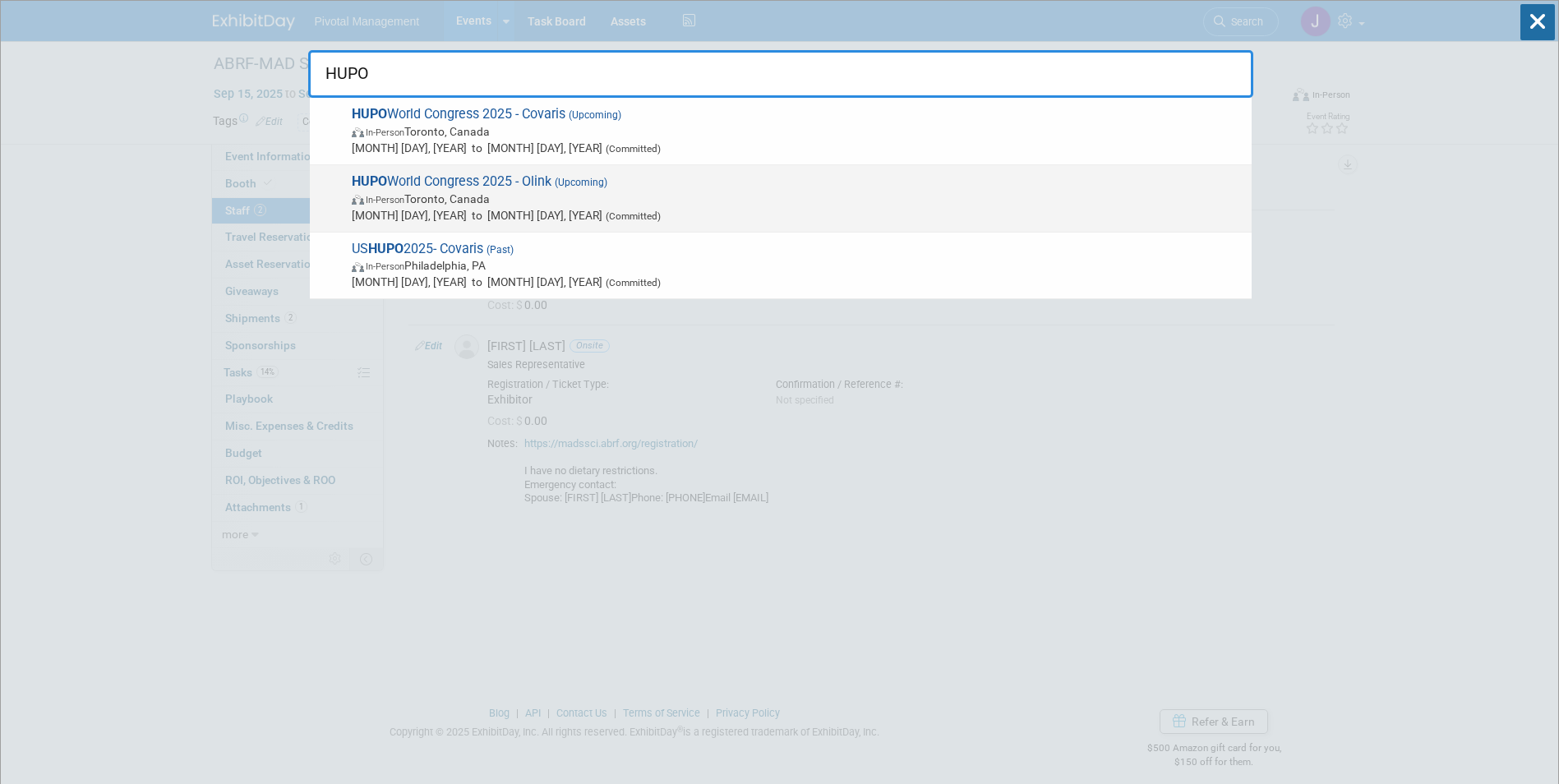 type on "HUPO" 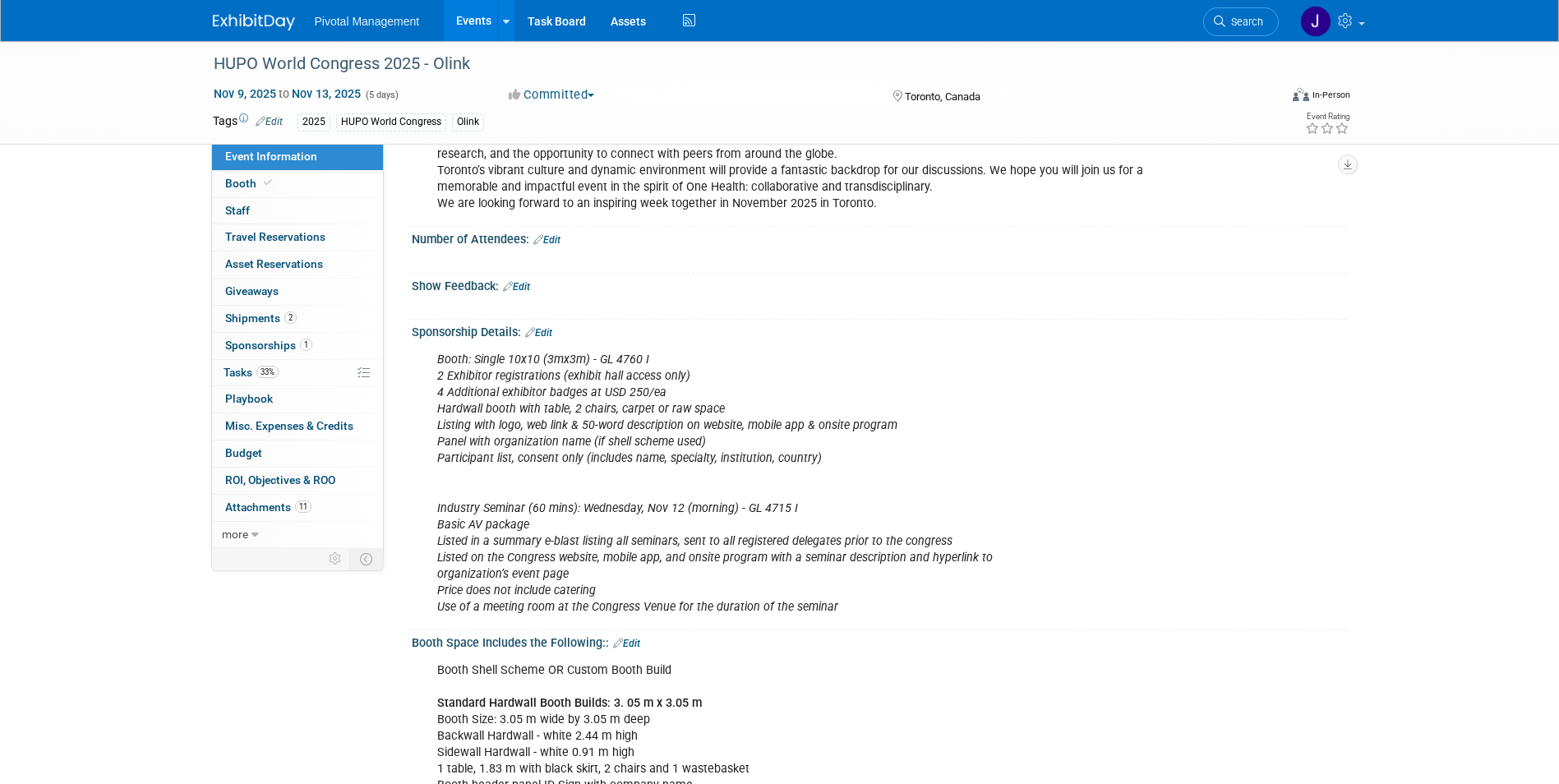 scroll, scrollTop: 642, scrollLeft: 0, axis: vertical 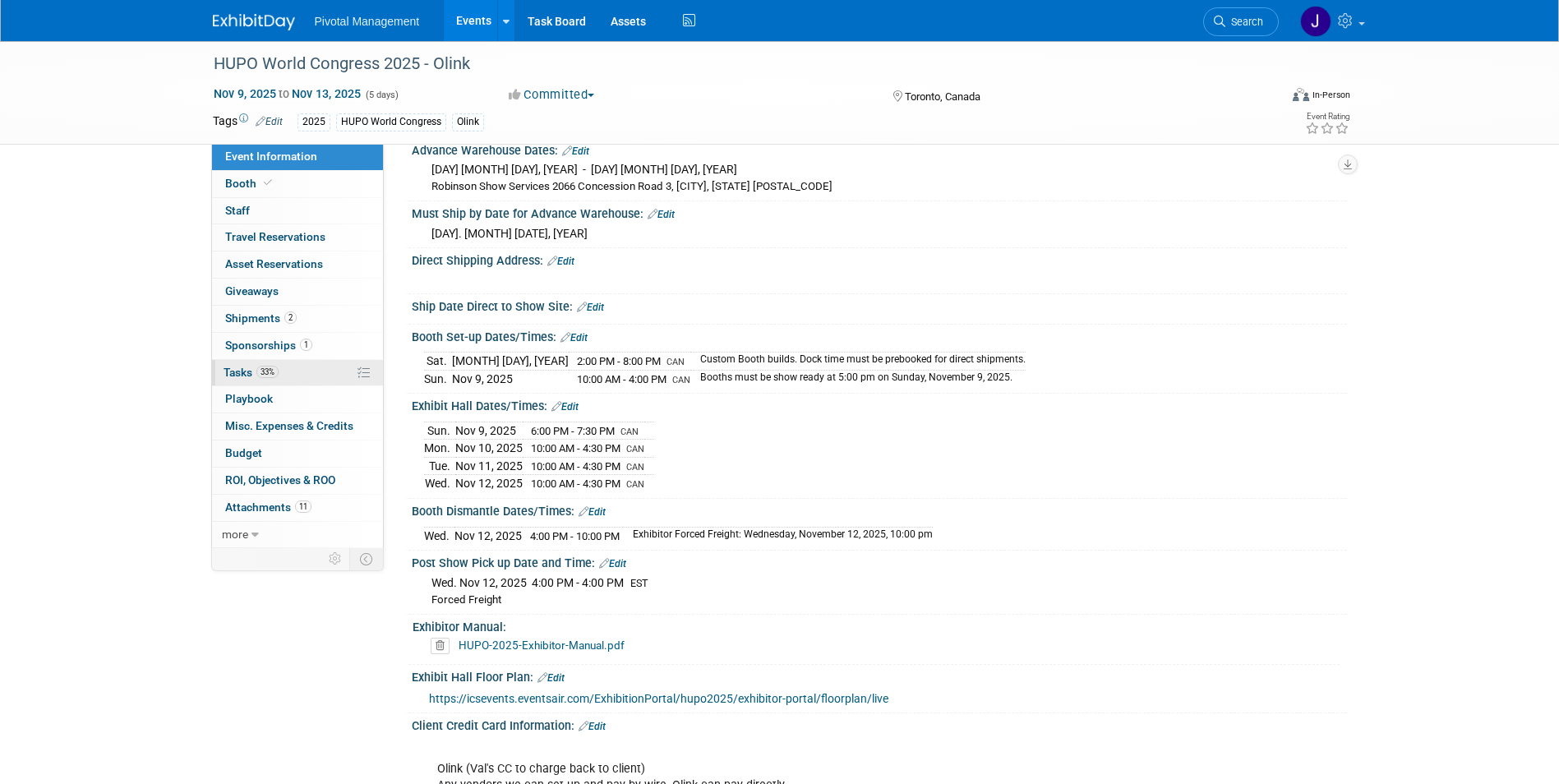 drag, startPoint x: 242, startPoint y: 373, endPoint x: 375, endPoint y: 379, distance: 133.1353 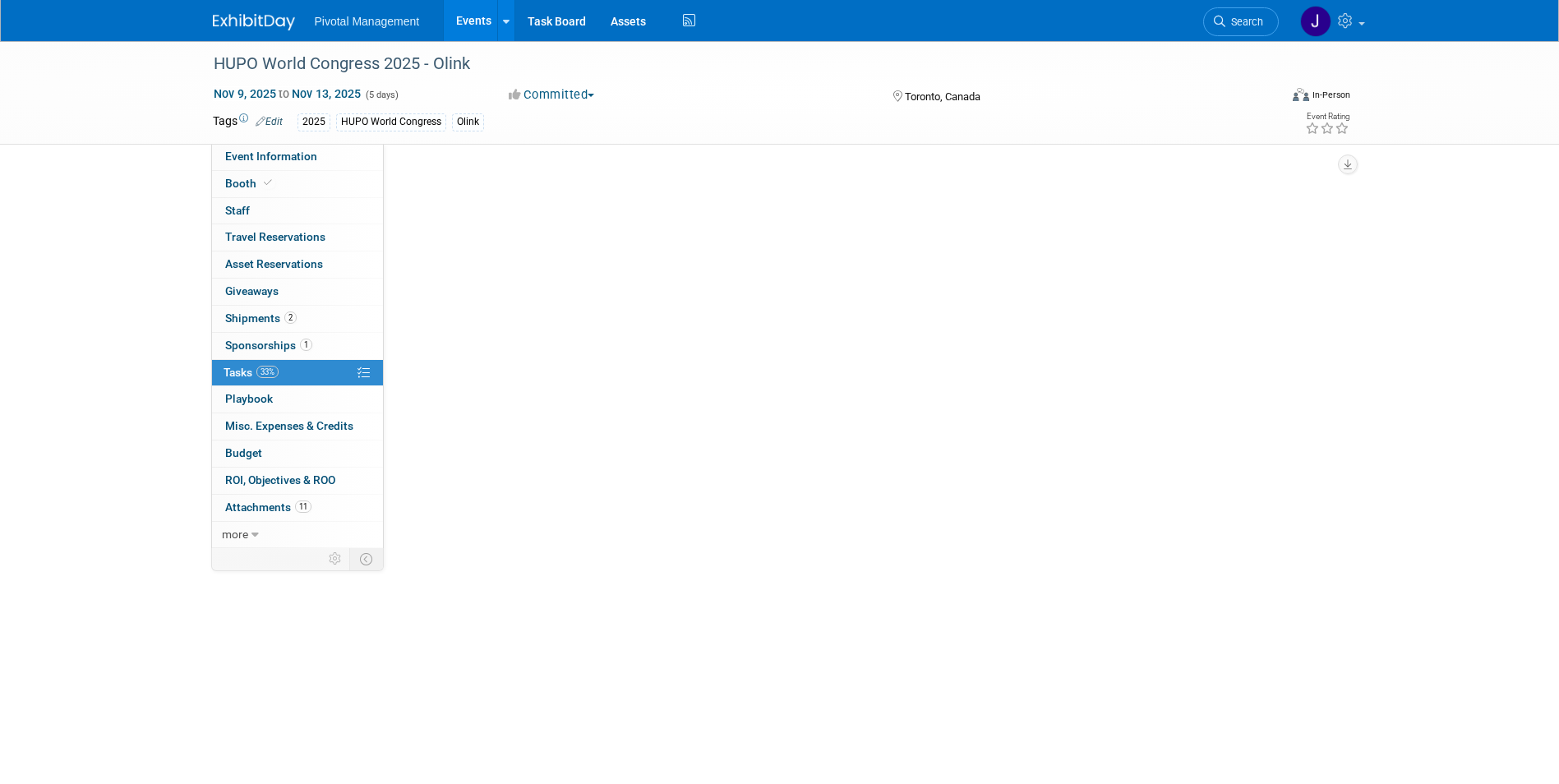 scroll, scrollTop: 0, scrollLeft: 0, axis: both 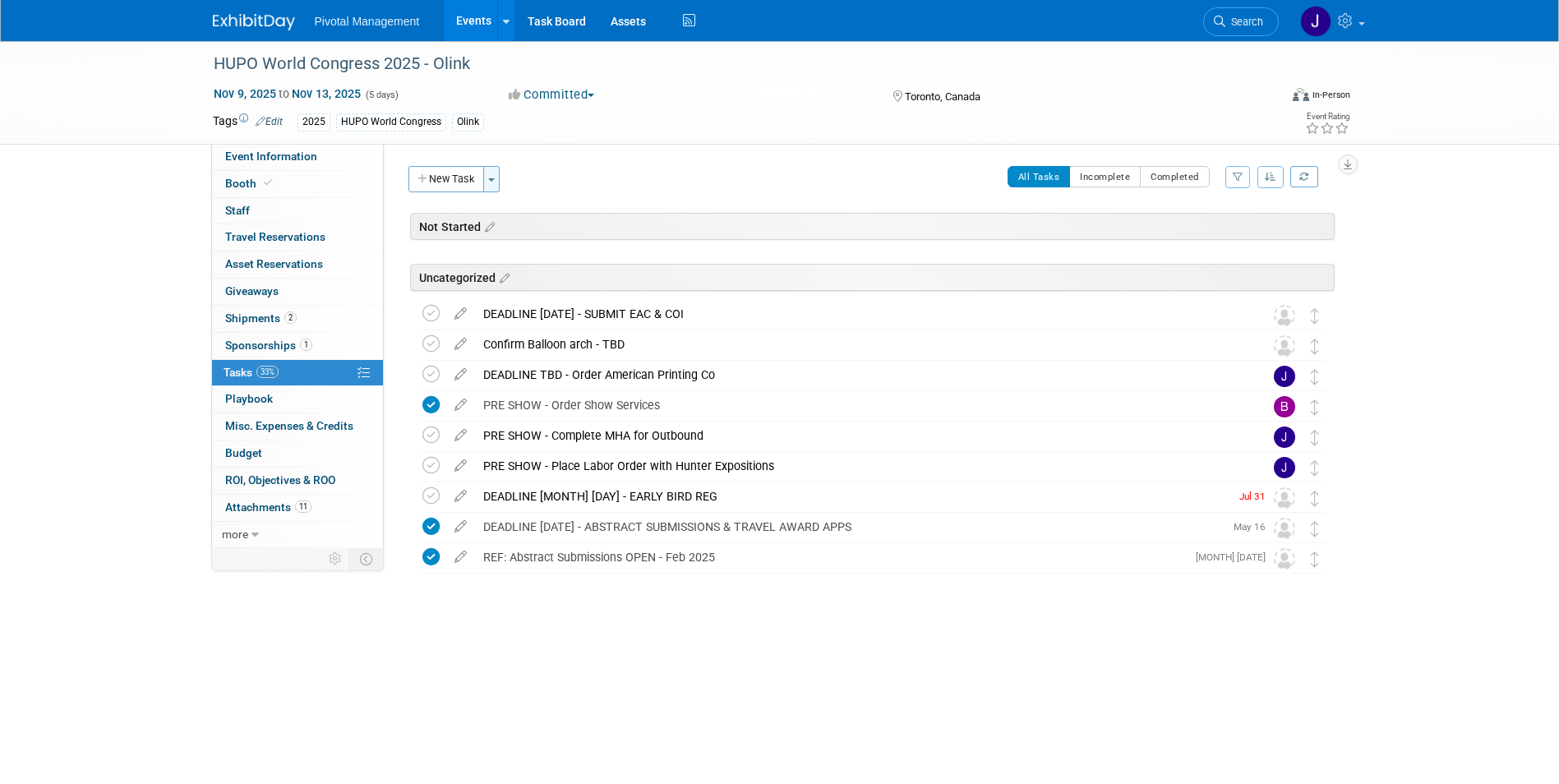 click on "Toggle Dropdown" at bounding box center [491, 179] 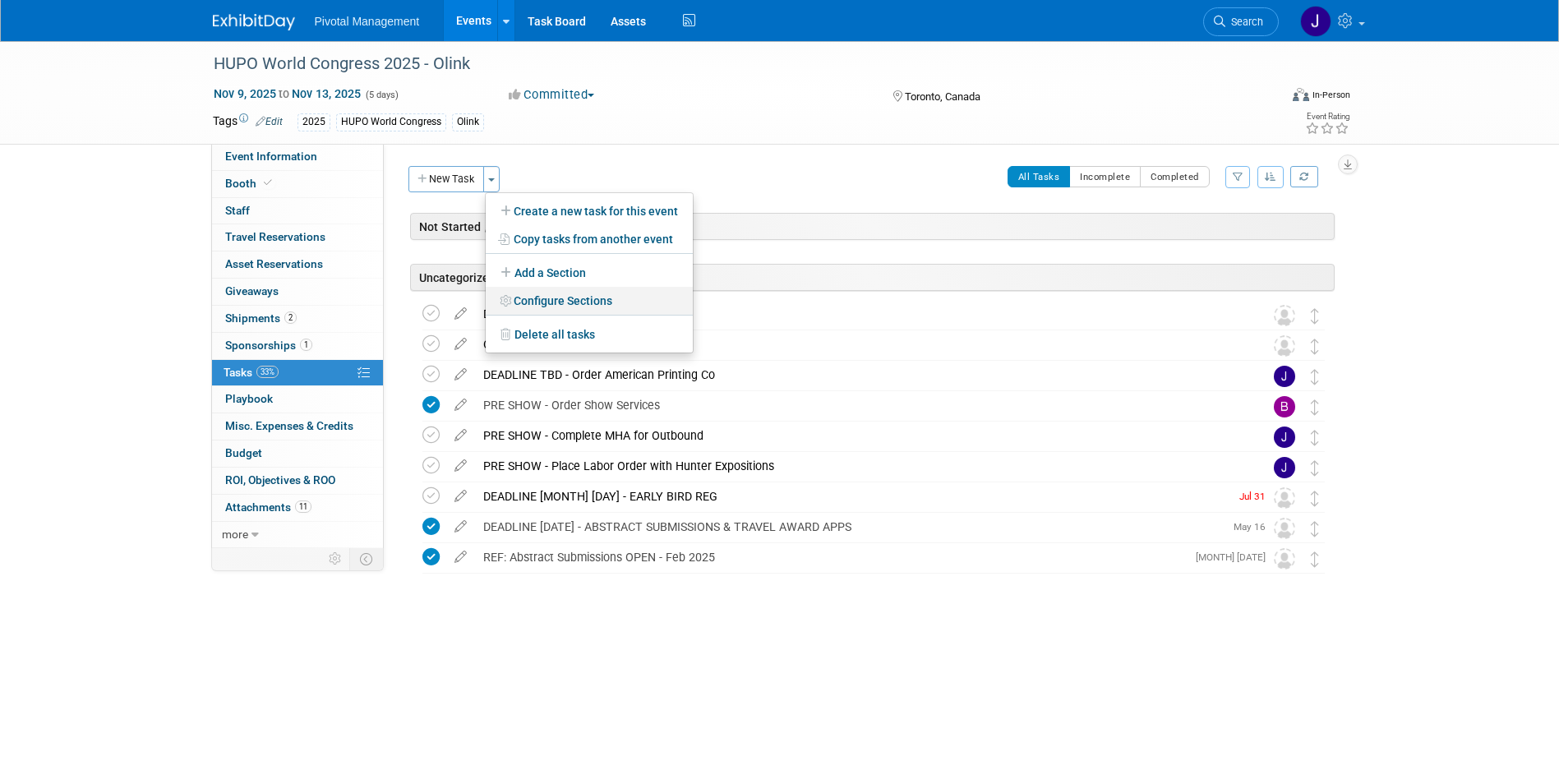 click on "Configure Sections" at bounding box center (589, 301) 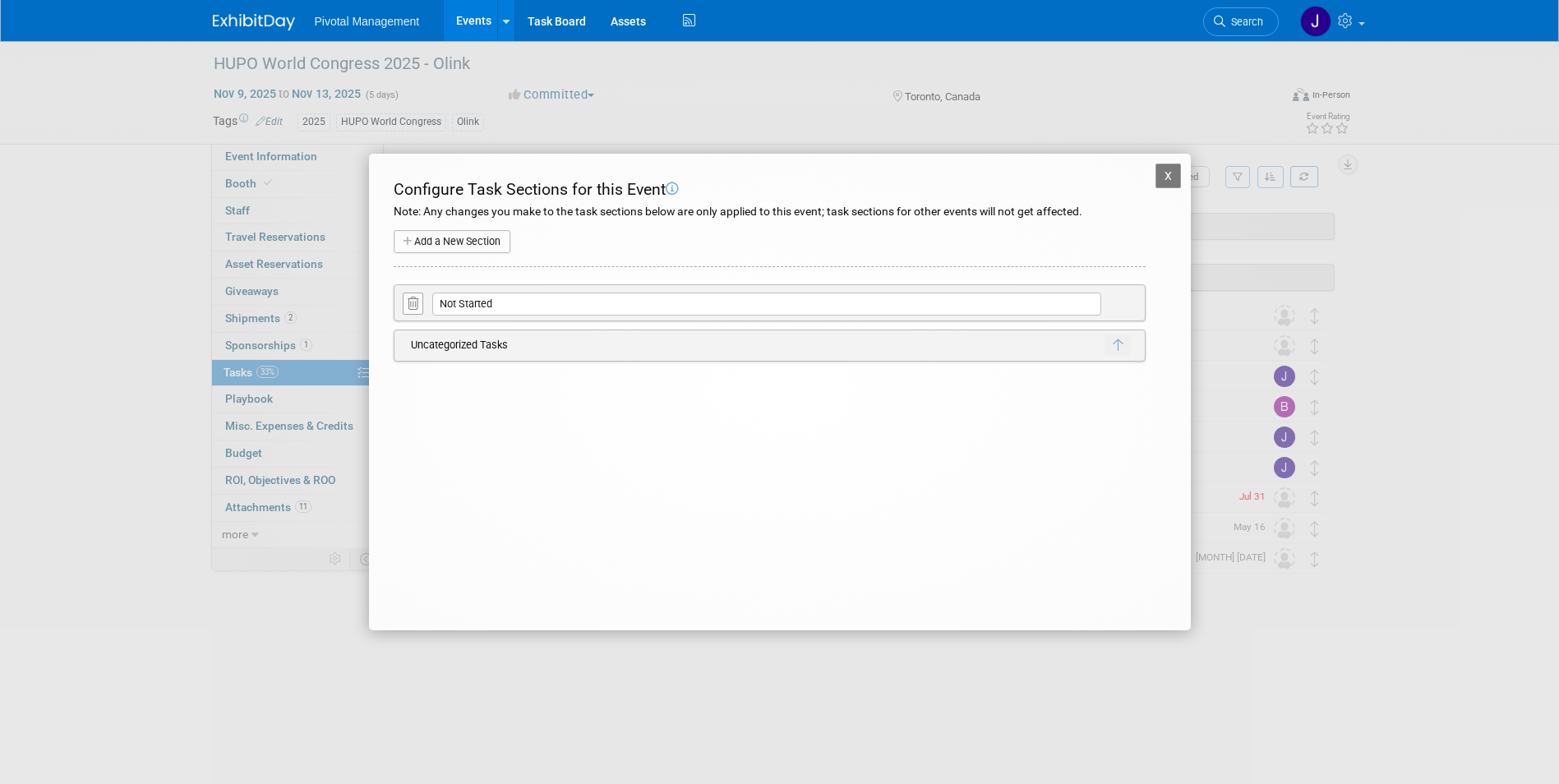 click on "Add a New Section" at bounding box center (452, 242) 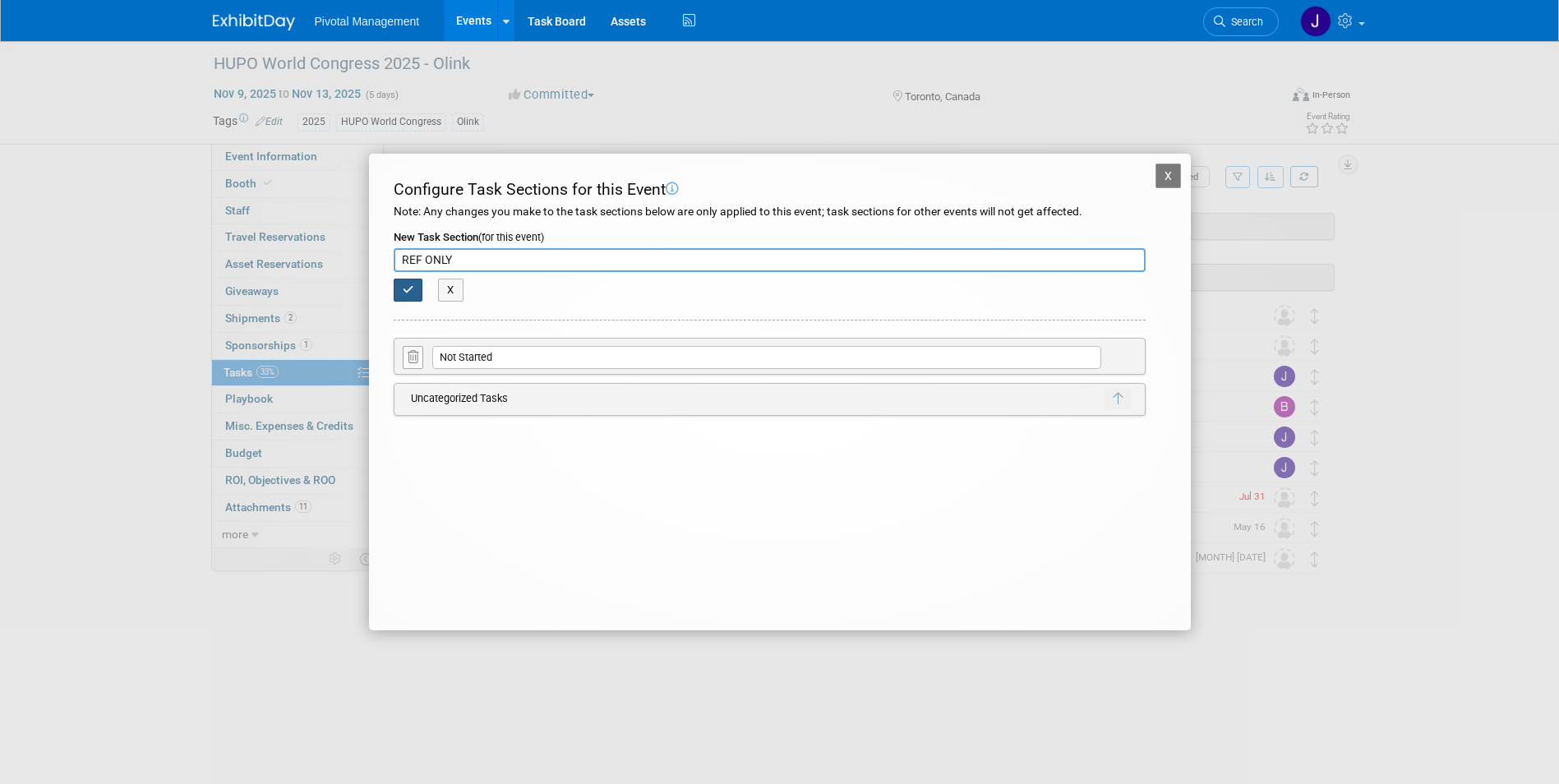 click at bounding box center [408, 289] 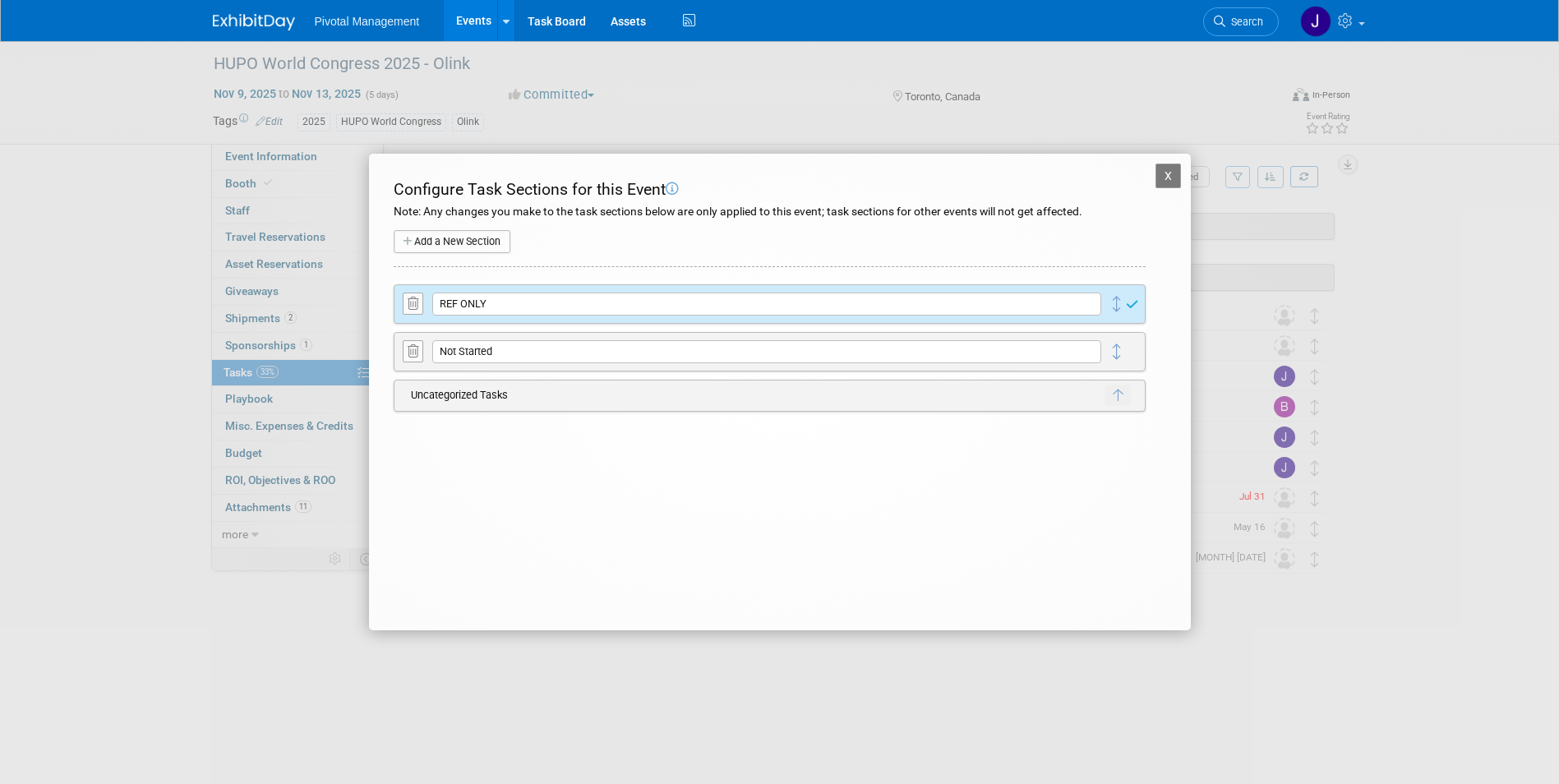 click on "Add a New Section" at bounding box center [452, 242] 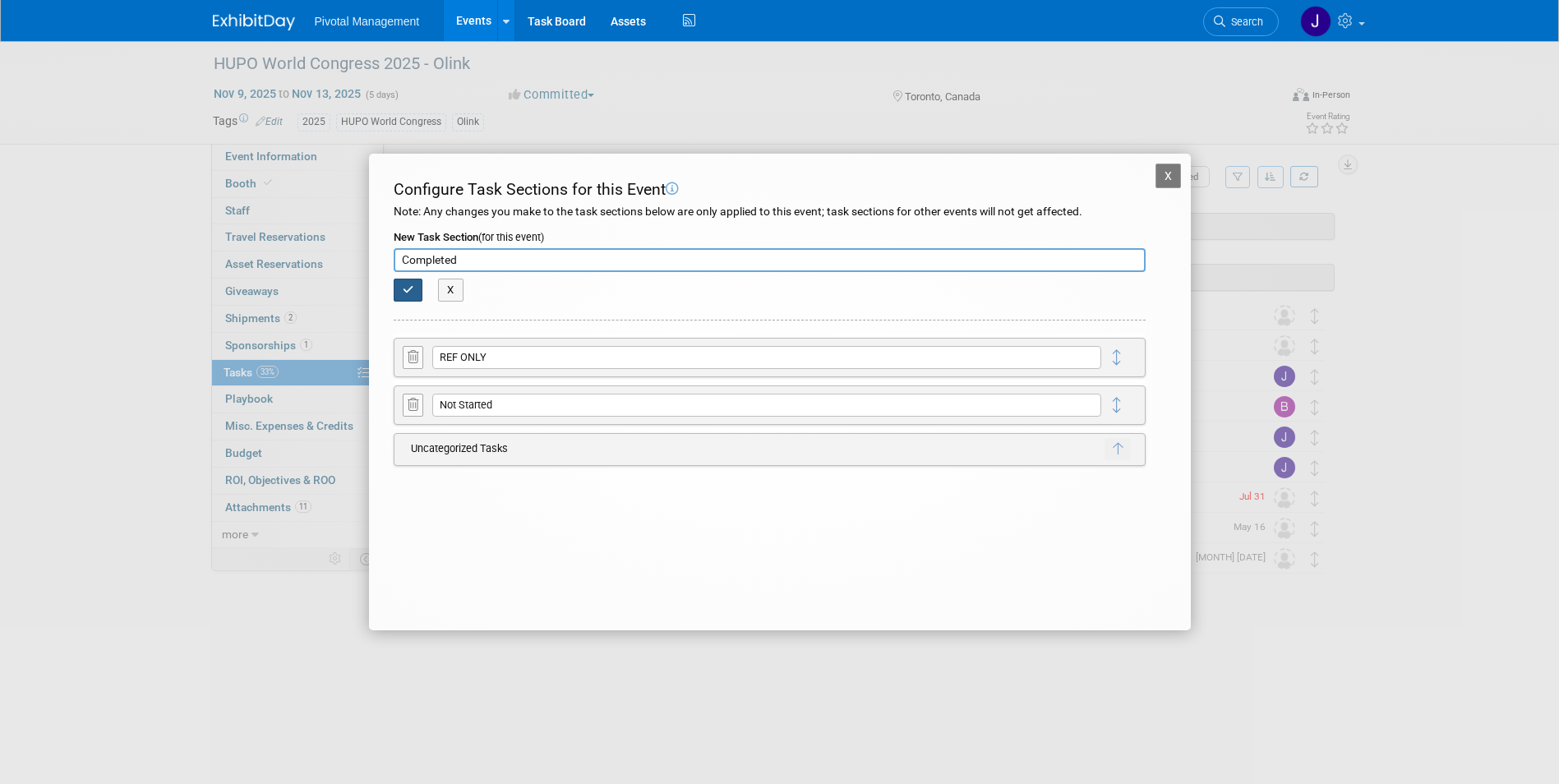click at bounding box center [408, 290] 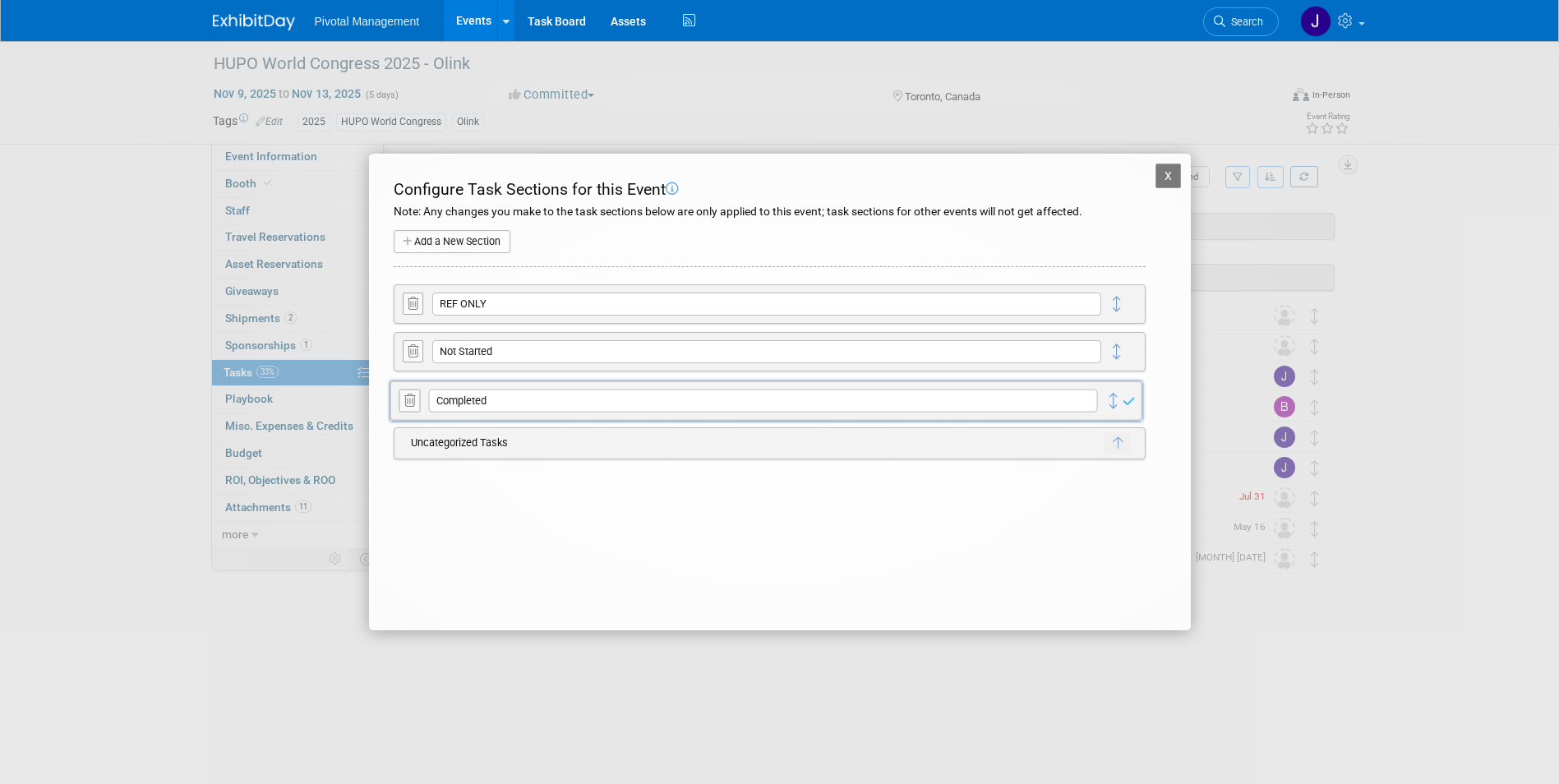 drag, startPoint x: 1112, startPoint y: 298, endPoint x: 1109, endPoint y: 395, distance: 97.04638 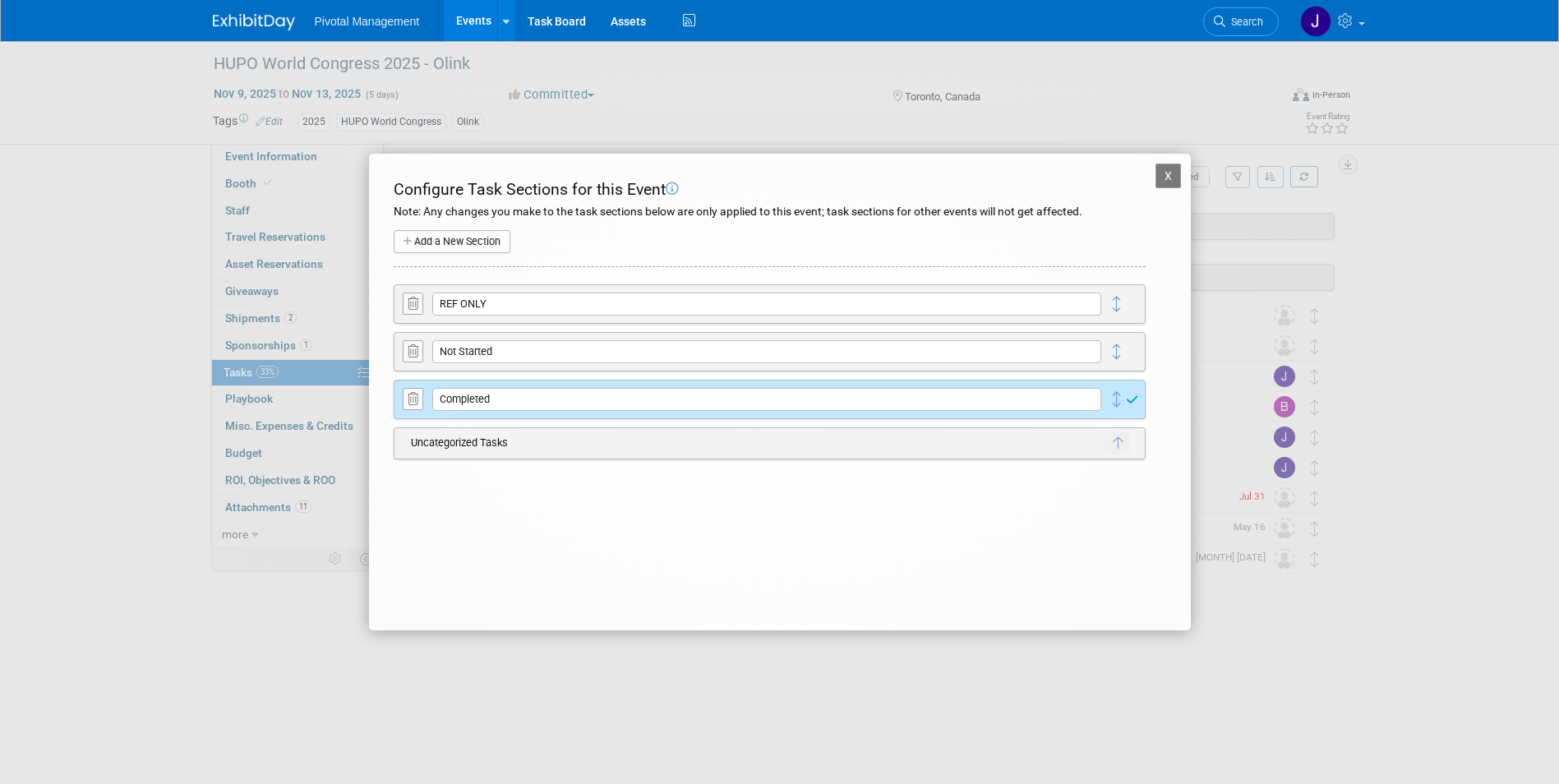 click on "Add a New Section" at bounding box center [452, 242] 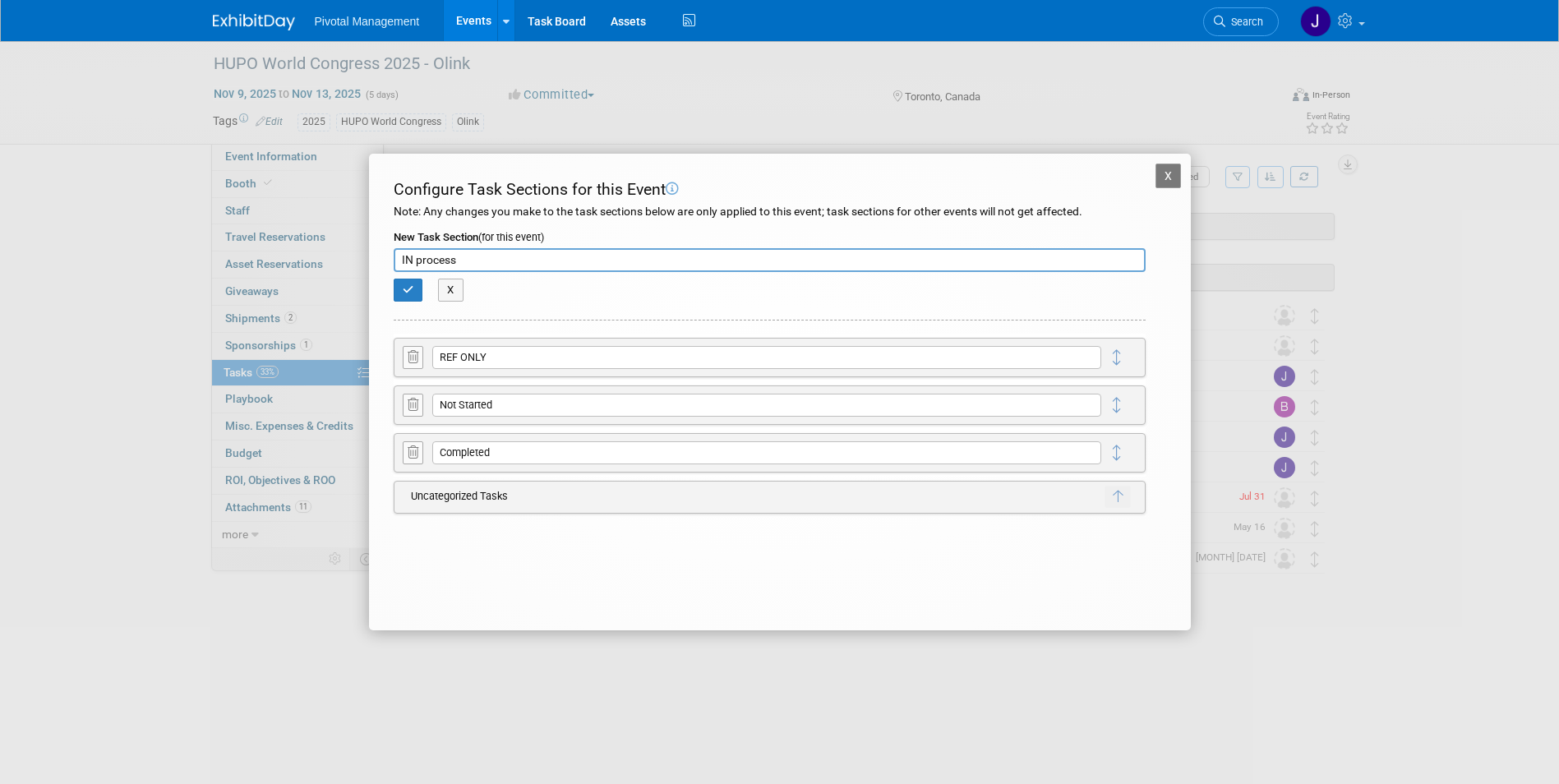 click on "IN process" at bounding box center (769, 261) 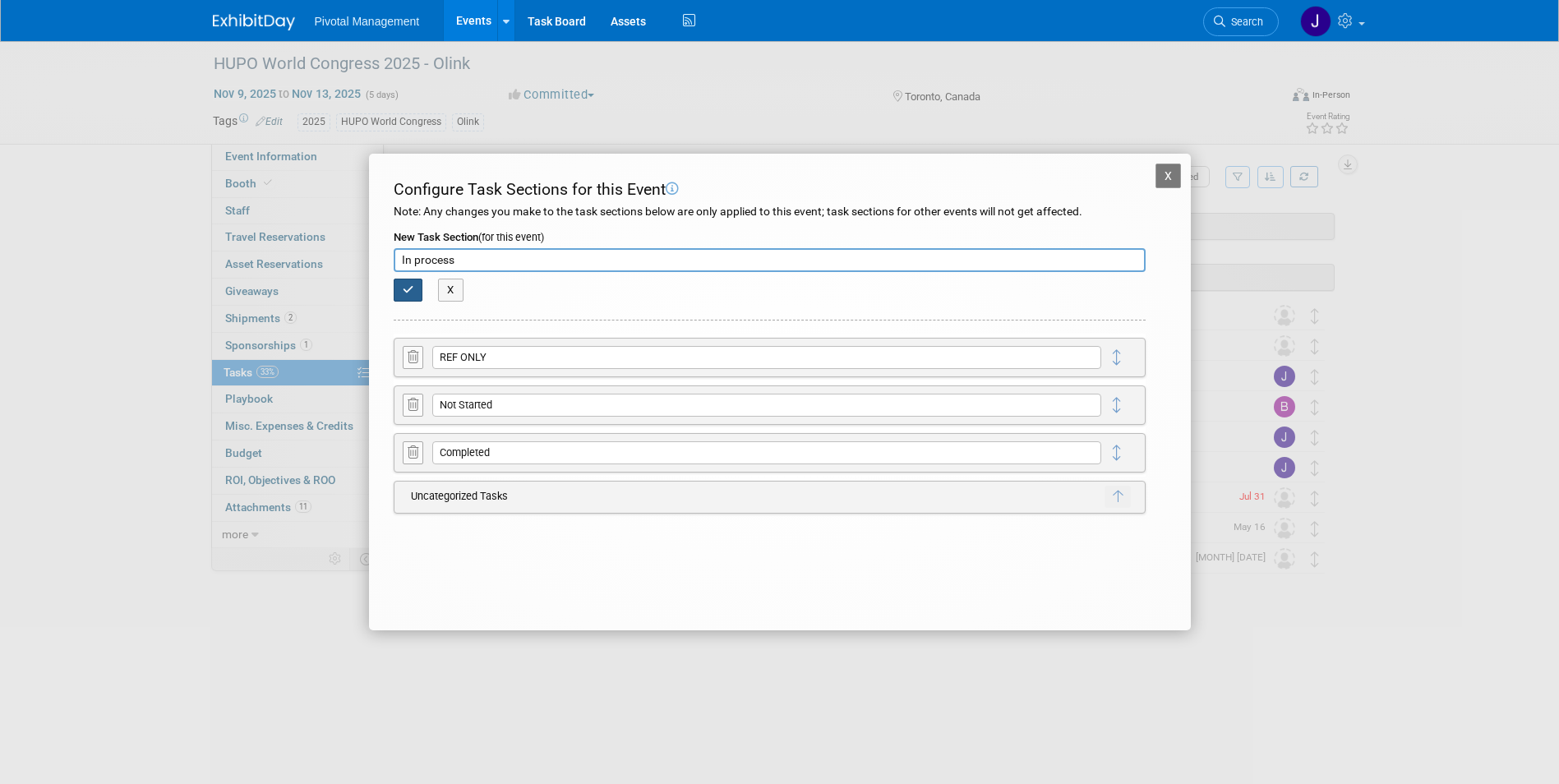 click at bounding box center [408, 289] 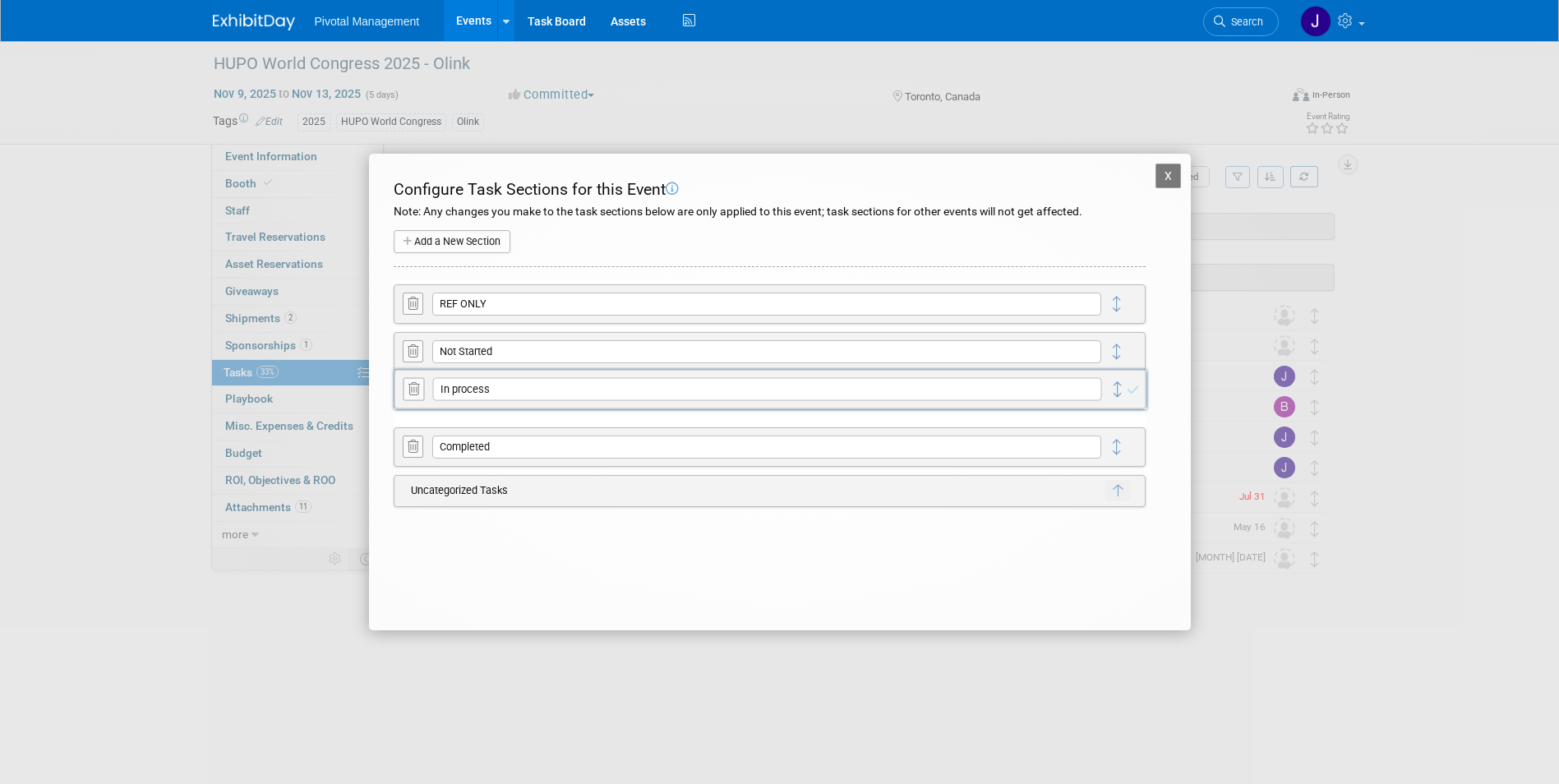 drag, startPoint x: 1124, startPoint y: 306, endPoint x: 1125, endPoint y: 391, distance: 85.00588 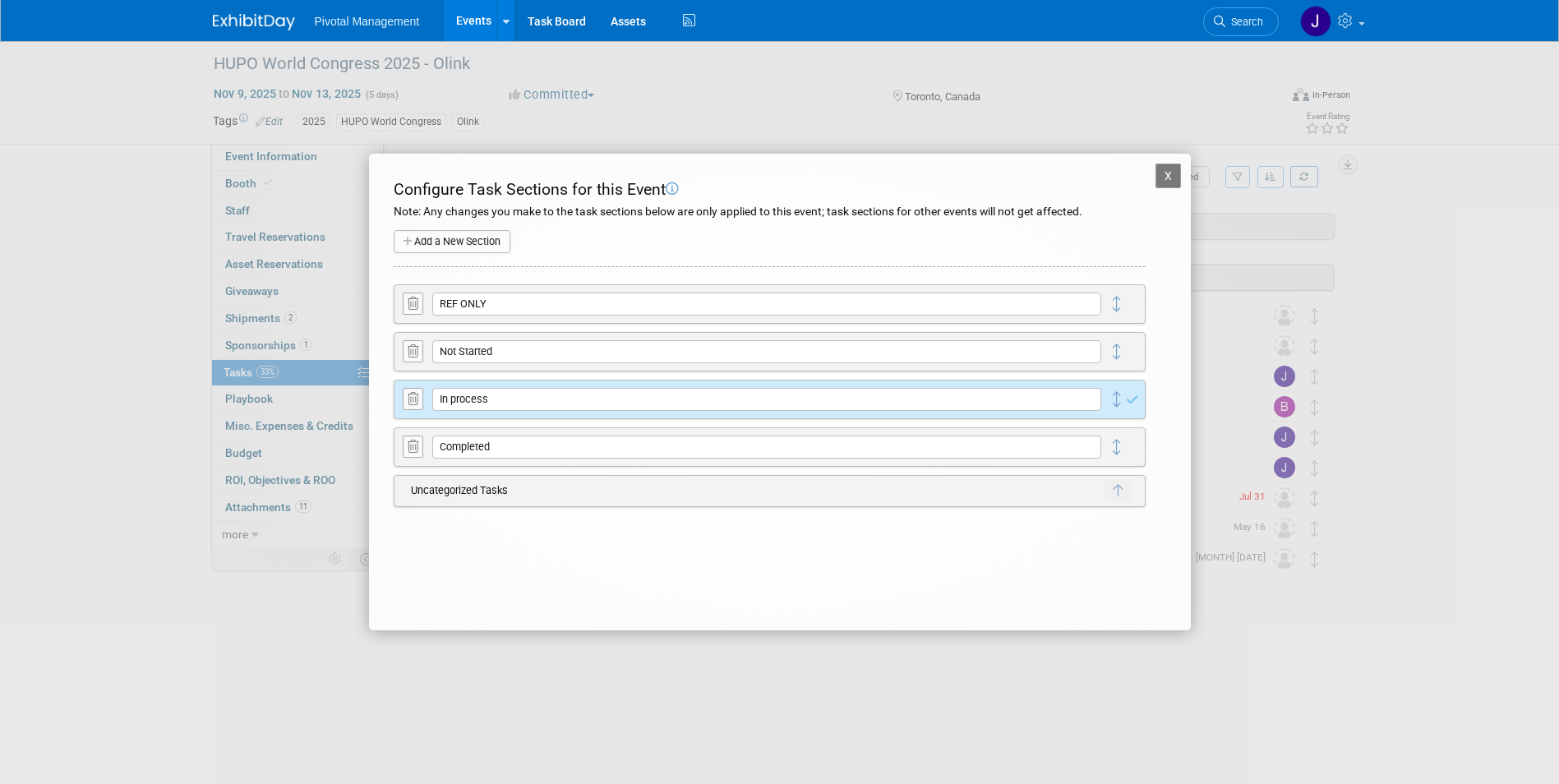 click on "Add a New Section" at bounding box center (452, 242) 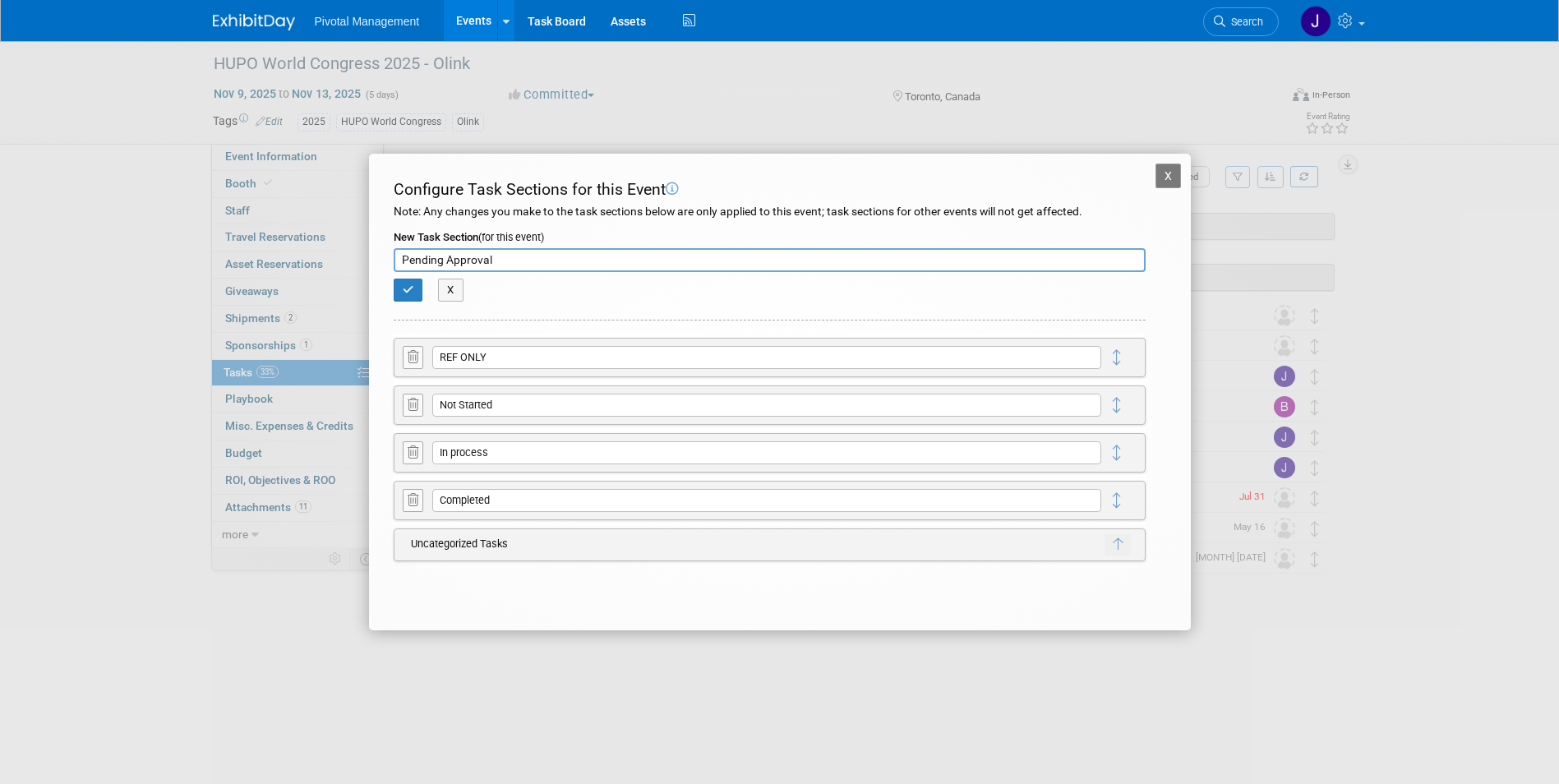 type on "Pending Approval" 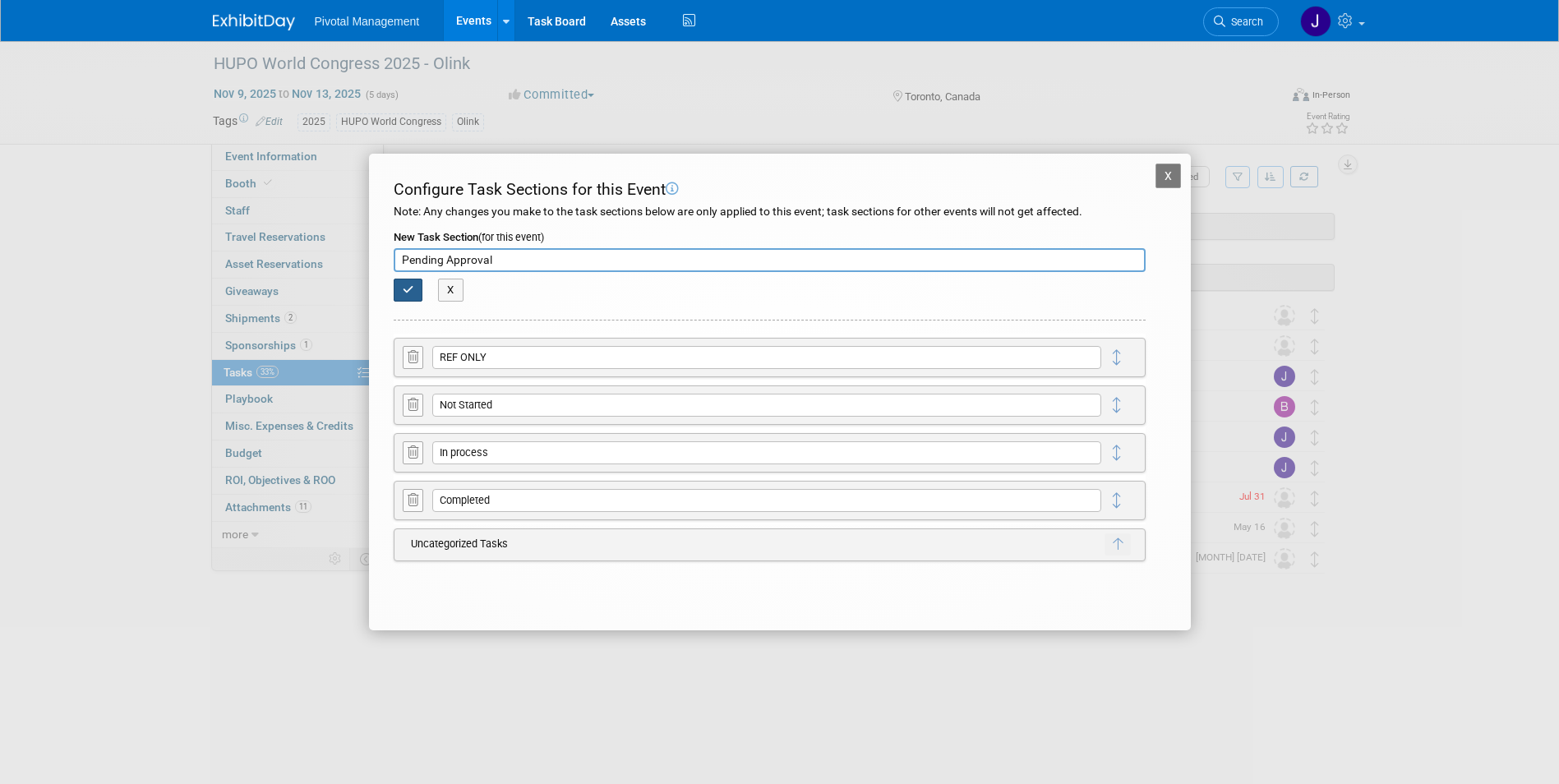 click at bounding box center (408, 290) 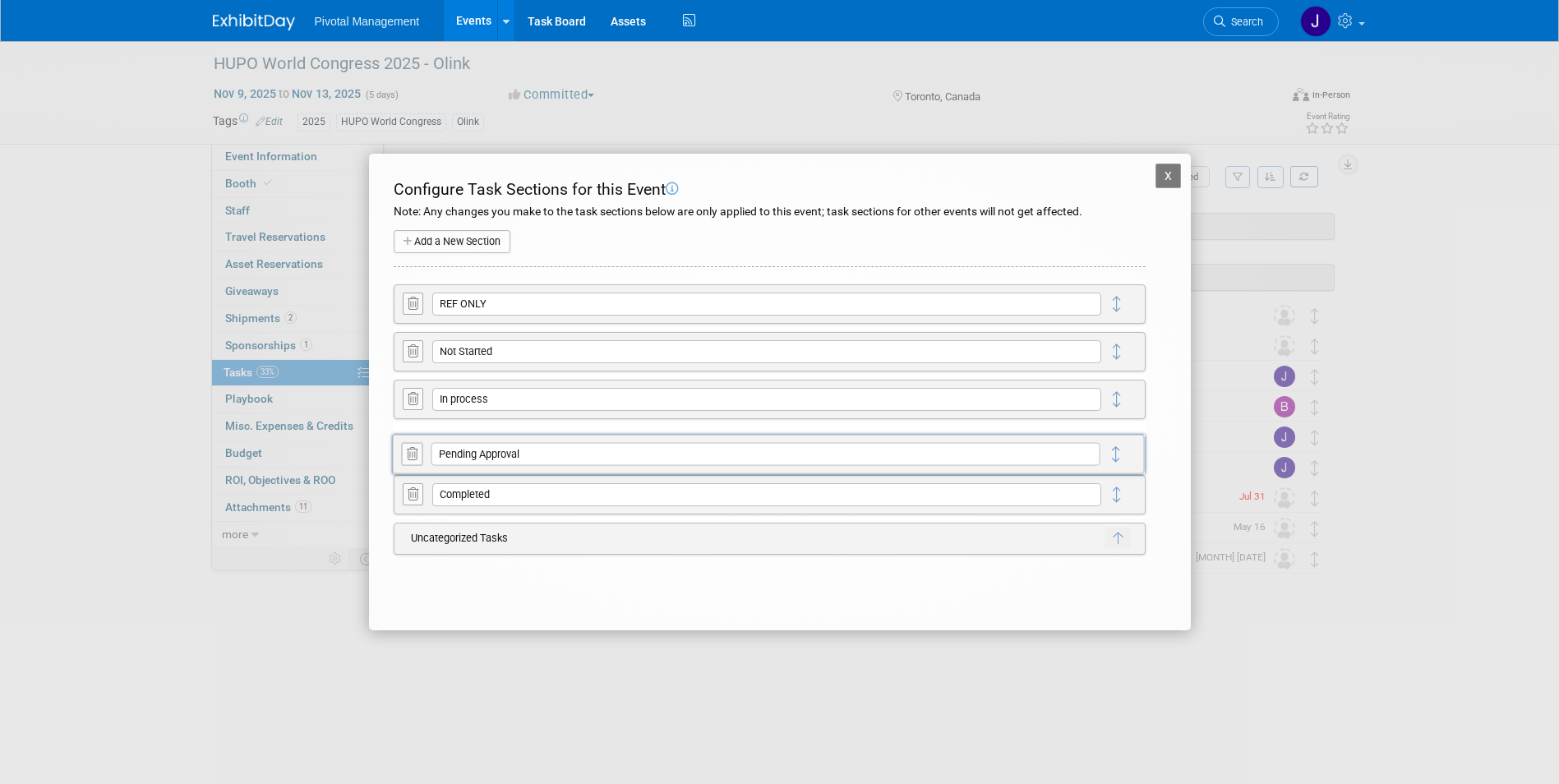 drag, startPoint x: 1123, startPoint y: 301, endPoint x: 1122, endPoint y: 451, distance: 150.00333 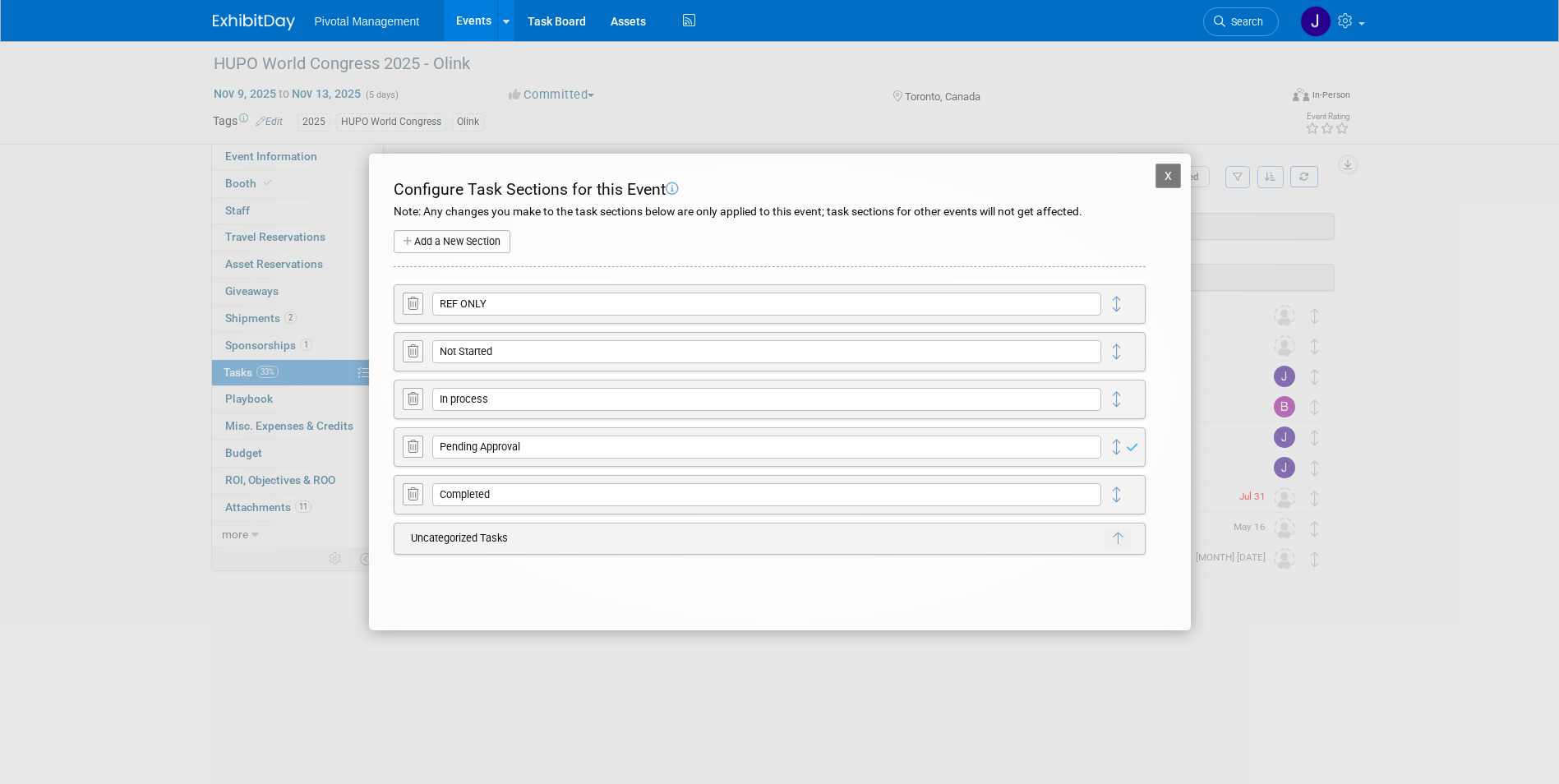 click on "X" at bounding box center (1169, 176) 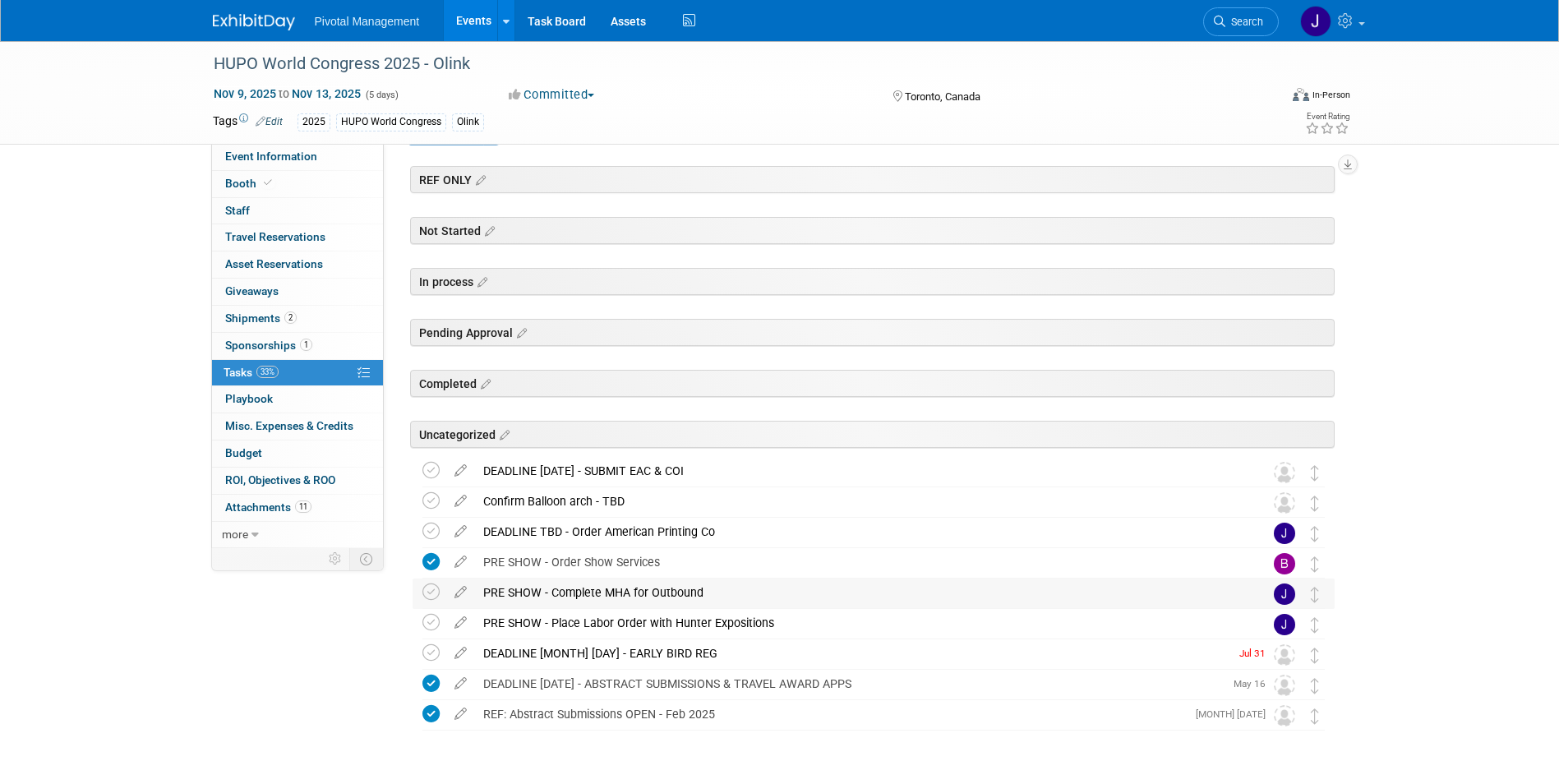 scroll, scrollTop: 94, scrollLeft: 0, axis: vertical 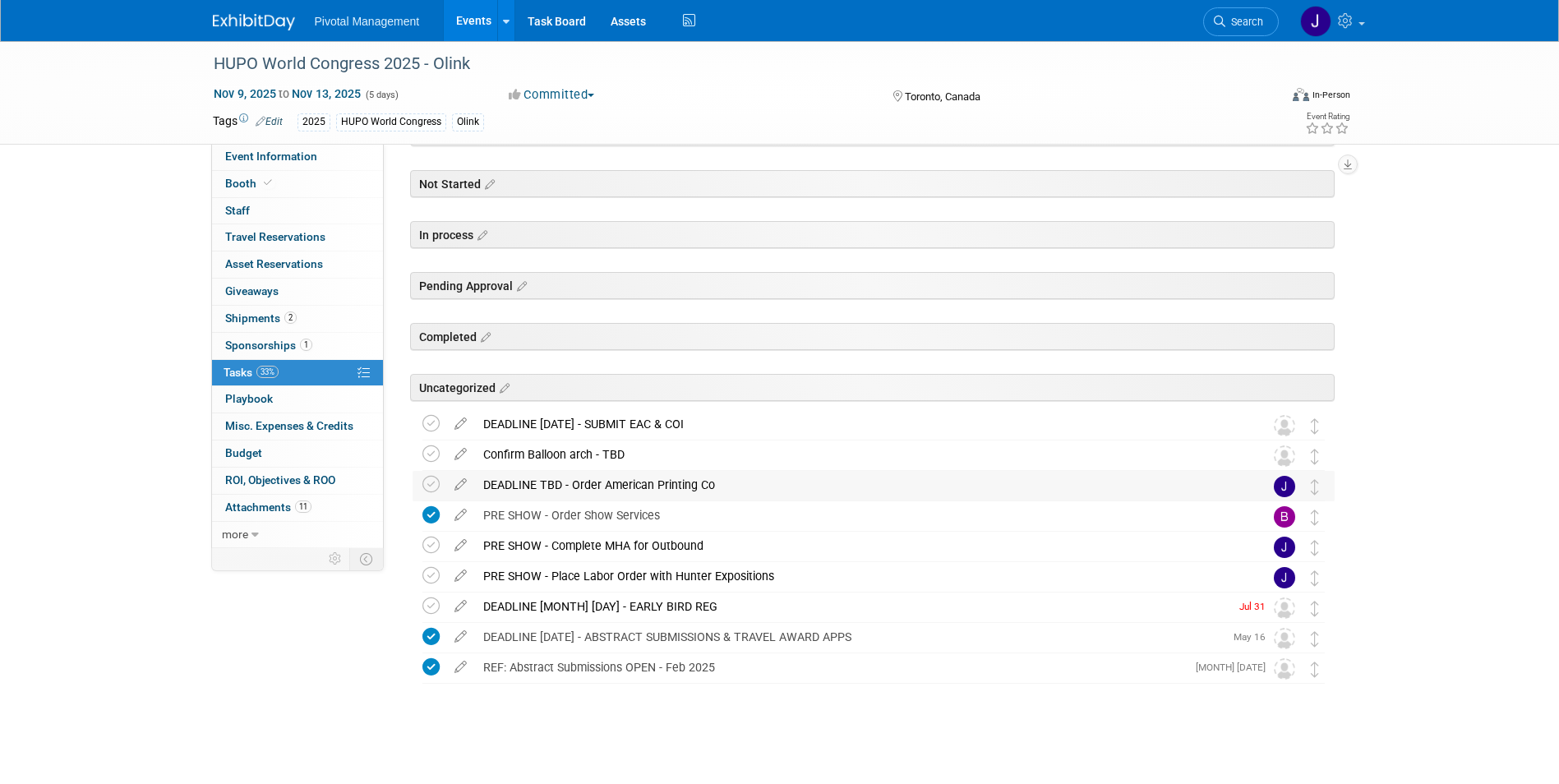 click on "DEADLINE TBD - Order American Printing Co" at bounding box center [858, 485] 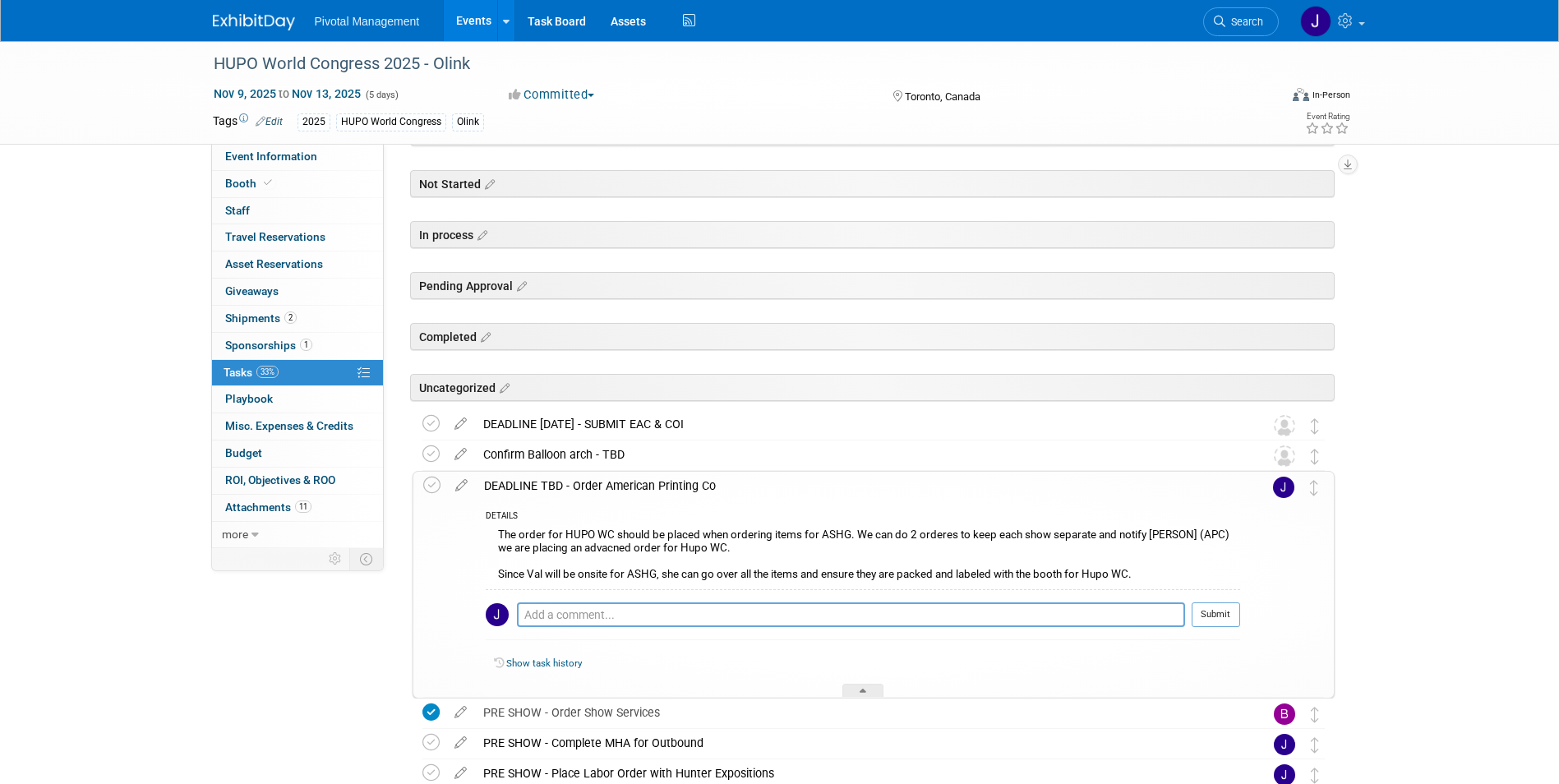 click on "DEADLINE TBD - Order American Printing Co" at bounding box center [858, 486] 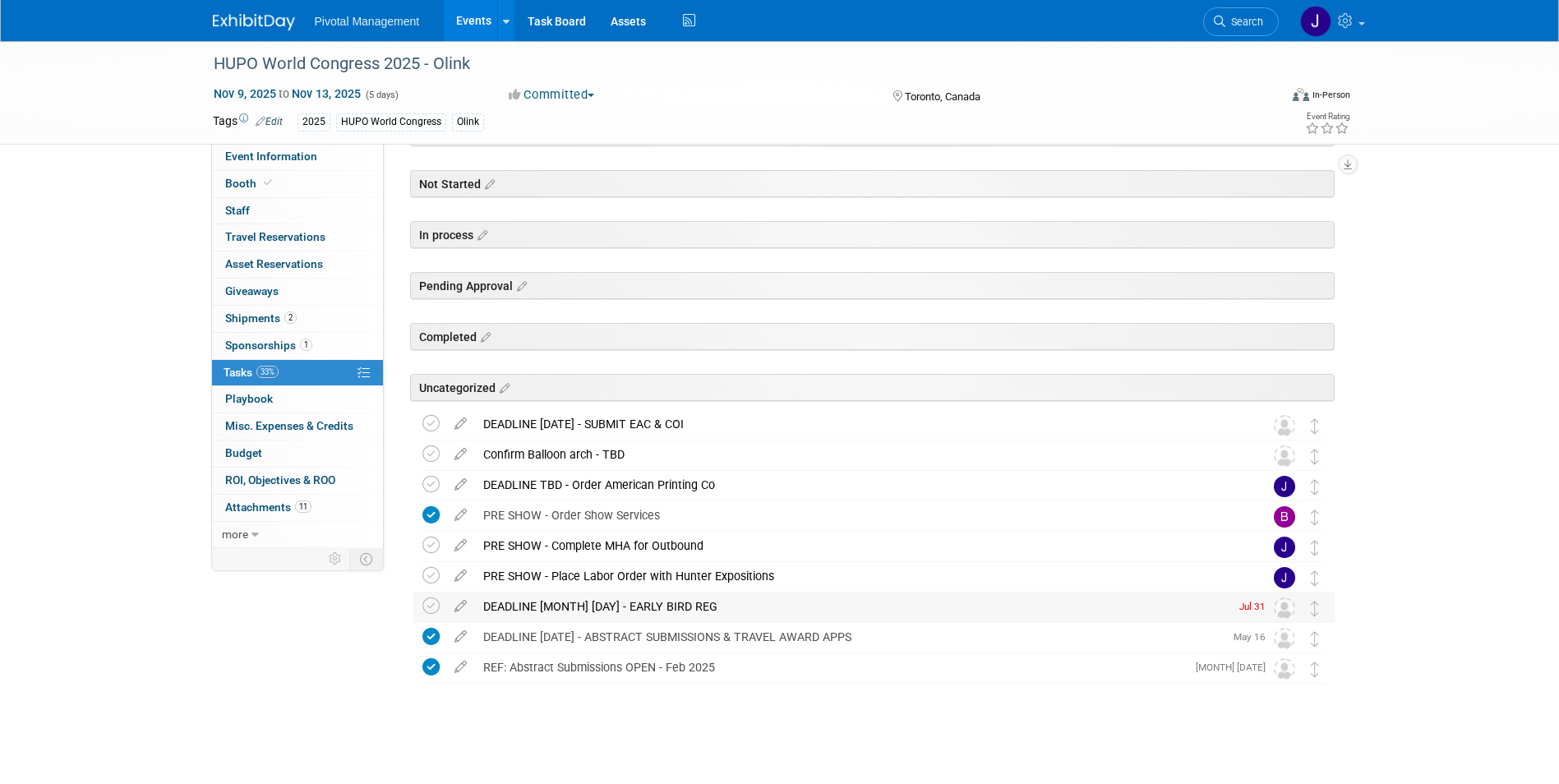 click at bounding box center (431, 606) 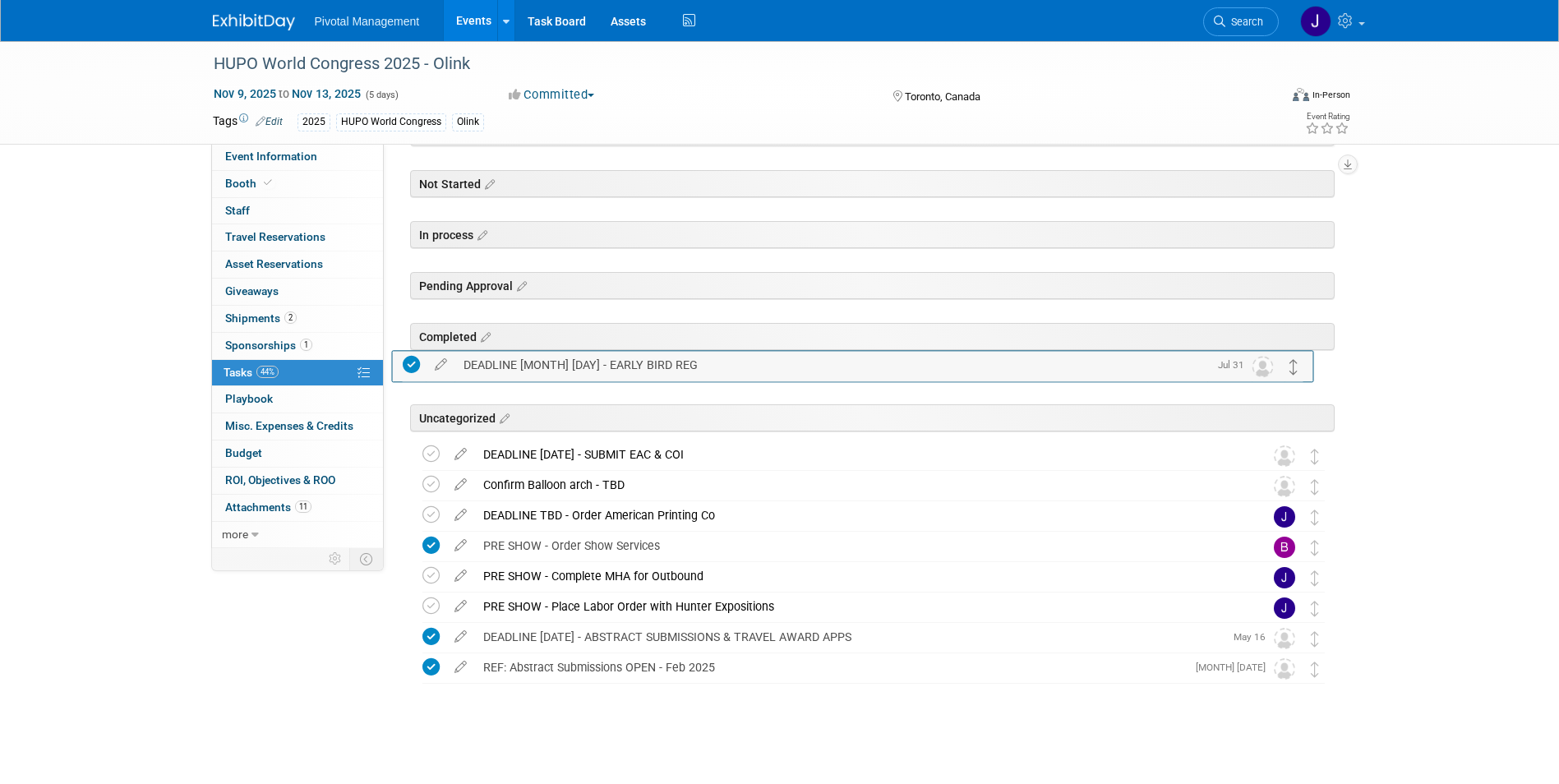 drag, startPoint x: 1311, startPoint y: 606, endPoint x: 1290, endPoint y: 364, distance: 242.90945 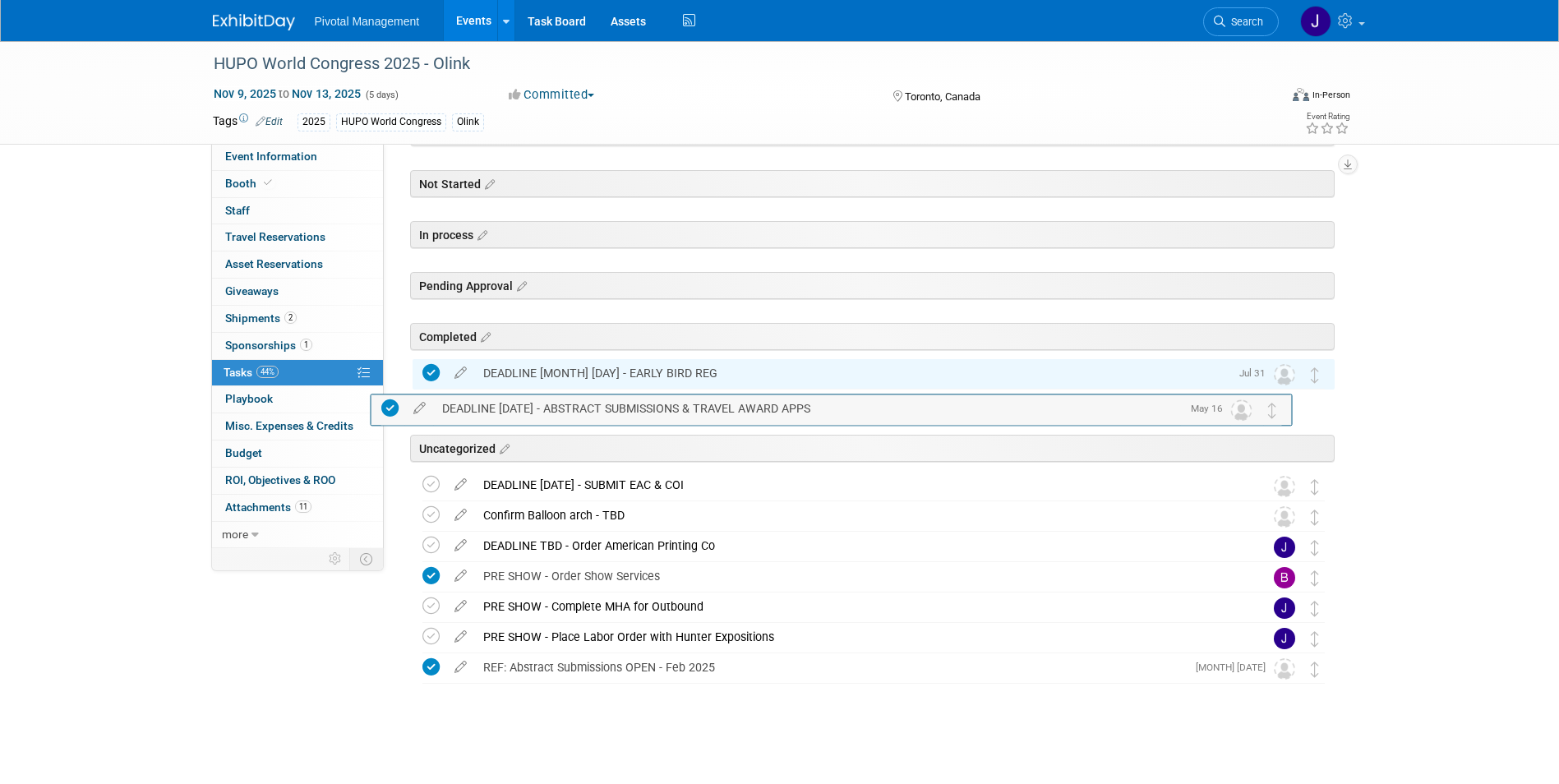 drag, startPoint x: 1320, startPoint y: 644, endPoint x: 1278, endPoint y: 414, distance: 233.80334 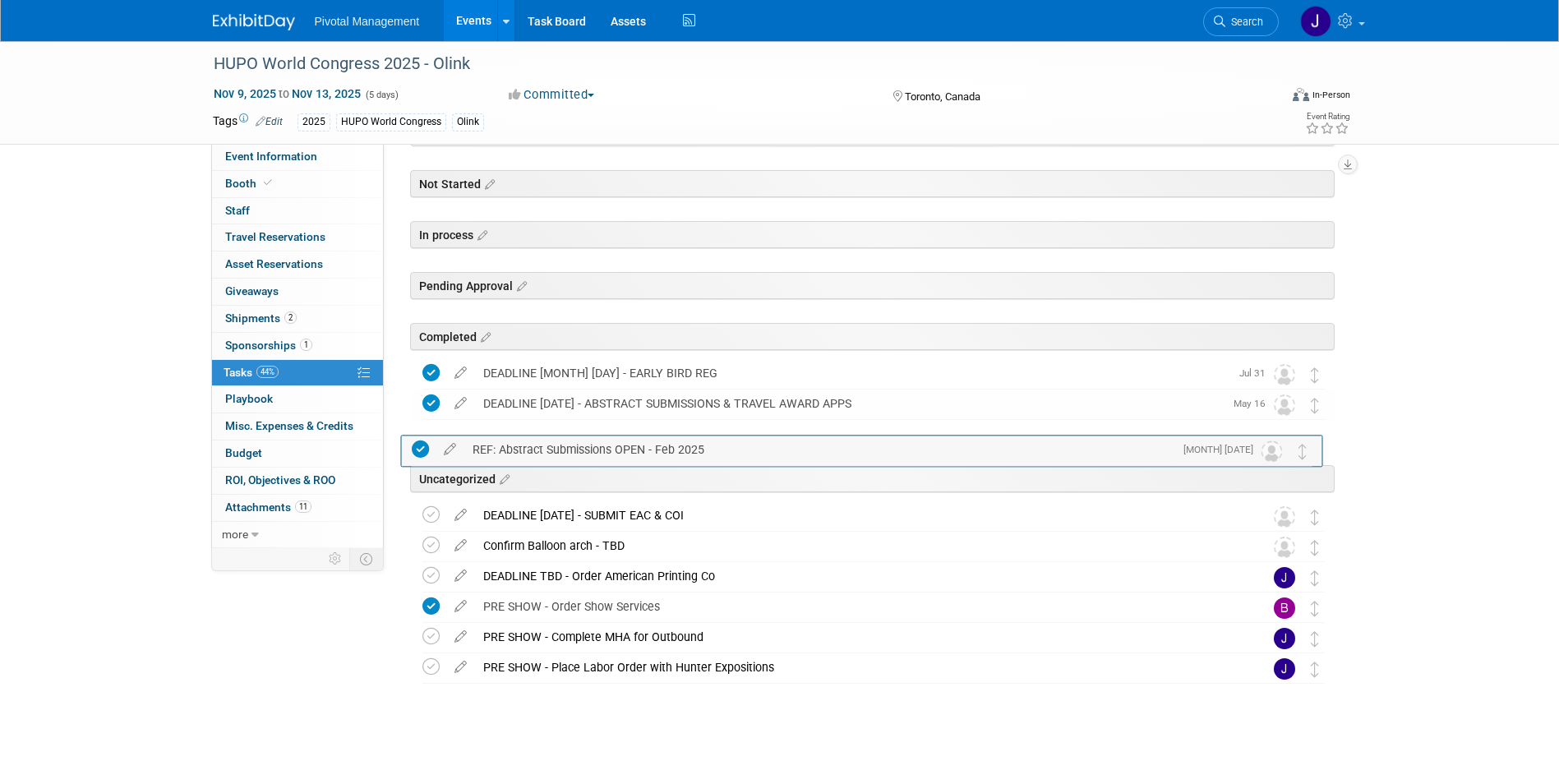 drag, startPoint x: 1322, startPoint y: 674, endPoint x: 1311, endPoint y: 455, distance: 219.27608 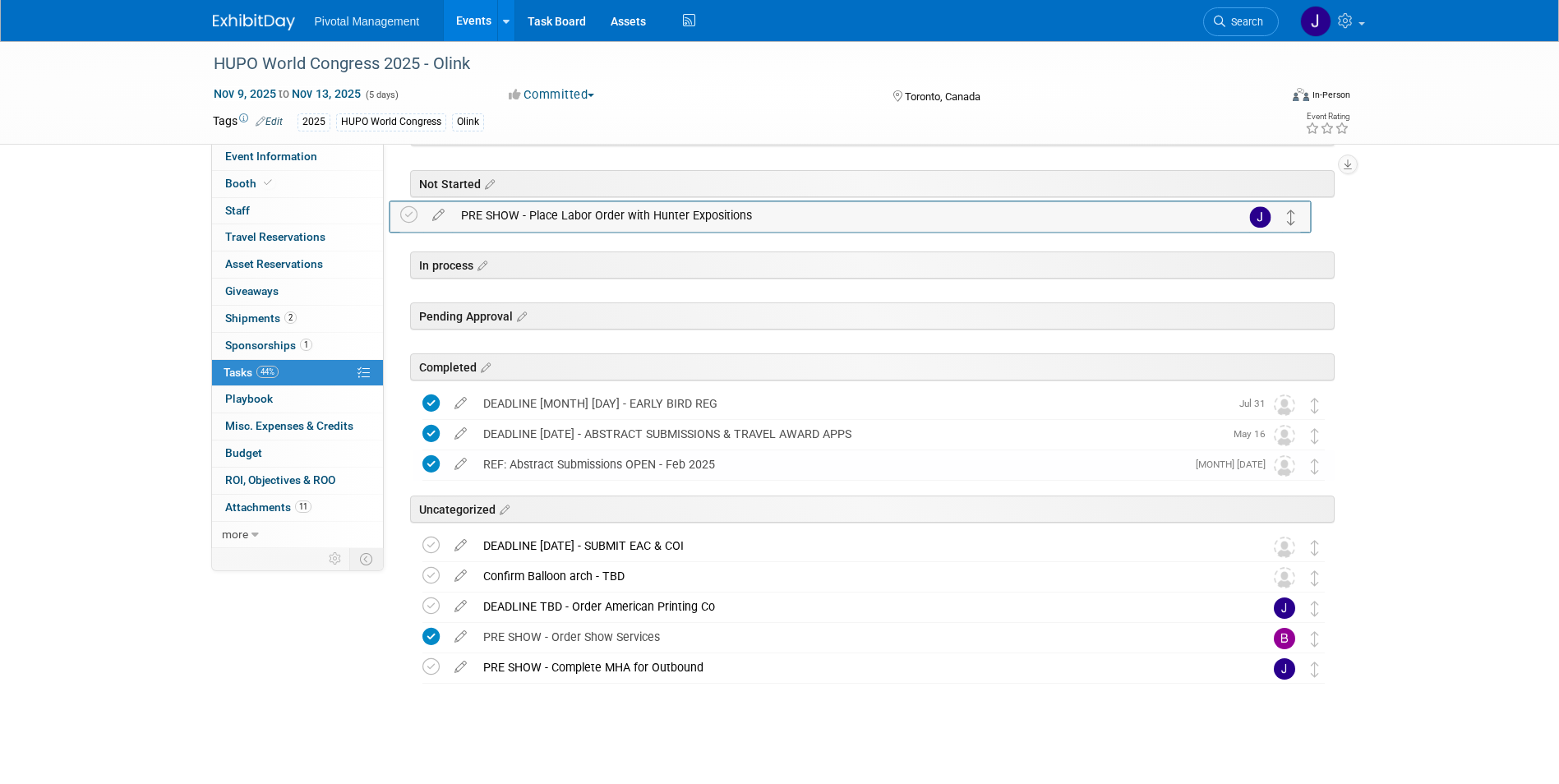 drag, startPoint x: 1312, startPoint y: 667, endPoint x: 1289, endPoint y: 214, distance: 453.584 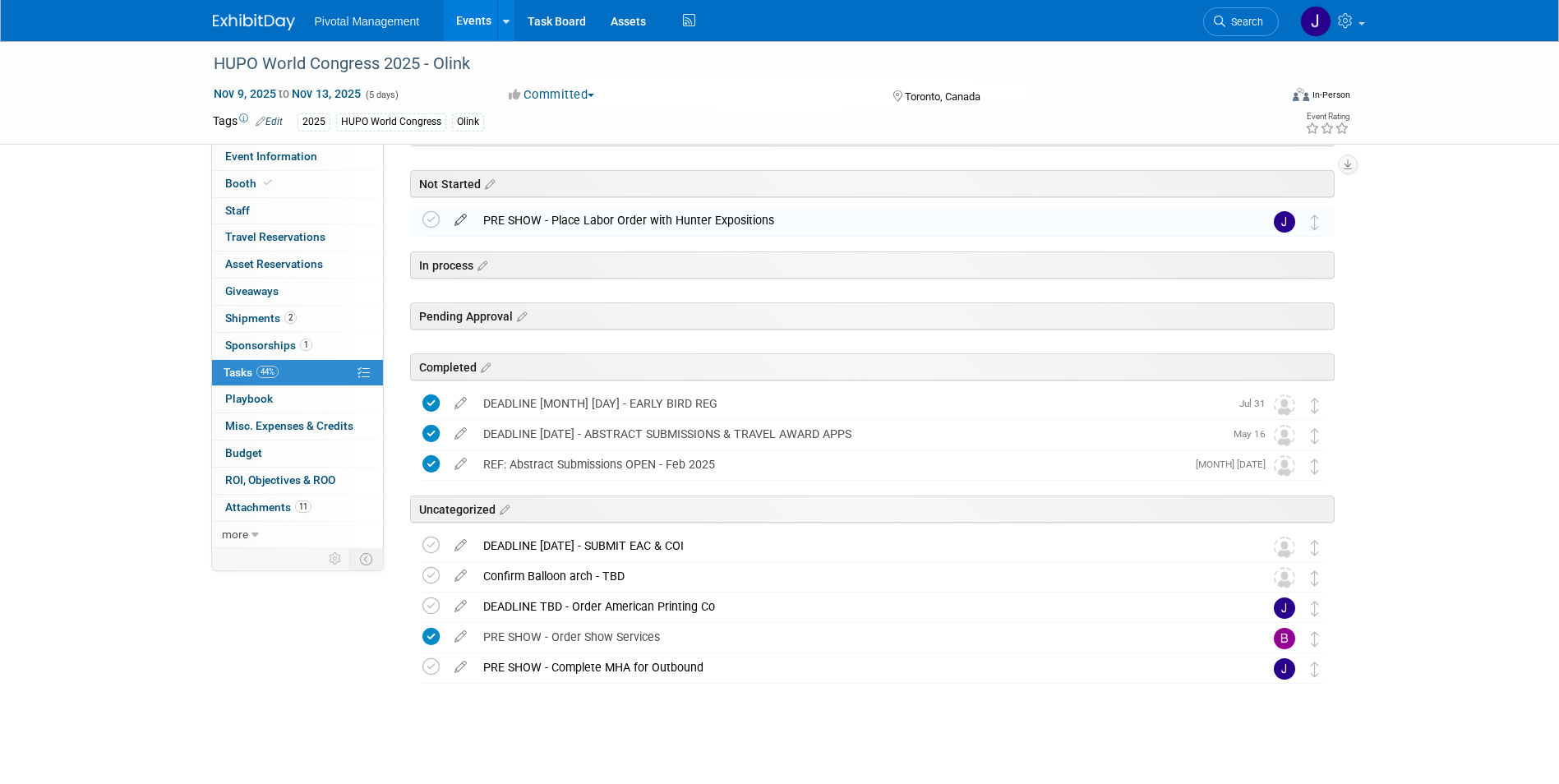 click at bounding box center [460, 216] 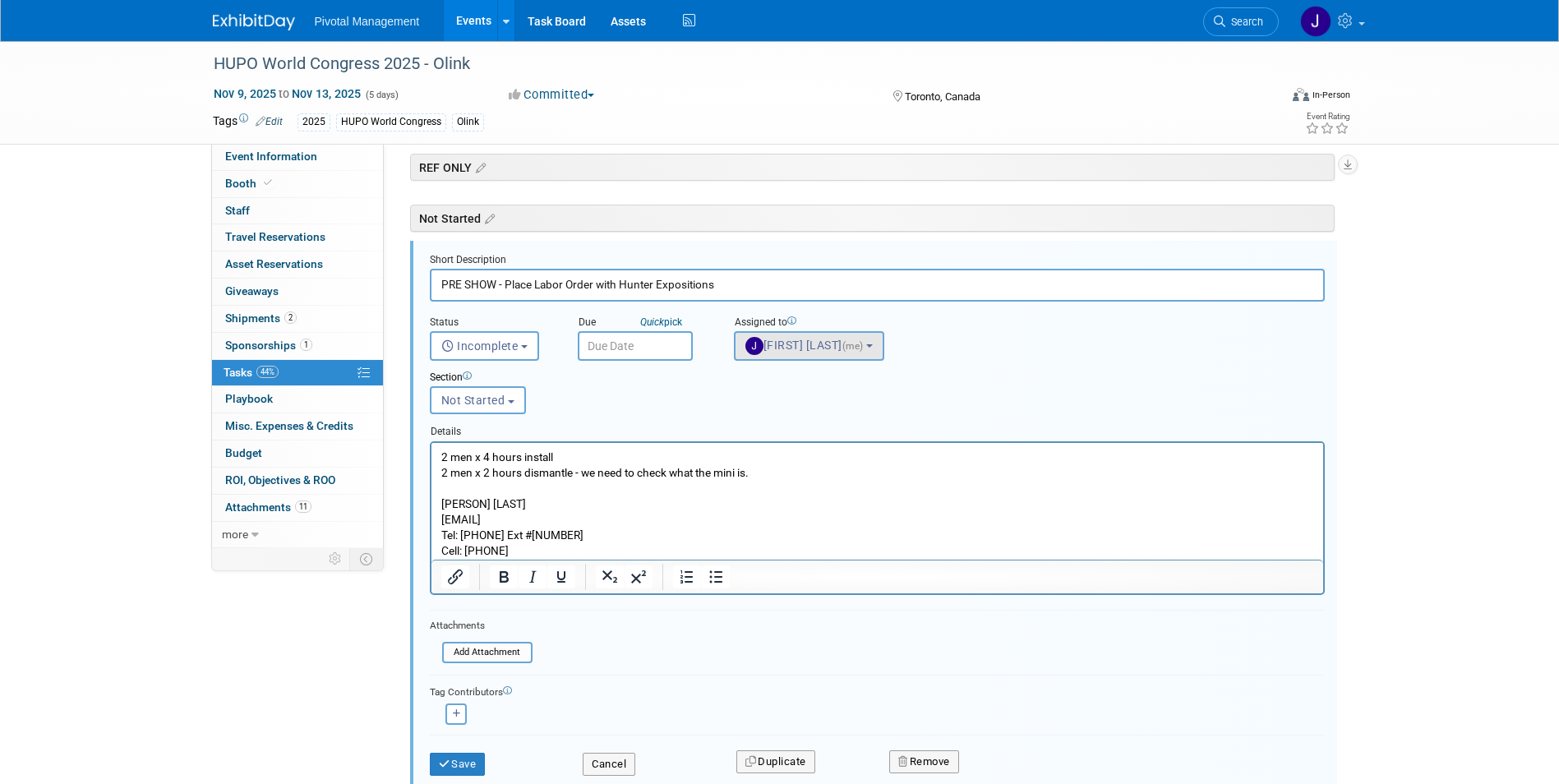 scroll, scrollTop: 0, scrollLeft: 0, axis: both 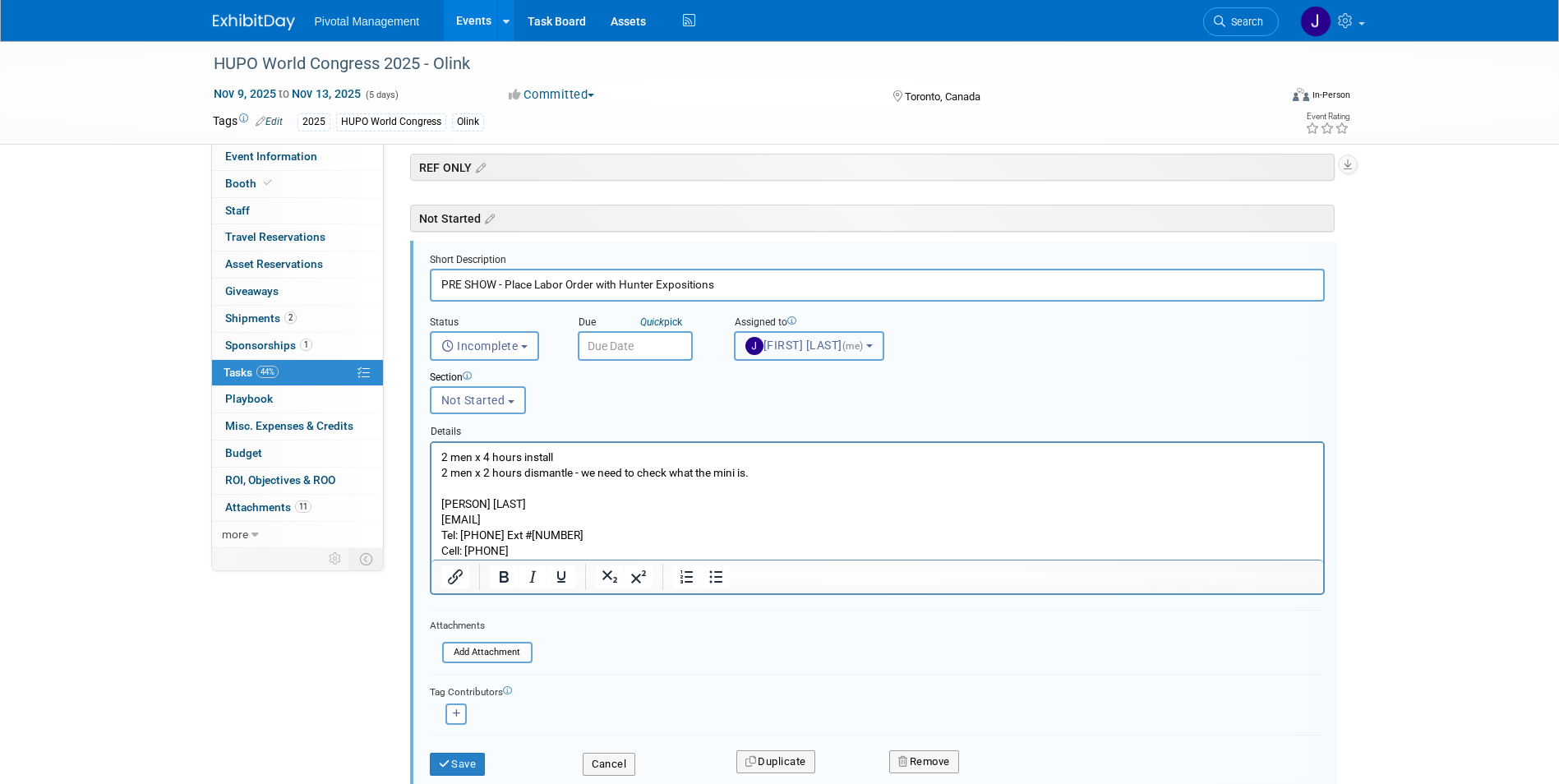 click on "Jessica Gatton
(me)" at bounding box center [806, 345] 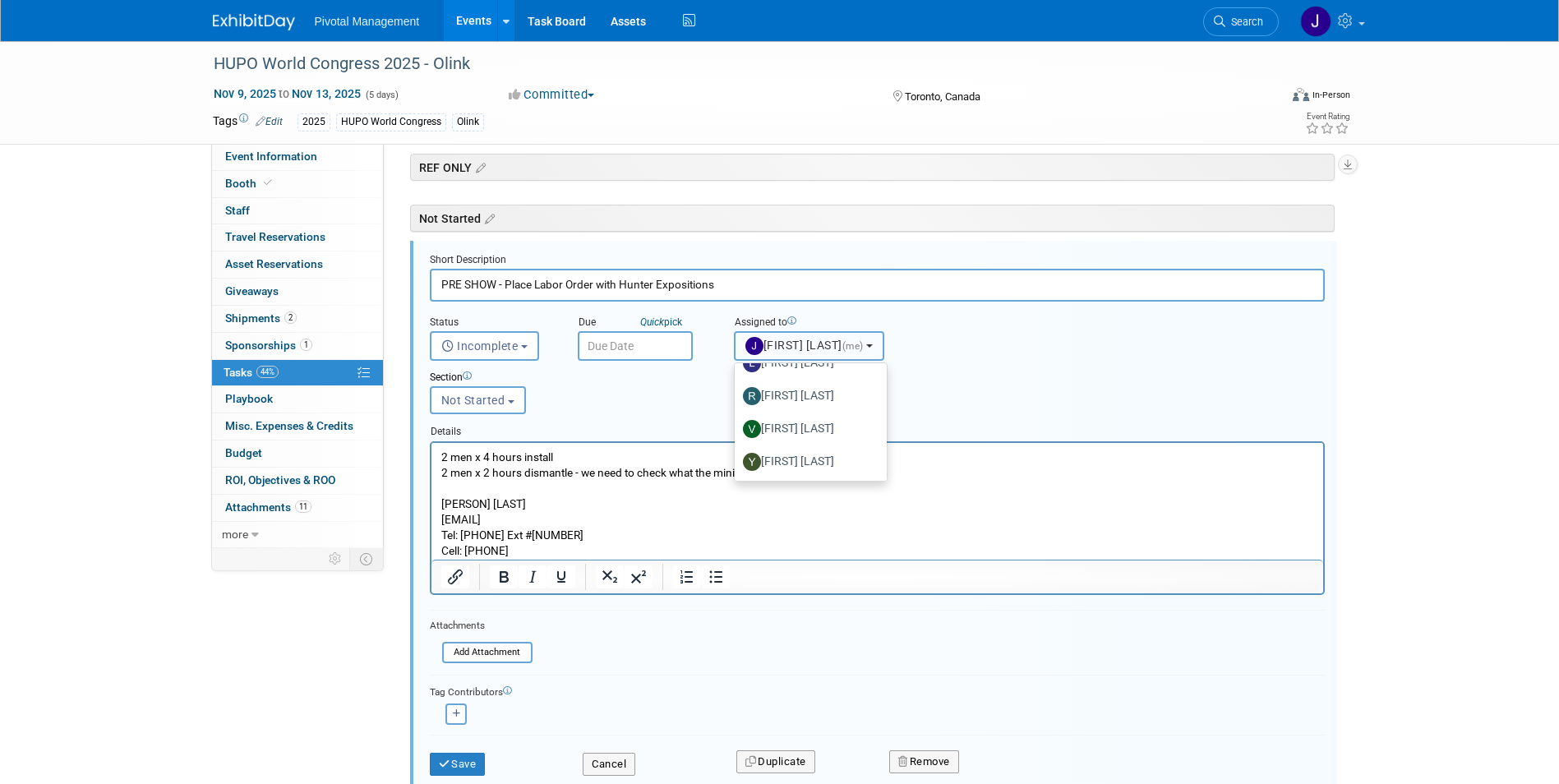 scroll, scrollTop: 154, scrollLeft: 0, axis: vertical 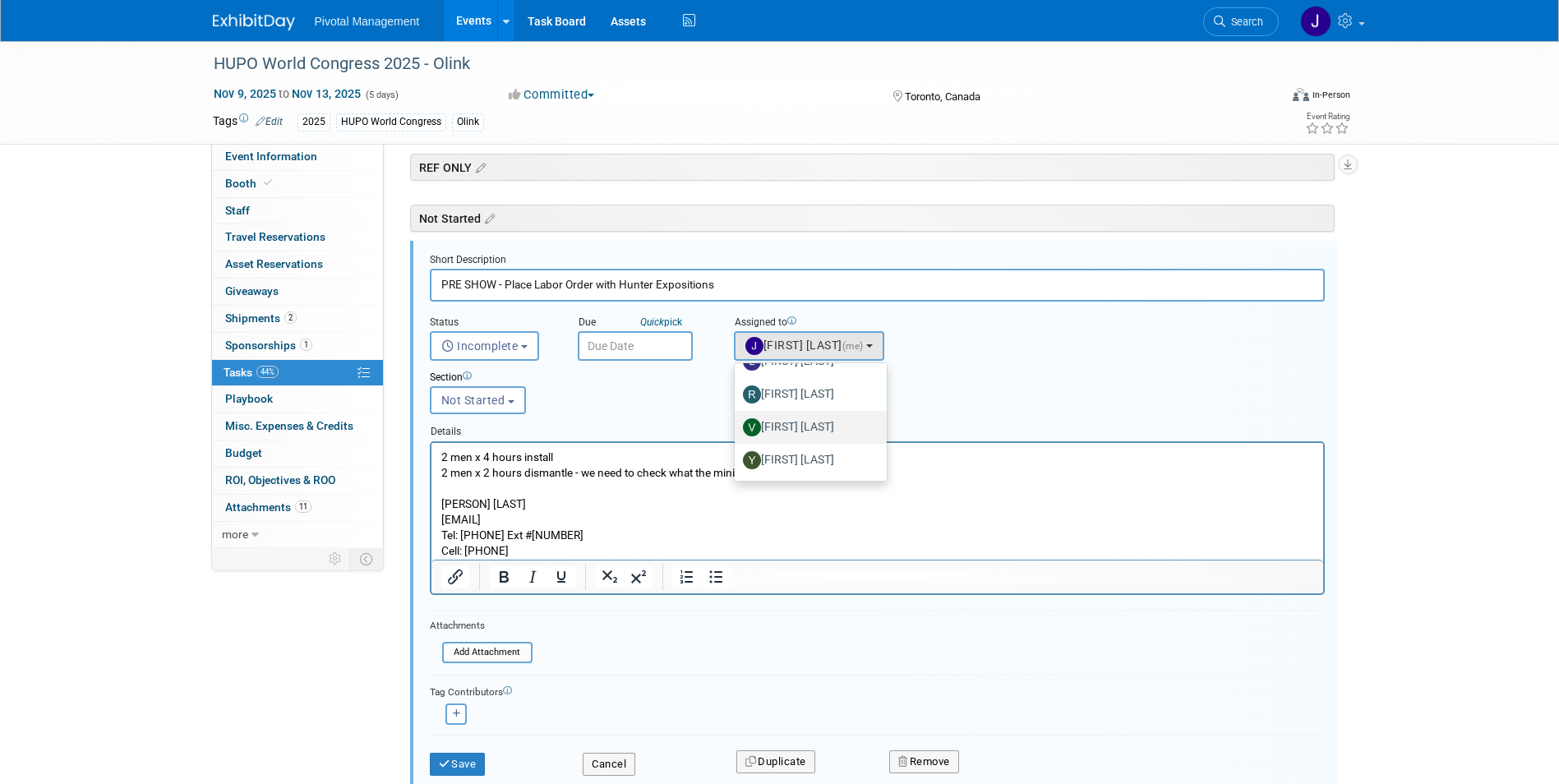 click on "Valerie Weld" at bounding box center [806, 427] 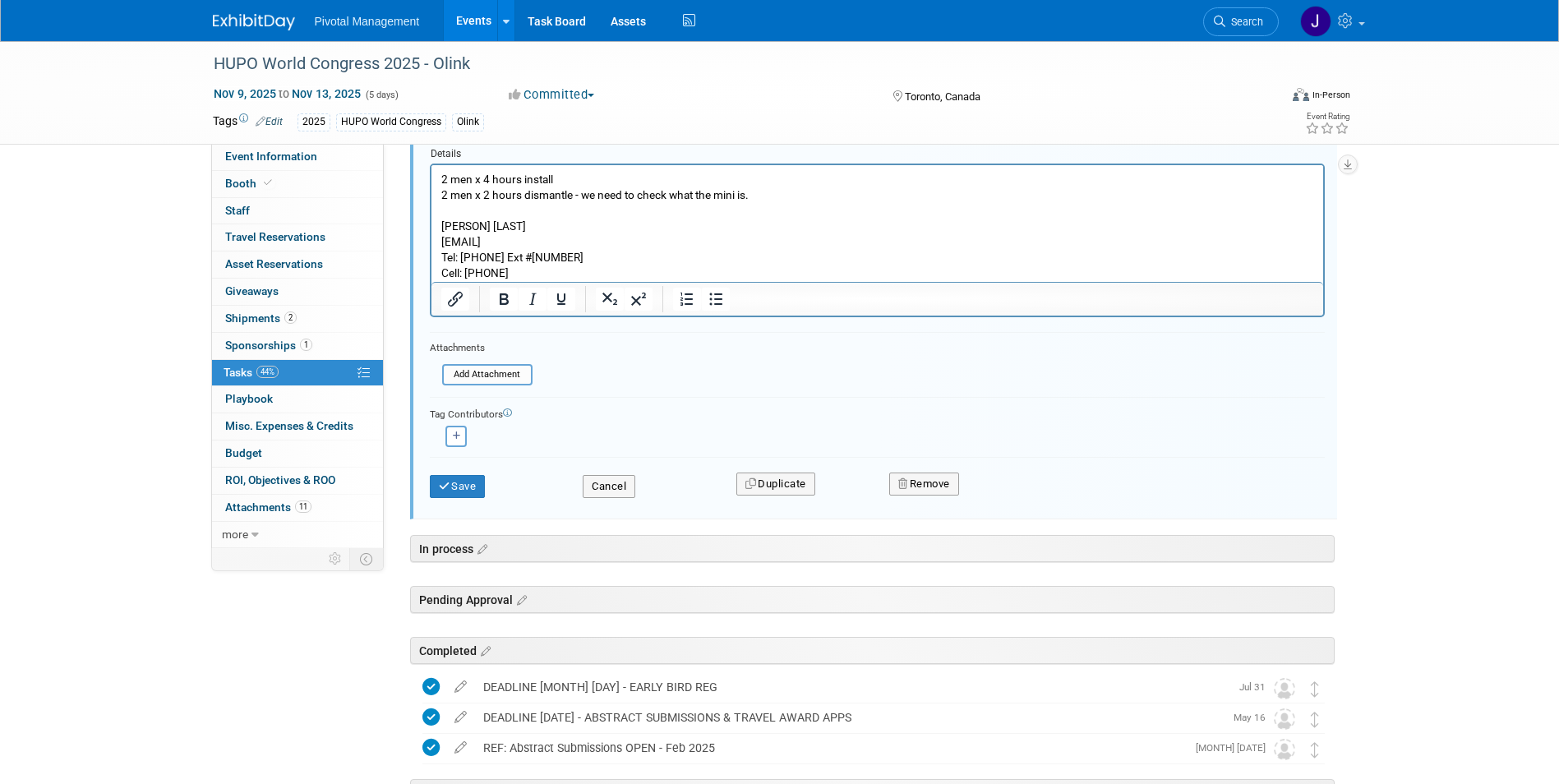 scroll, scrollTop: 362, scrollLeft: 0, axis: vertical 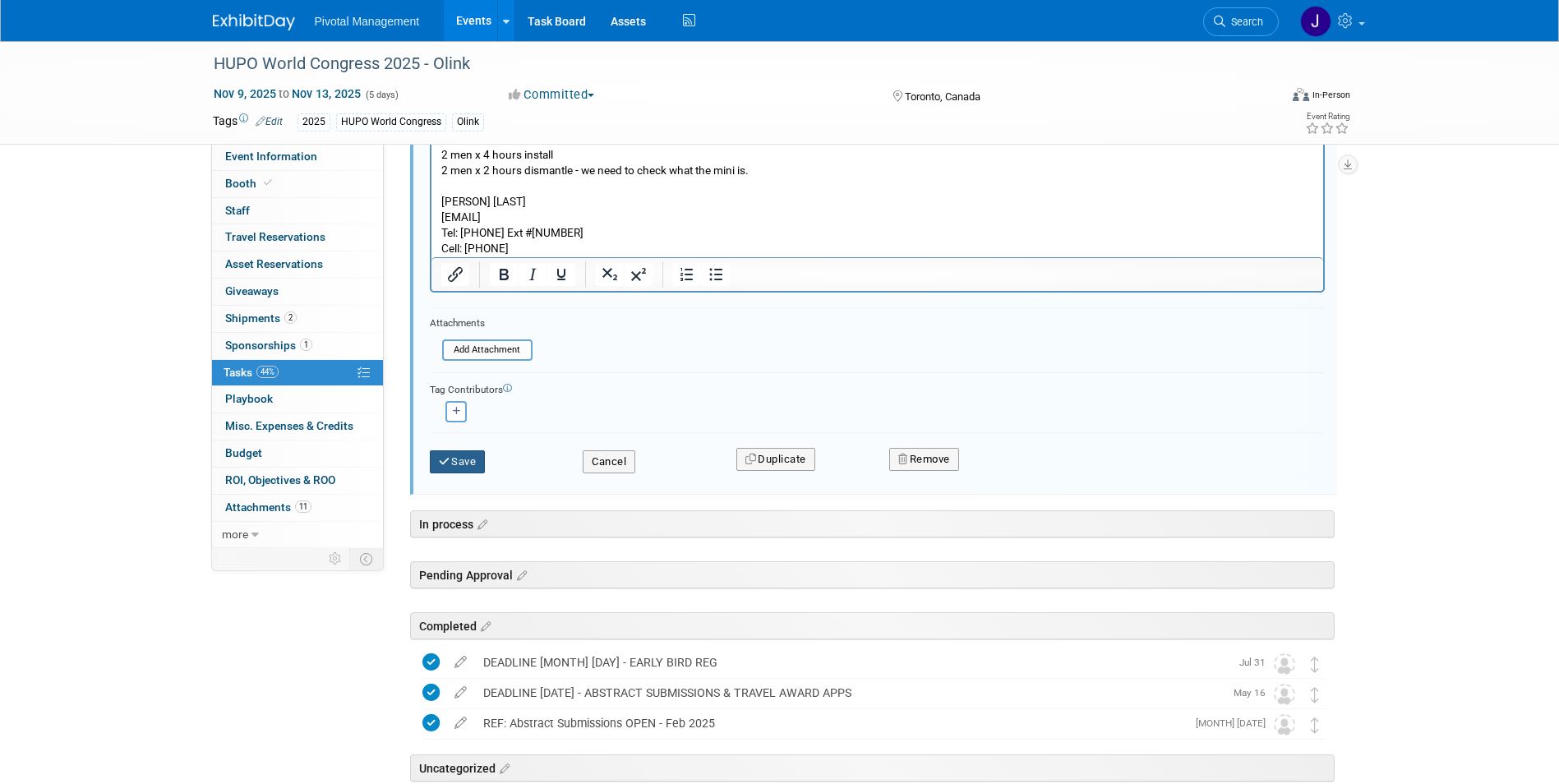 click on "Save" at bounding box center [458, 462] 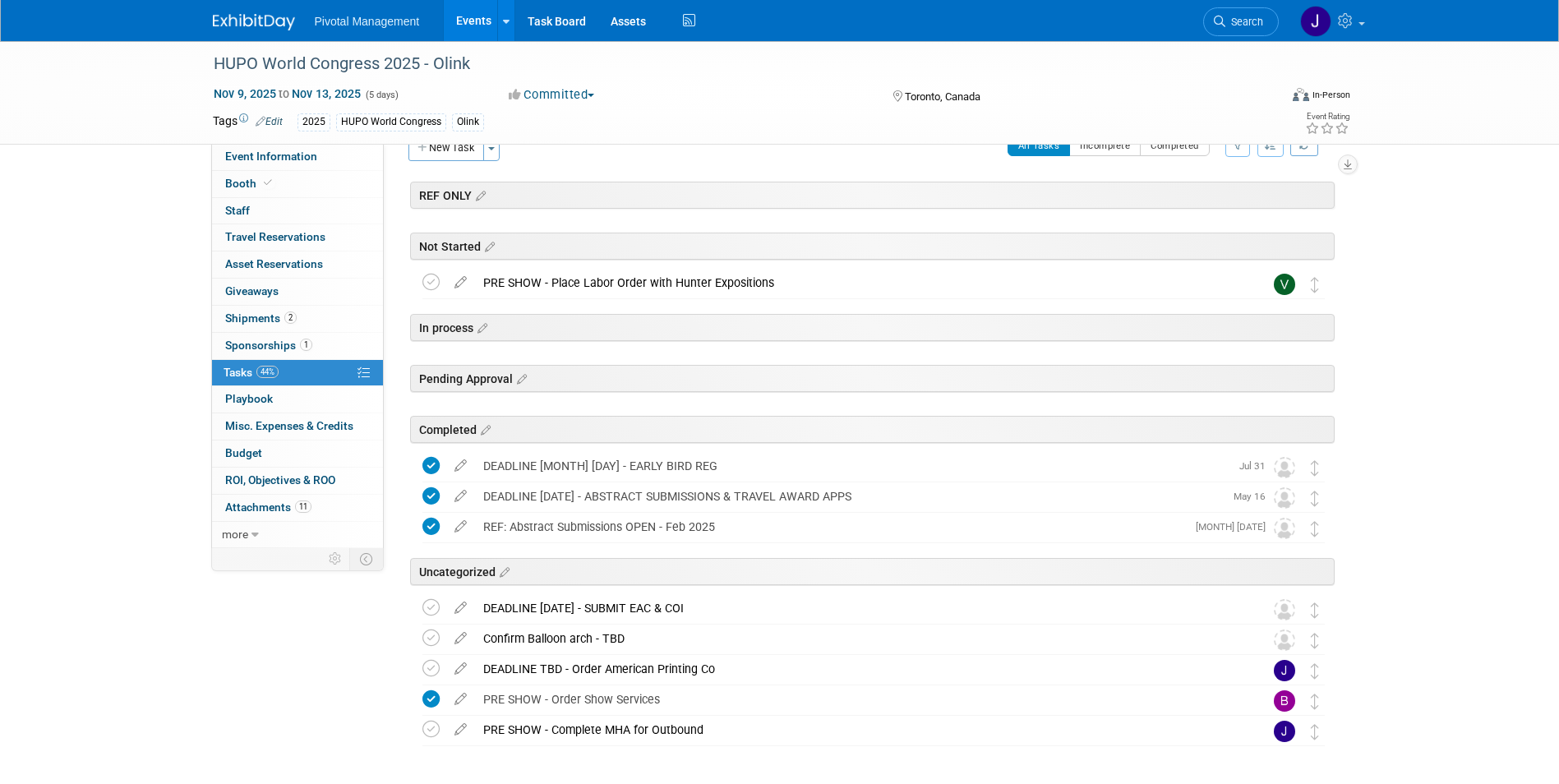 scroll, scrollTop: 0, scrollLeft: 0, axis: both 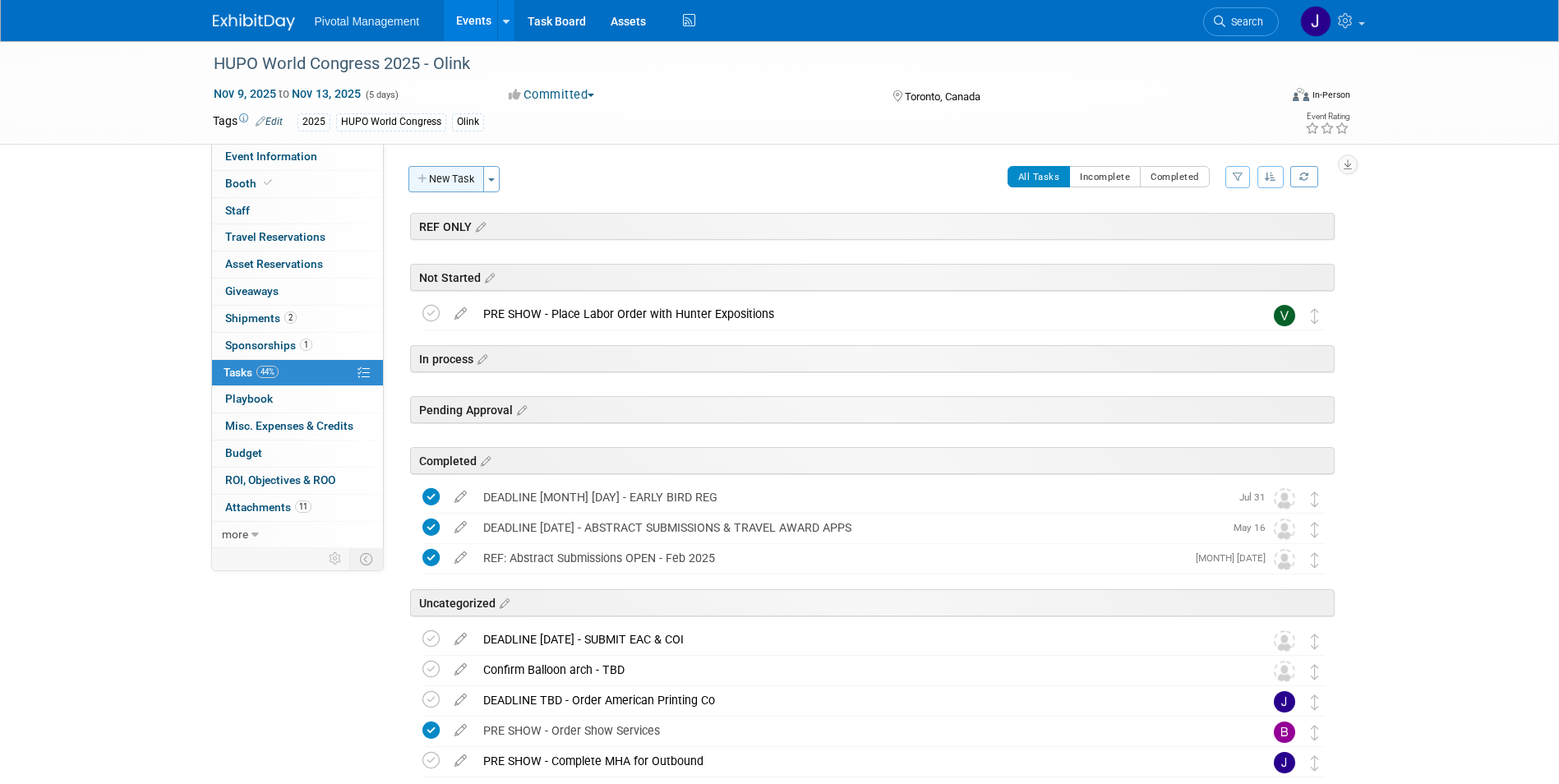click on "New Task" at bounding box center (446, 179) 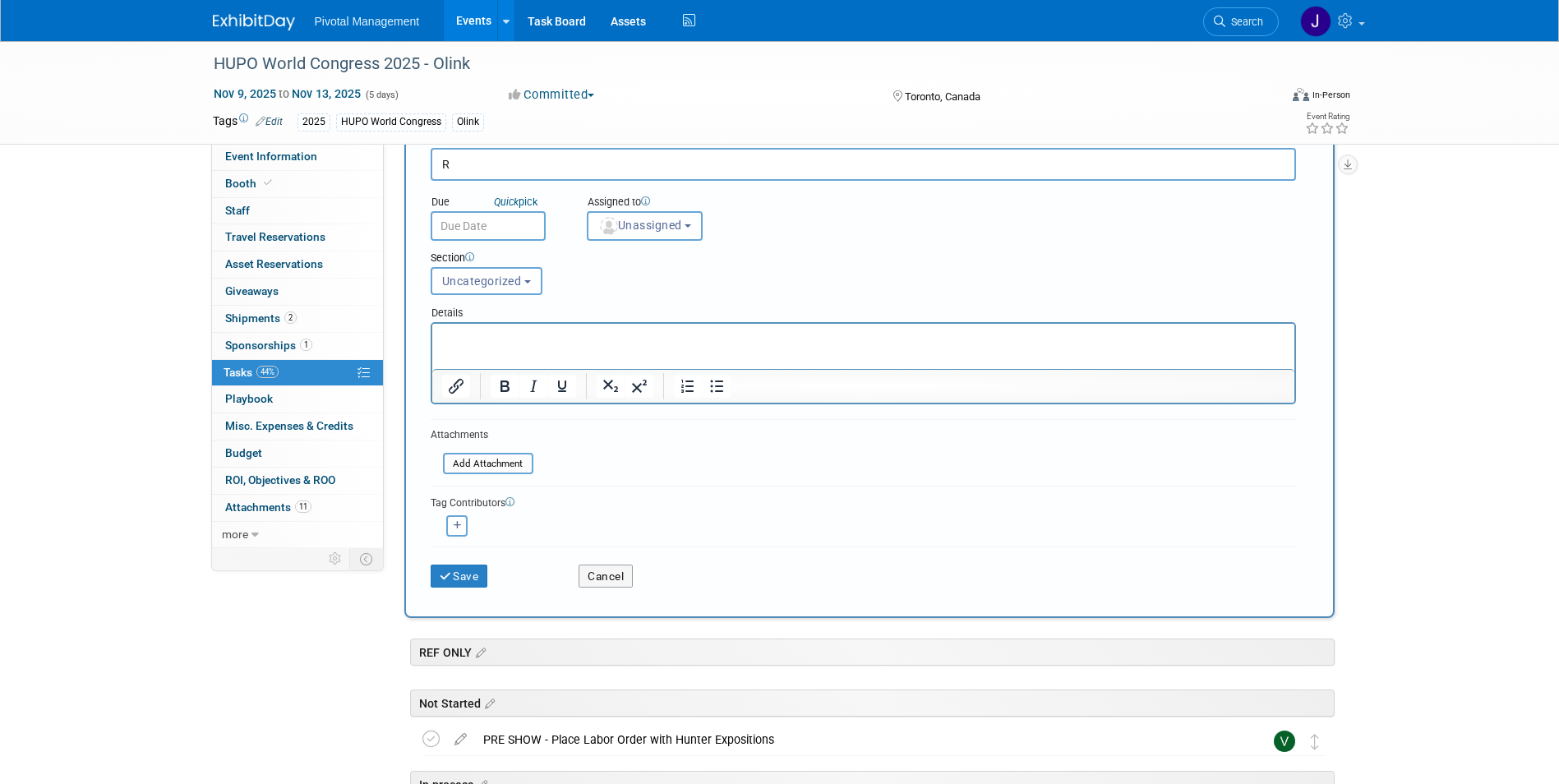 scroll, scrollTop: 0, scrollLeft: 0, axis: both 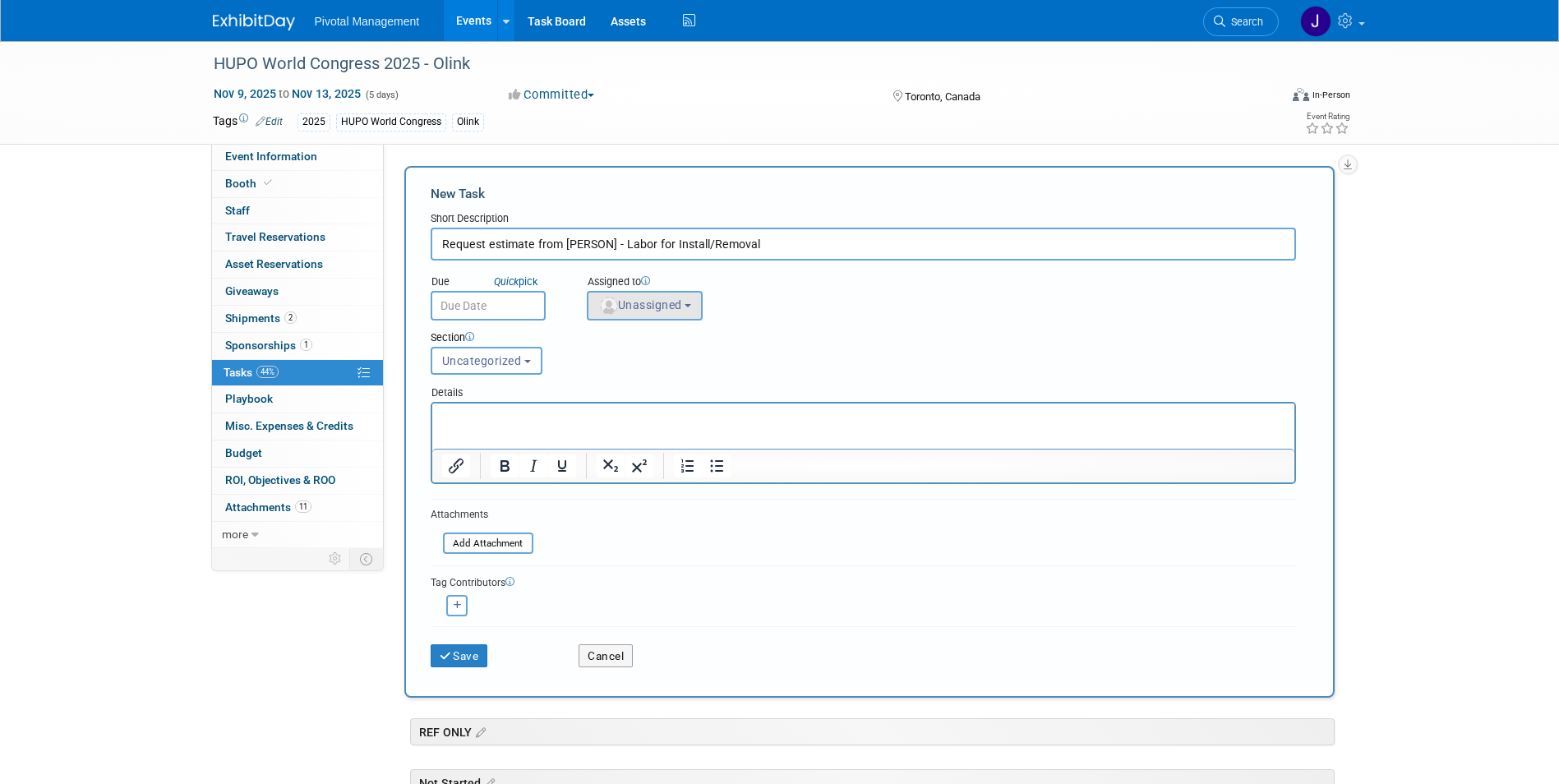 type on "Request estimate from Gery - Labor for Install/Removal" 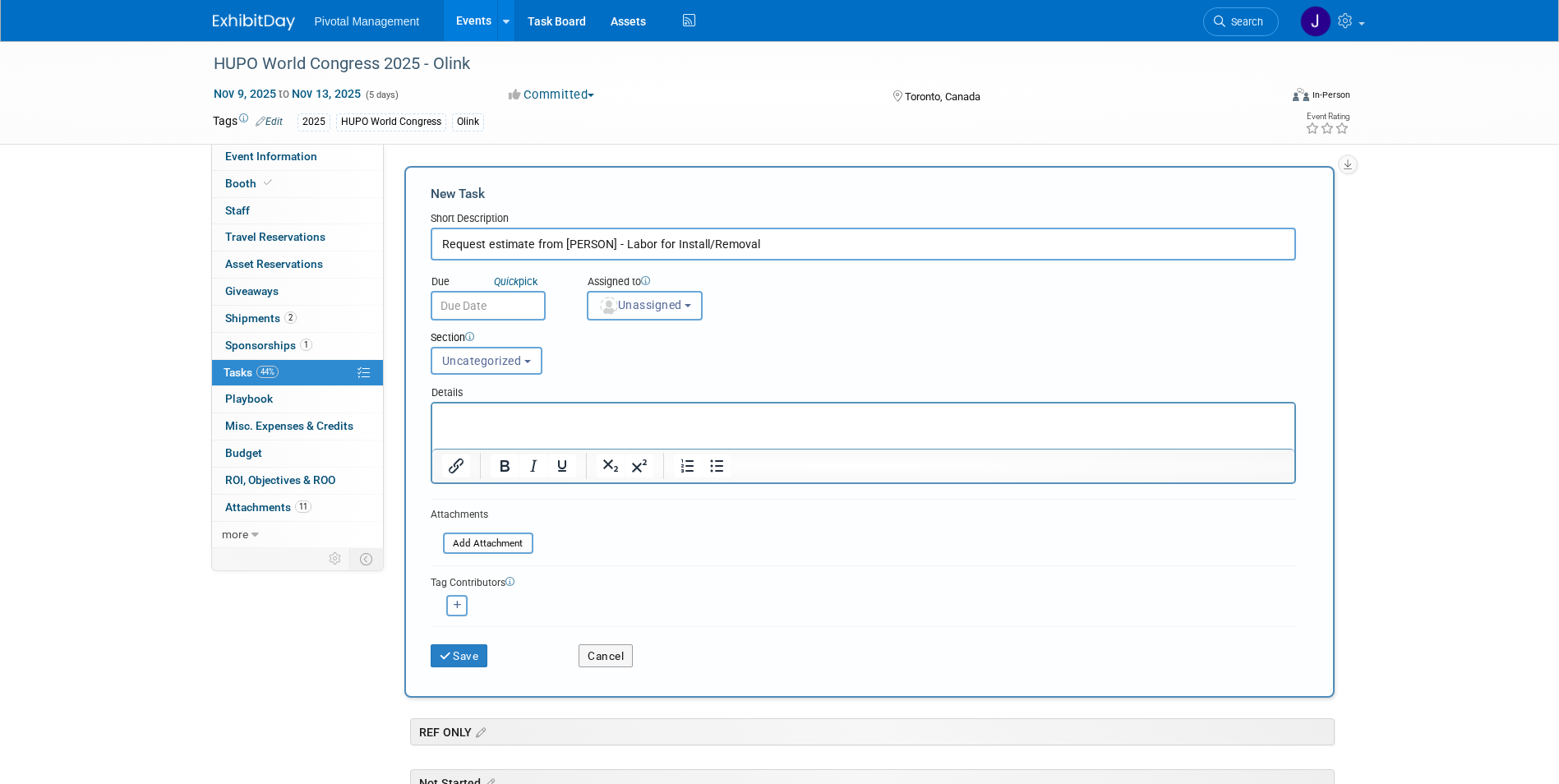 click on "Unassigned" at bounding box center (645, 306) 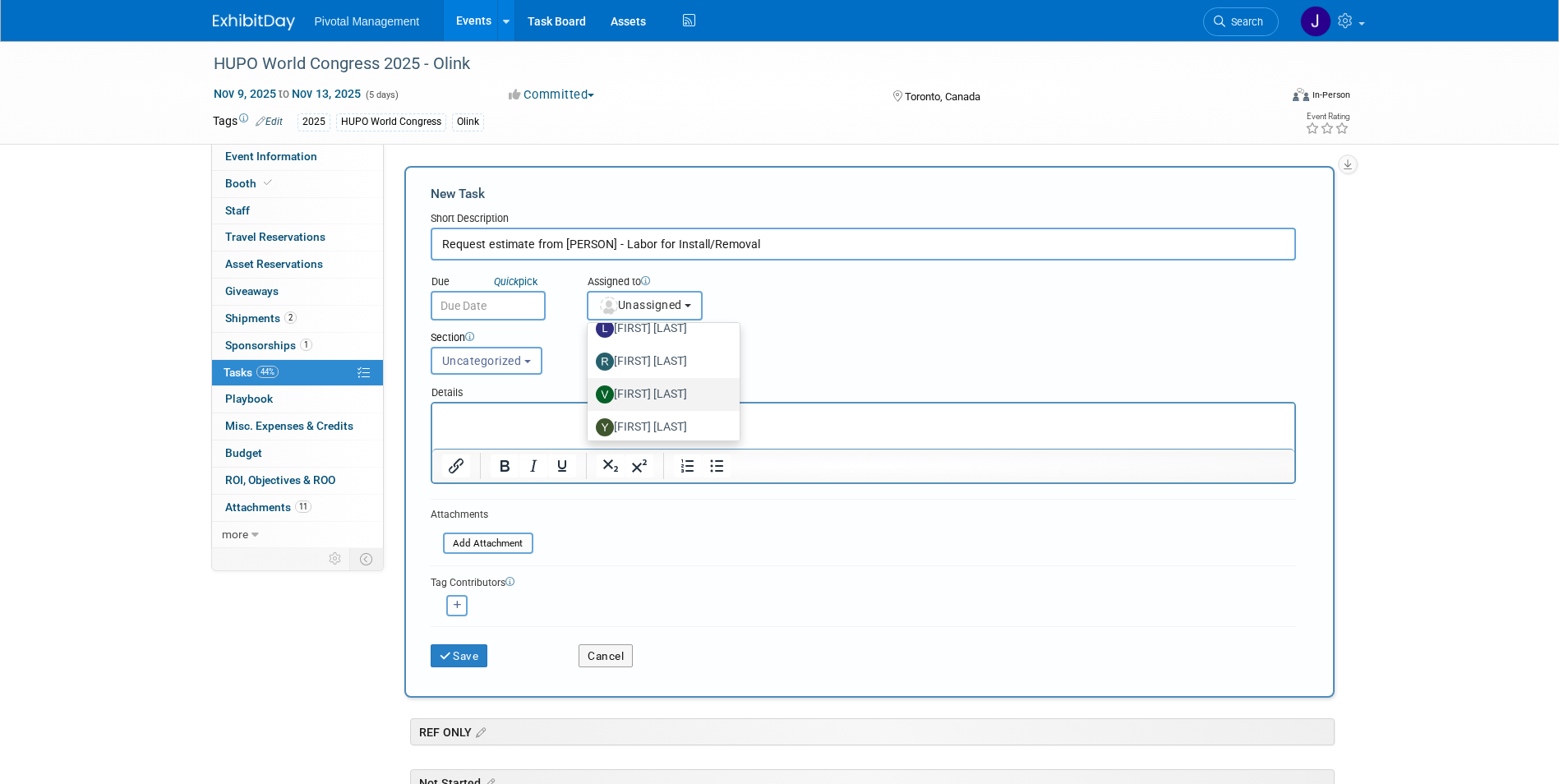 scroll, scrollTop: 154, scrollLeft: 0, axis: vertical 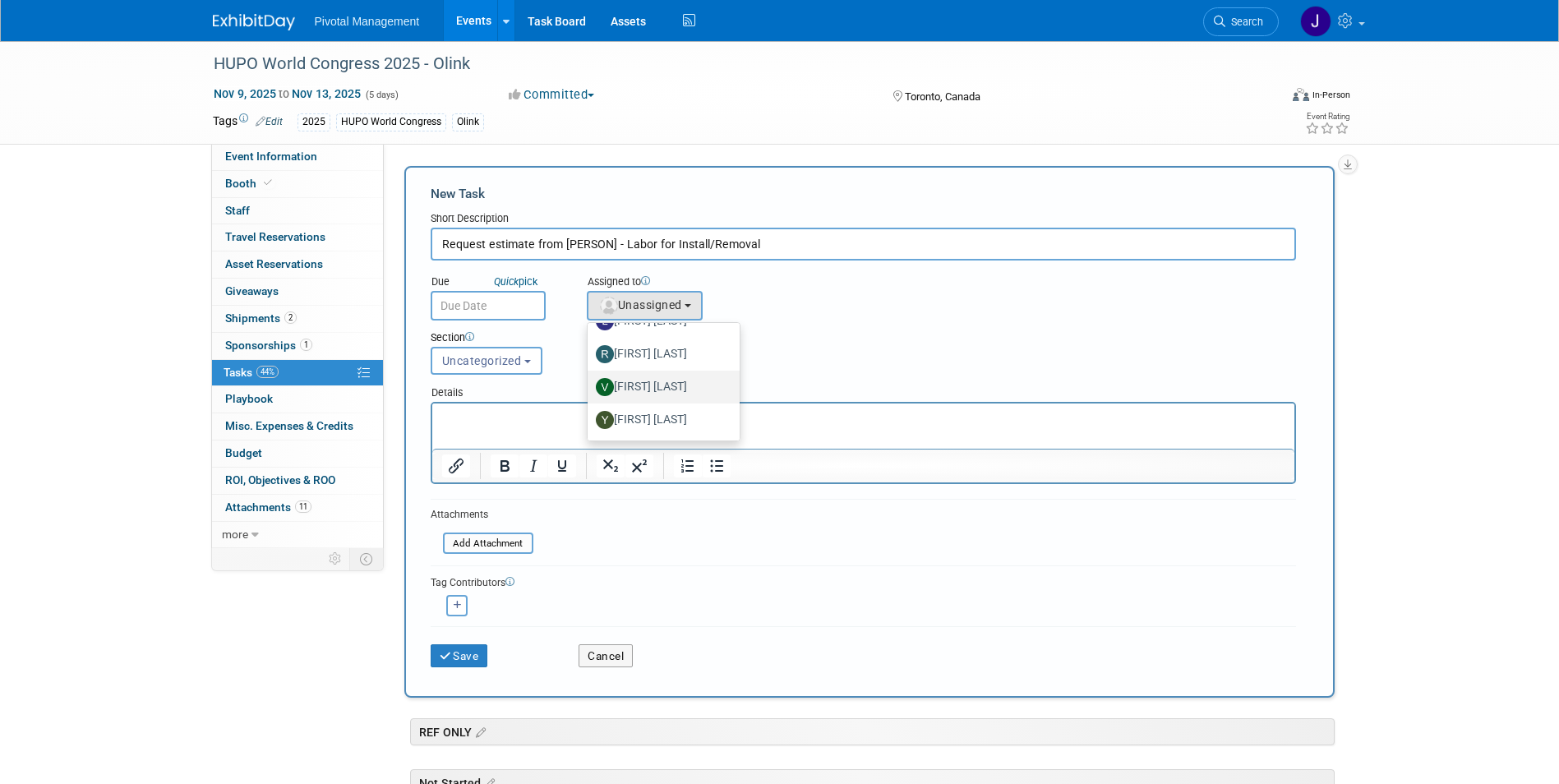 click on "Valerie Weld" at bounding box center (659, 387) 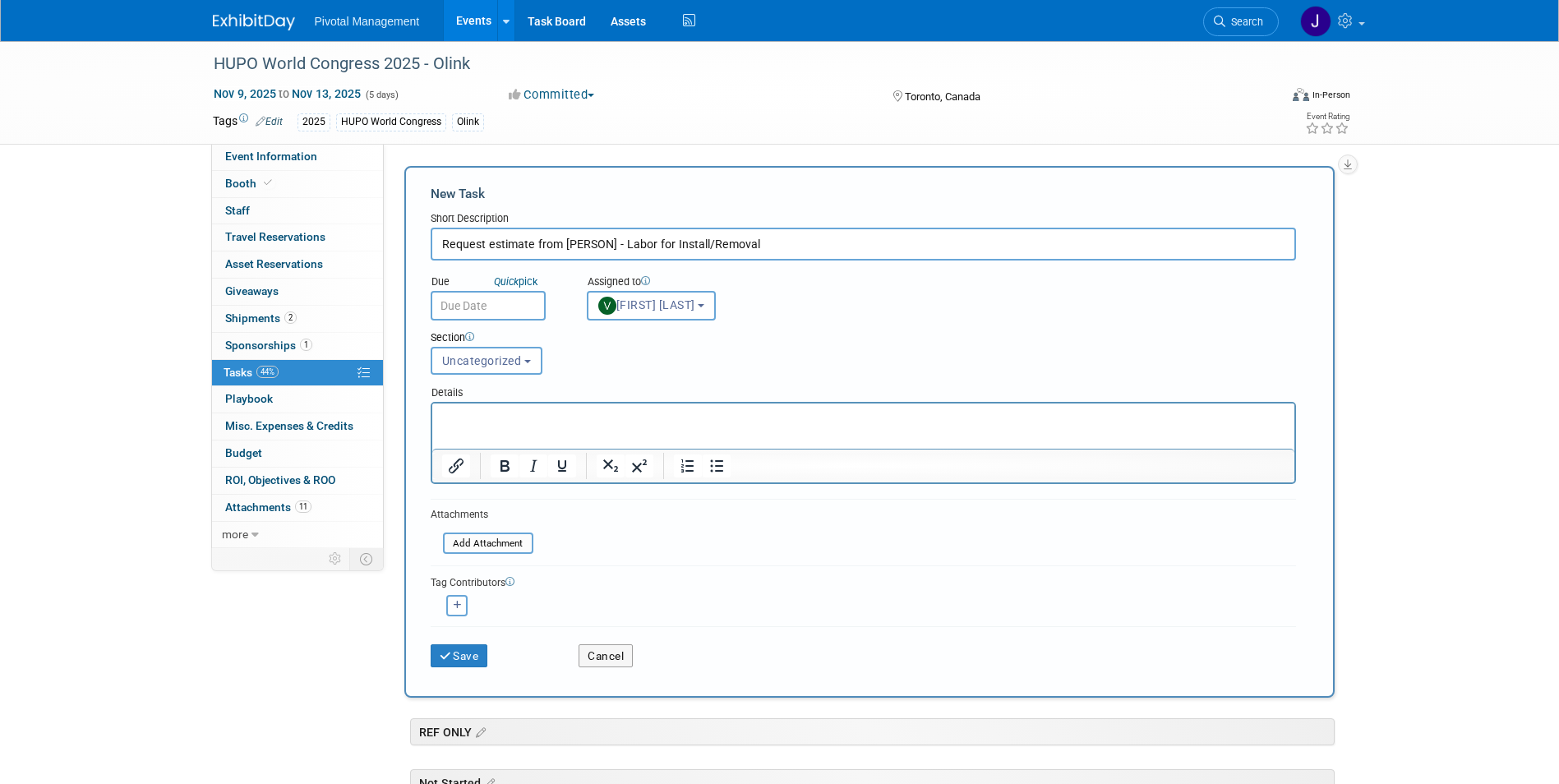 click at bounding box center [488, 306] 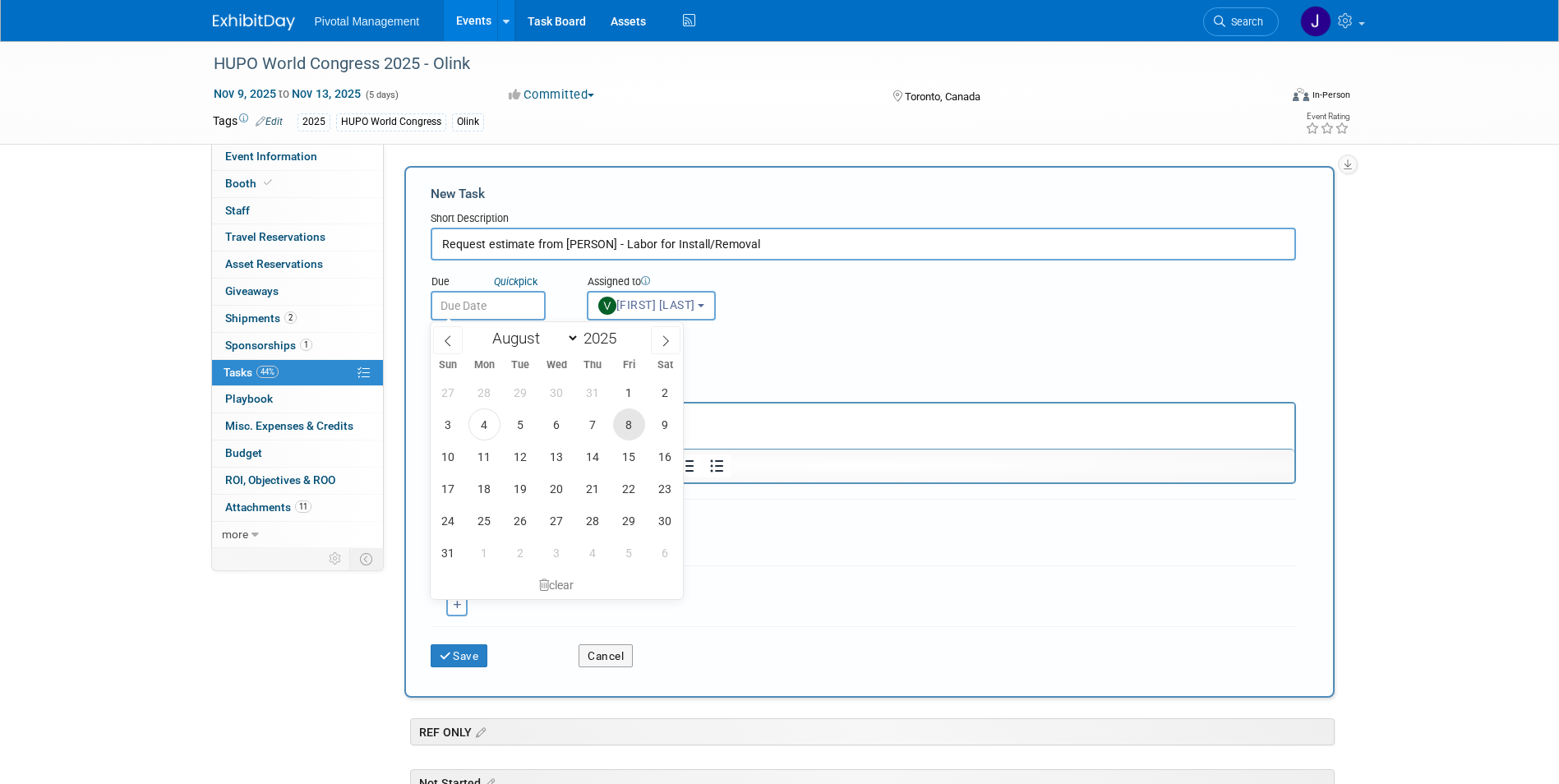 click on "8" at bounding box center [629, 424] 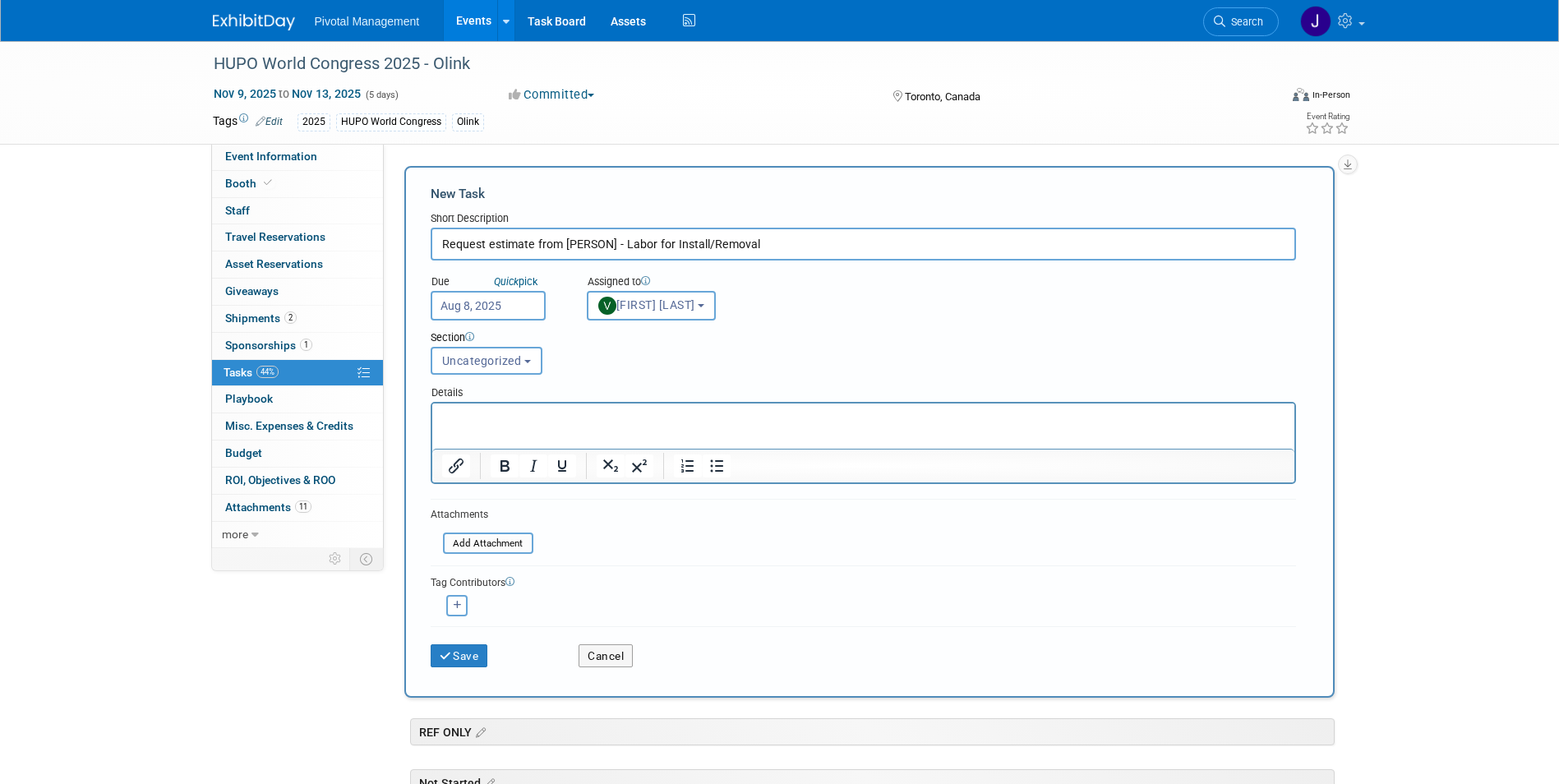 drag, startPoint x: 817, startPoint y: 337, endPoint x: 804, endPoint y: 339, distance: 13.152946 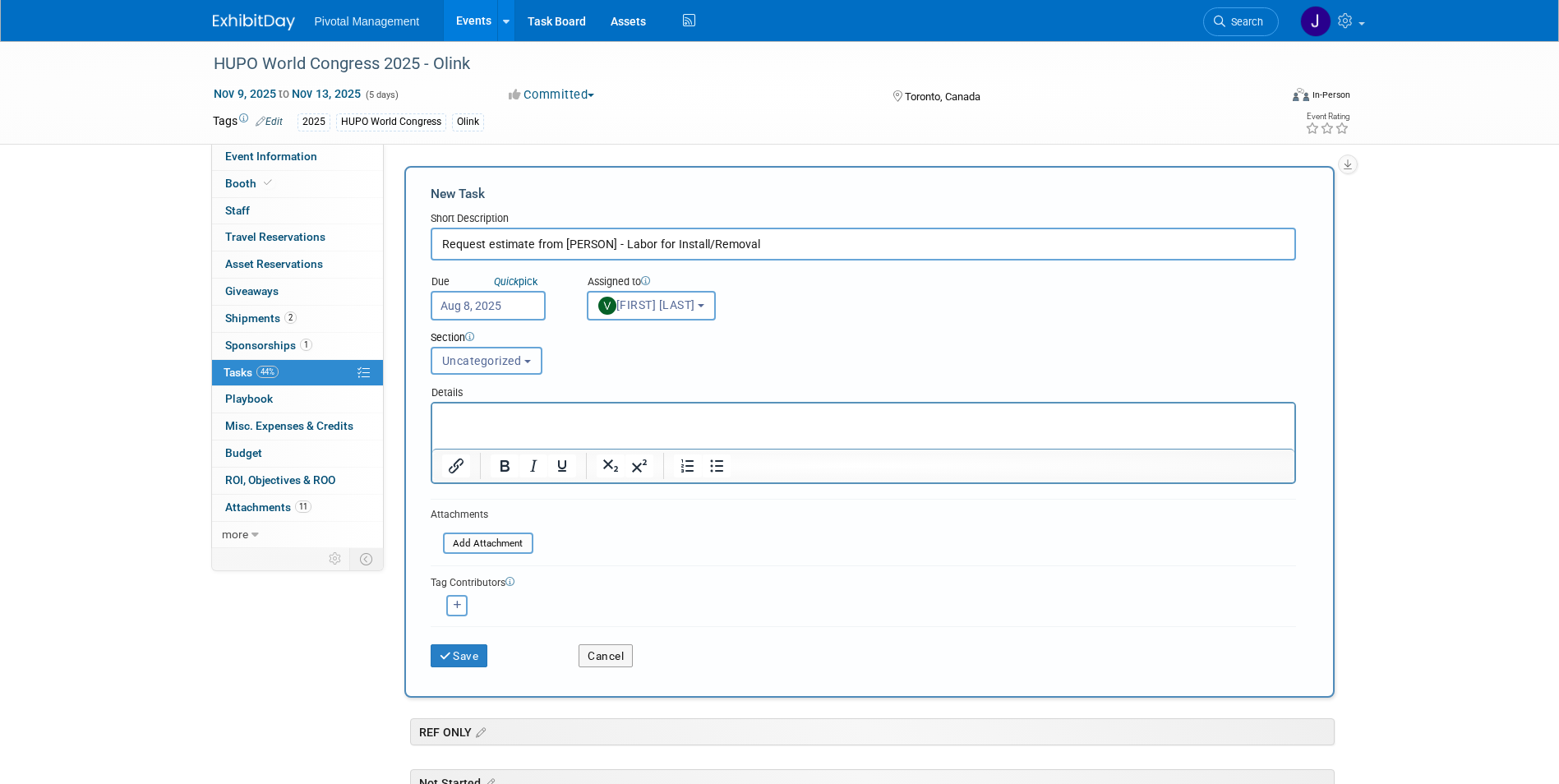 click at bounding box center (528, 362) 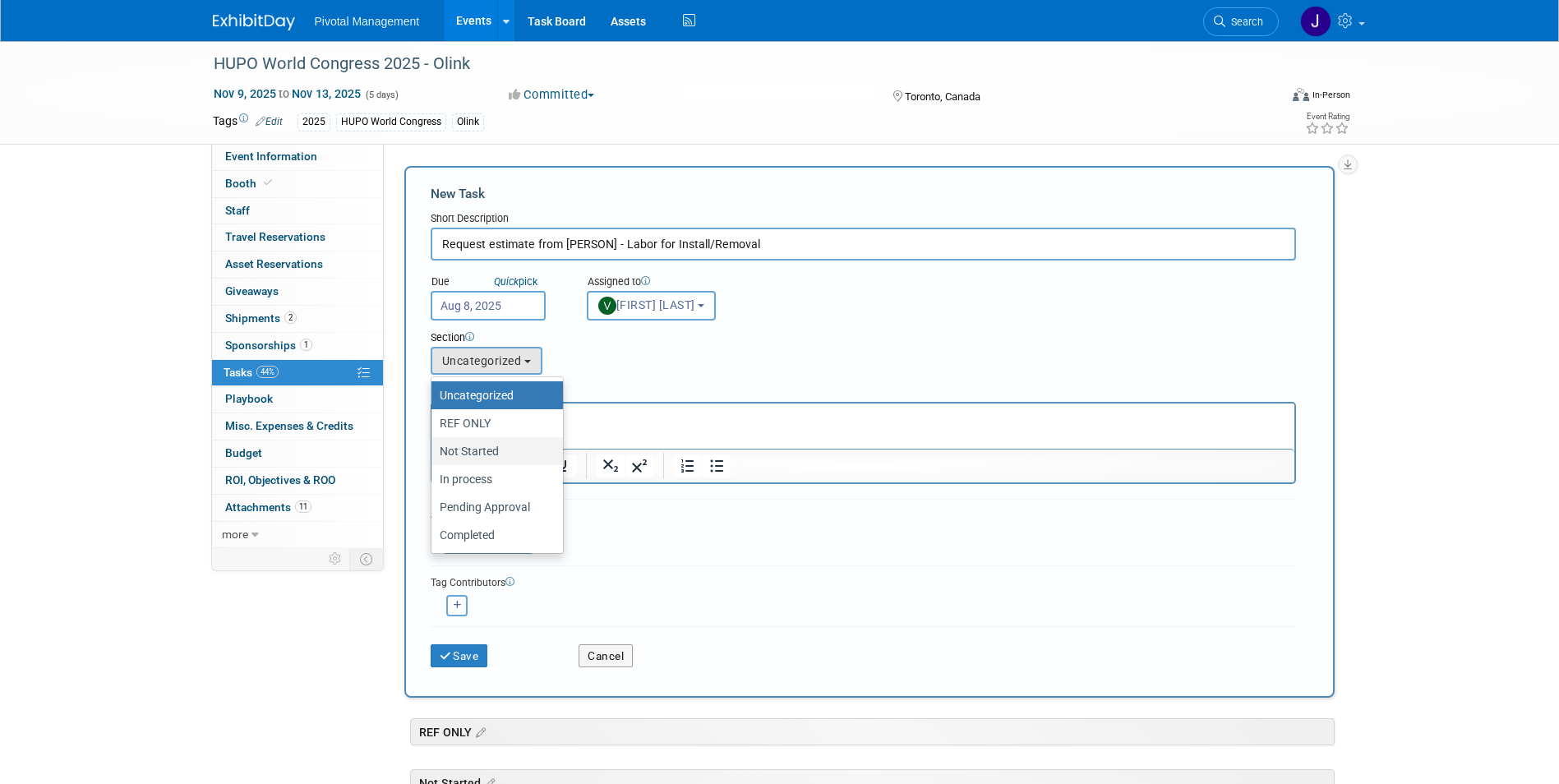 click on "Not Started" at bounding box center [493, 451] 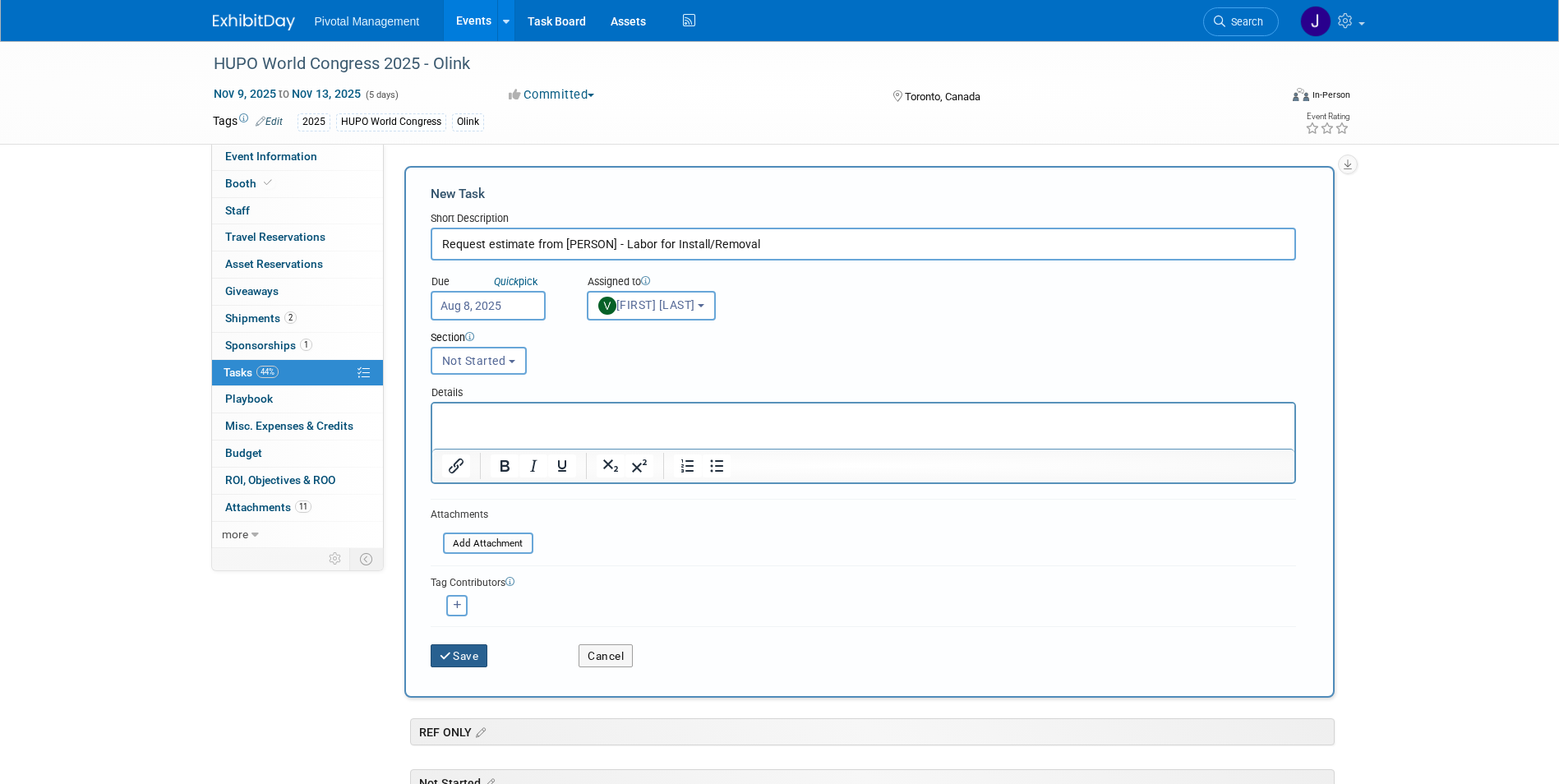 click on "Save" at bounding box center [459, 656] 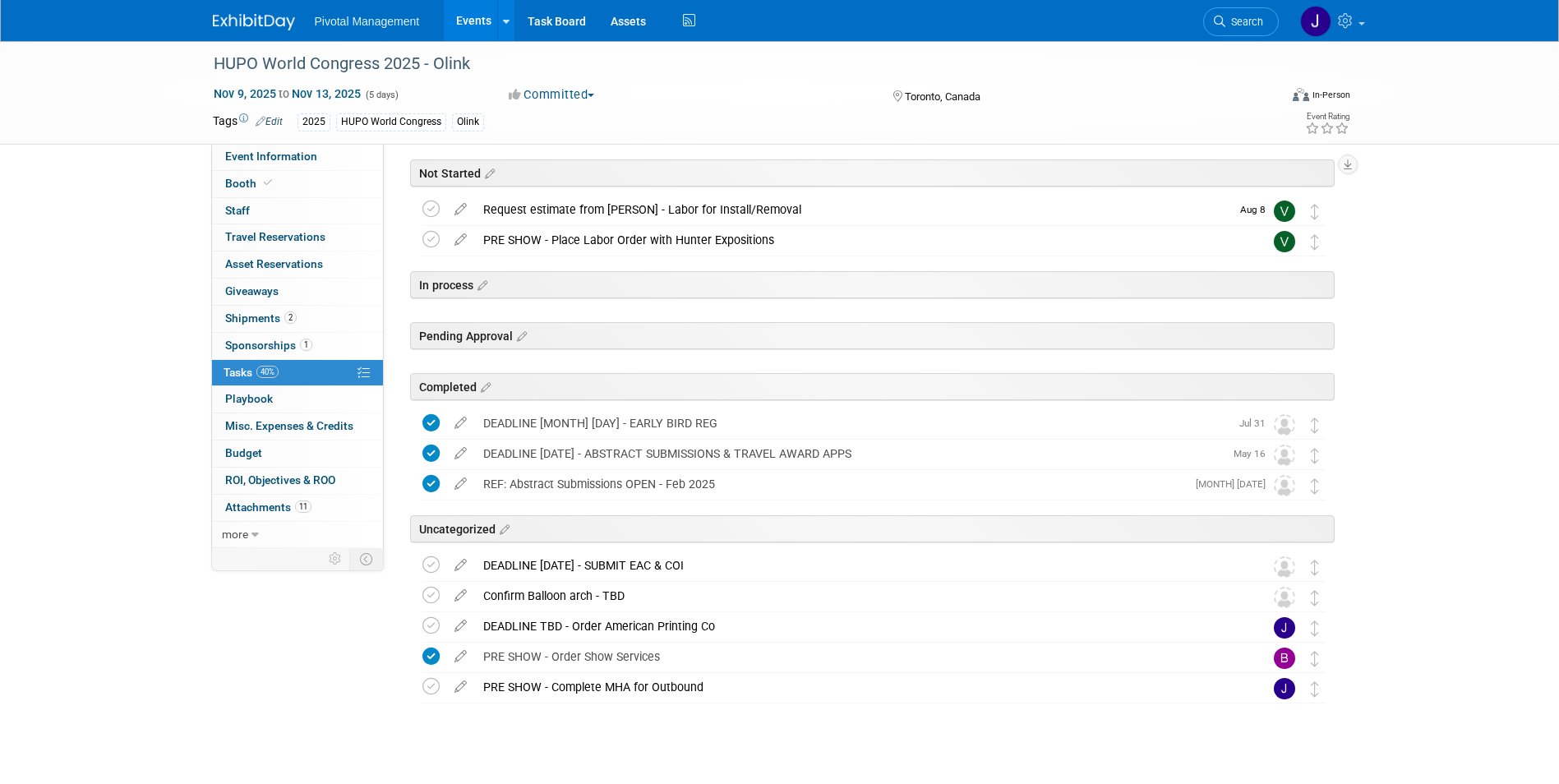 scroll, scrollTop: 124, scrollLeft: 0, axis: vertical 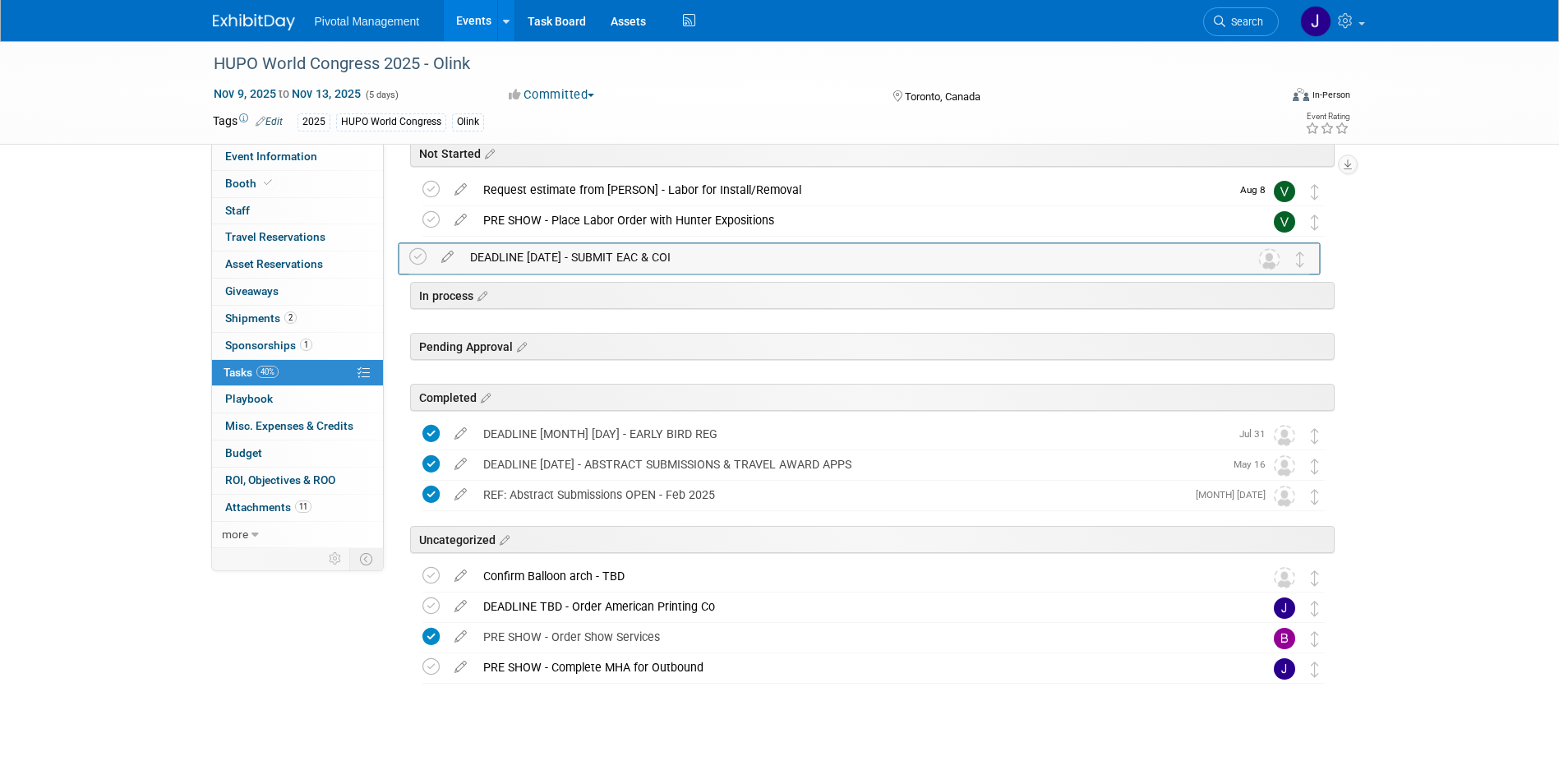 drag, startPoint x: 1321, startPoint y: 548, endPoint x: 1308, endPoint y: 259, distance: 289.29224 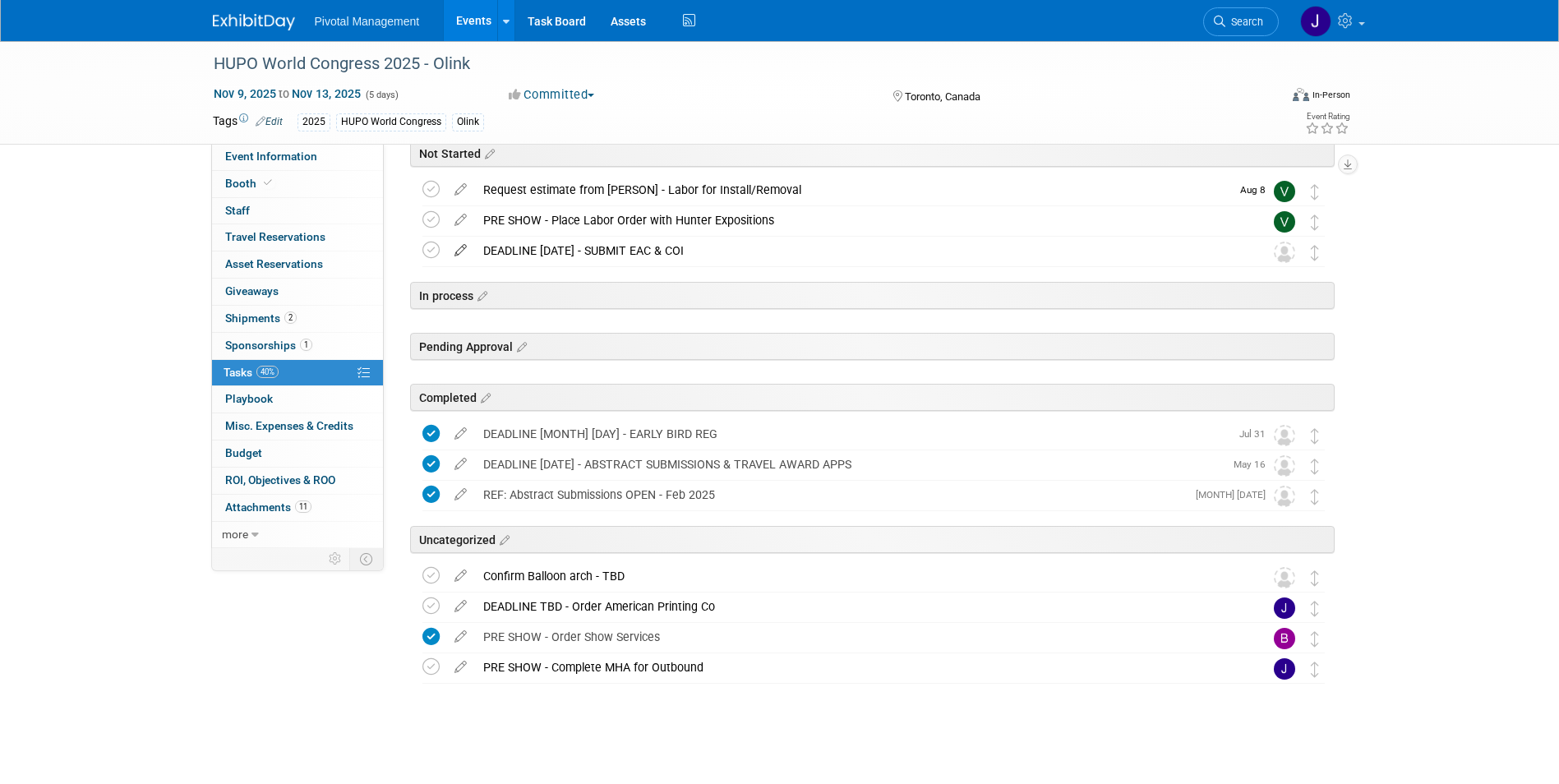 click at bounding box center (460, 247) 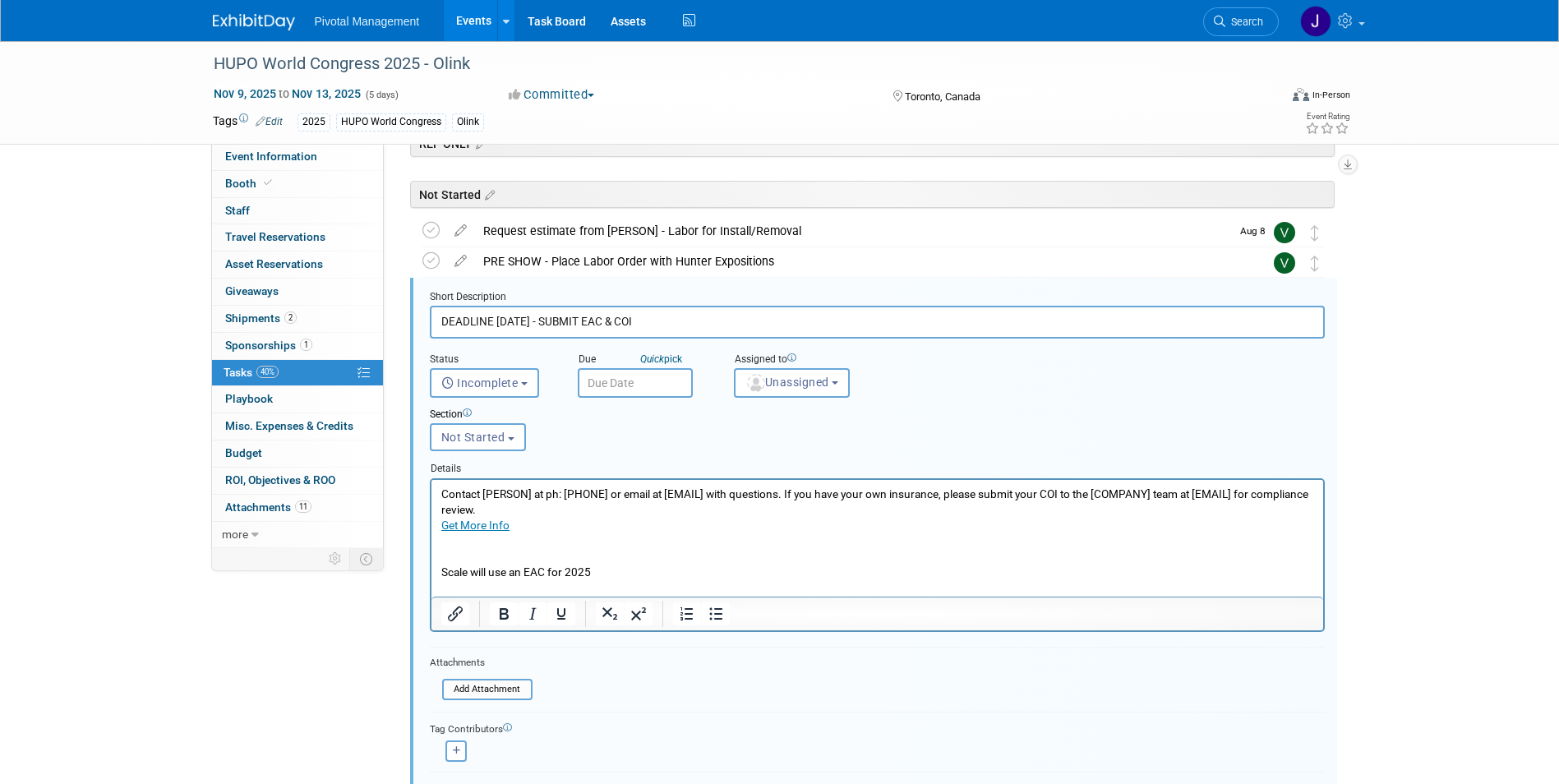 scroll, scrollTop: 82, scrollLeft: 0, axis: vertical 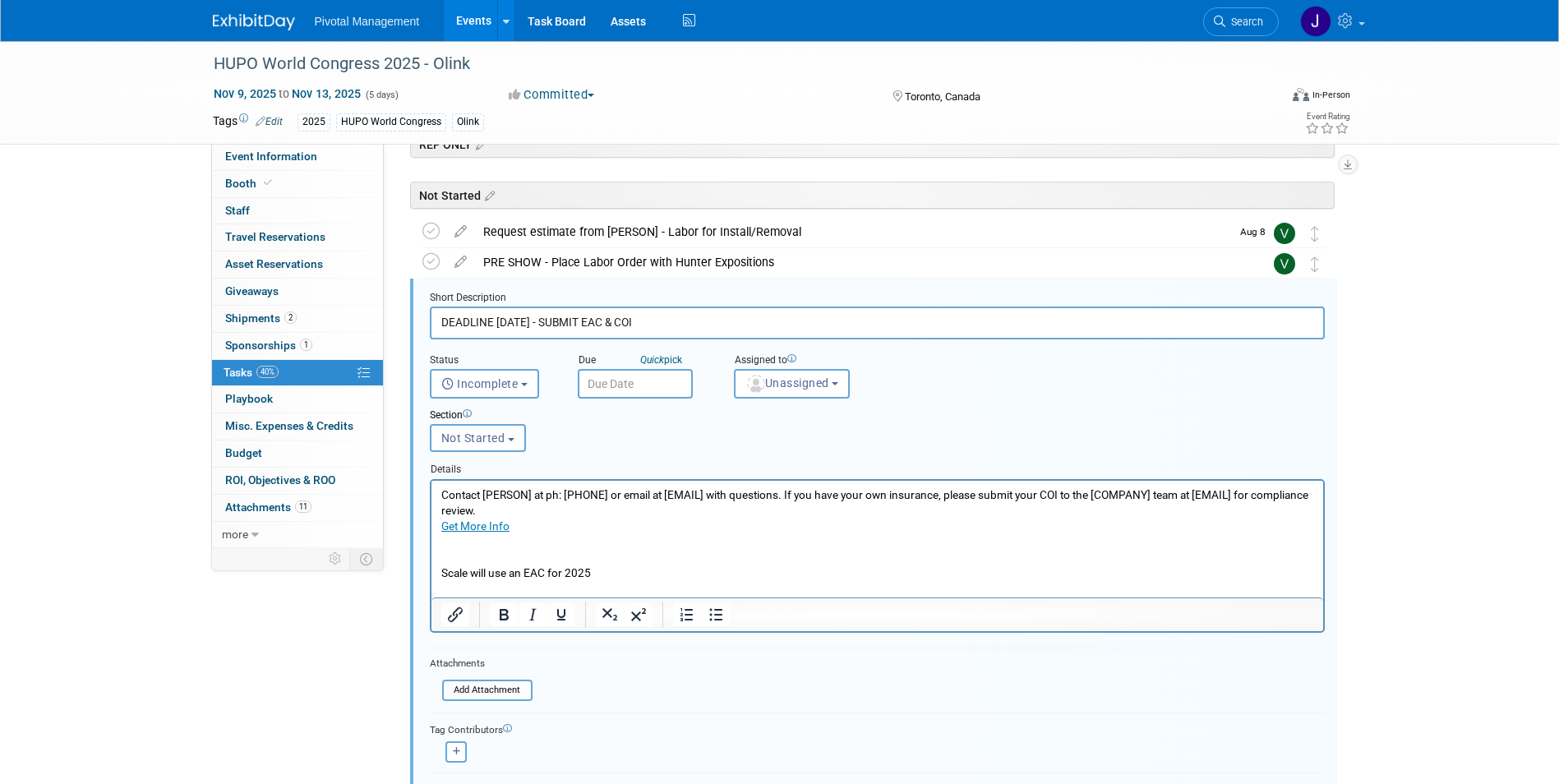 click at bounding box center (635, 384) 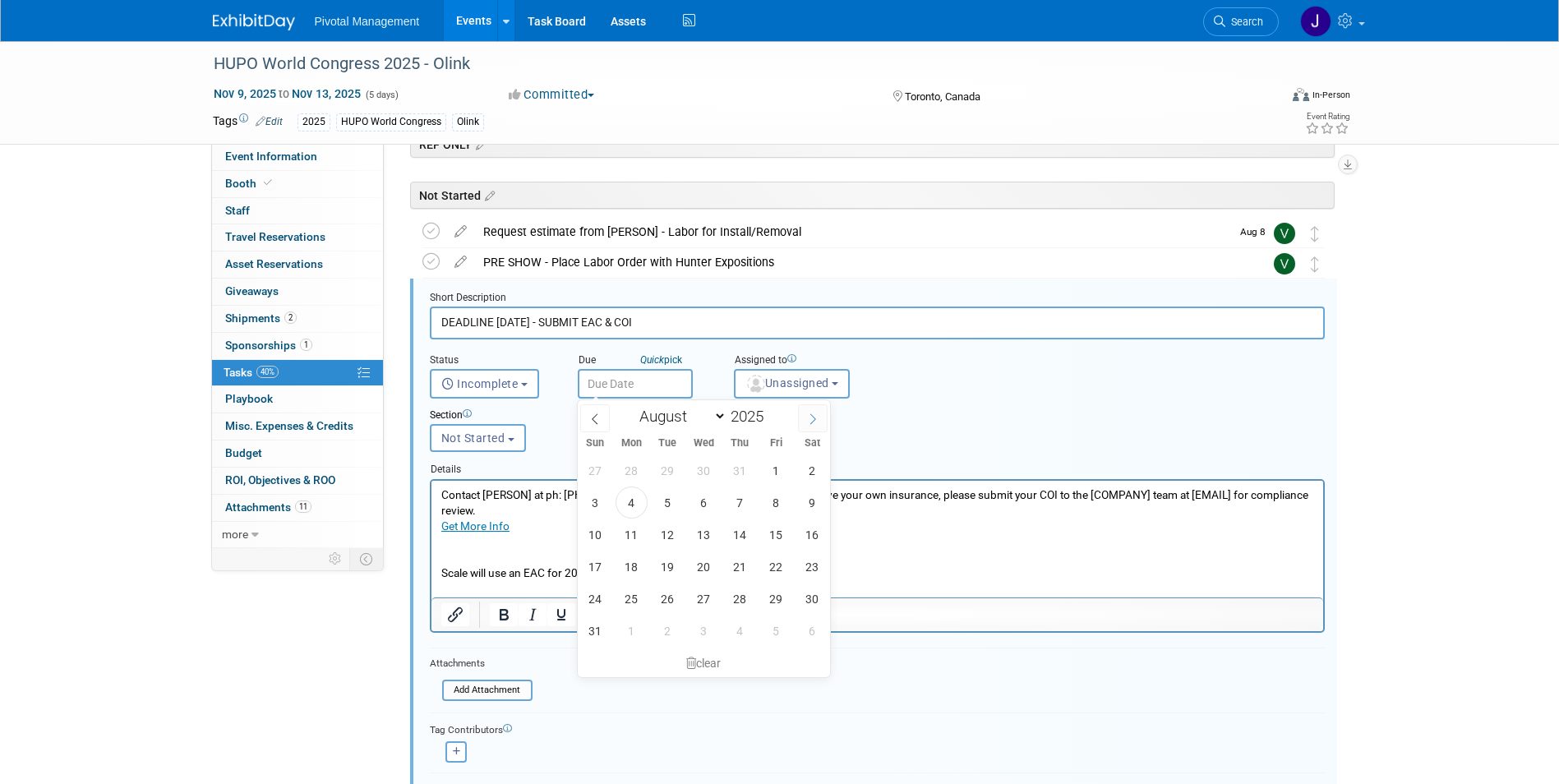 click at bounding box center (813, 418) 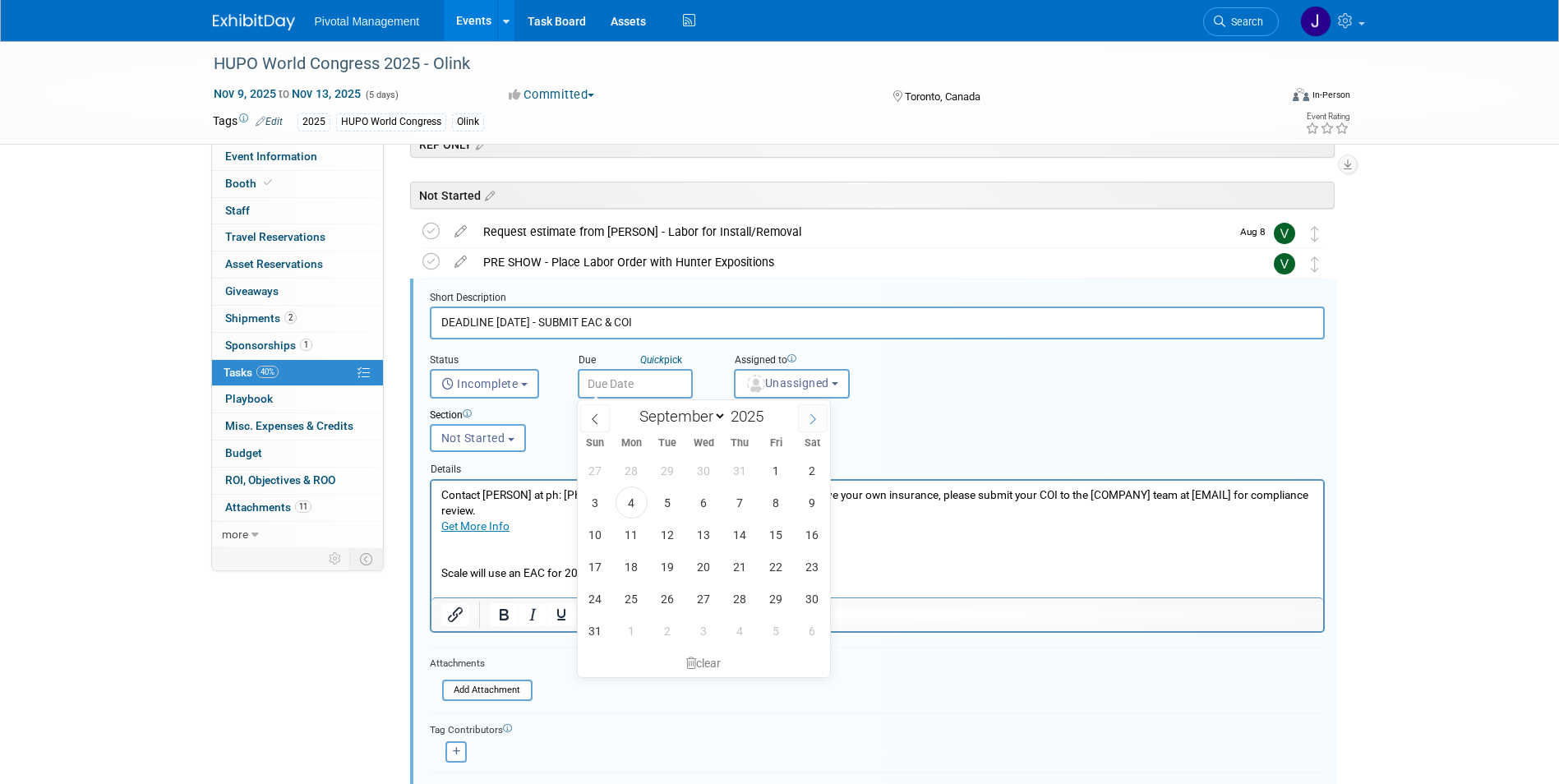 click at bounding box center (813, 418) 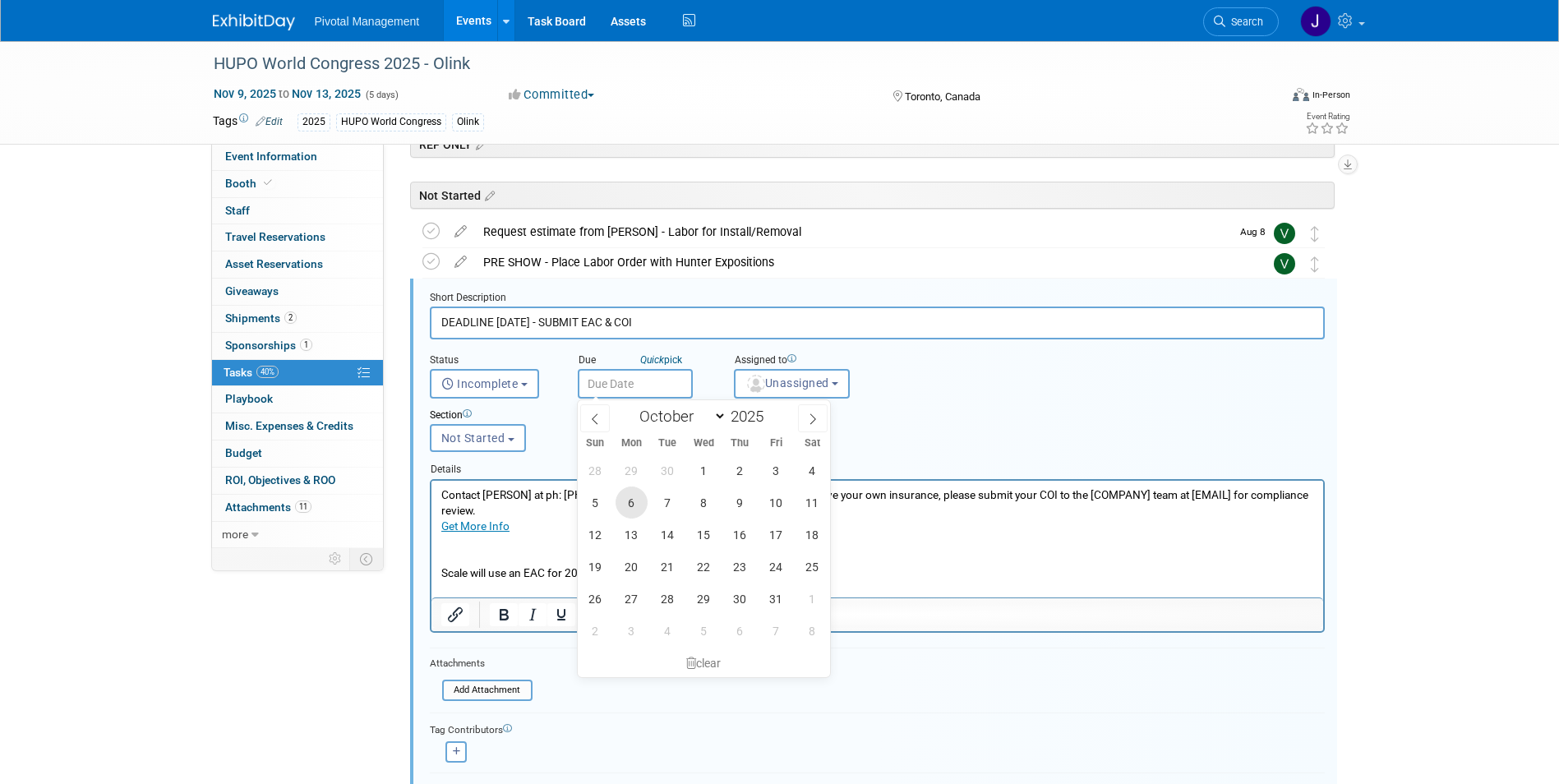 click on "6" at bounding box center (631, 502) 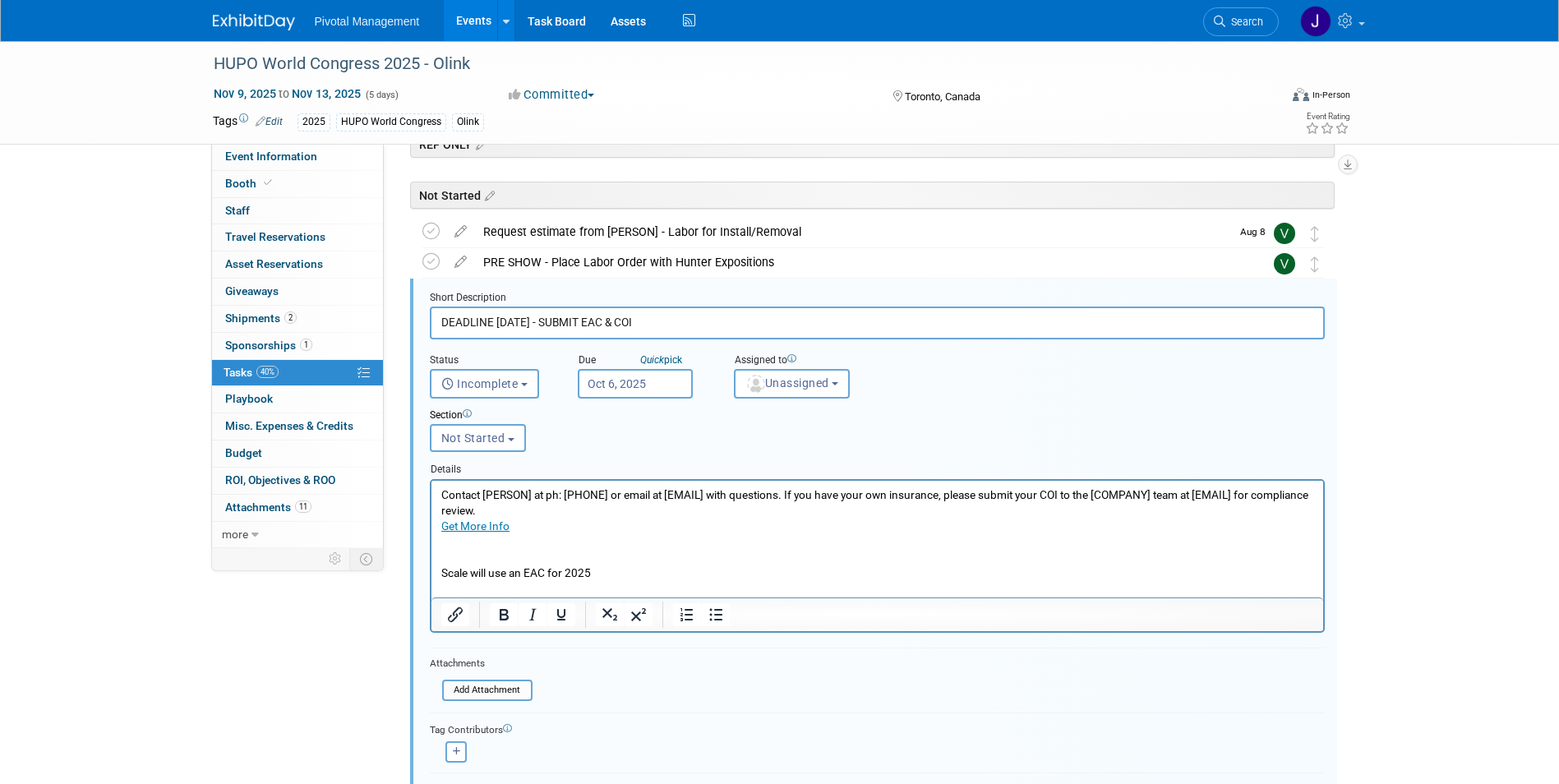 click on "Section" at bounding box center [839, 416] 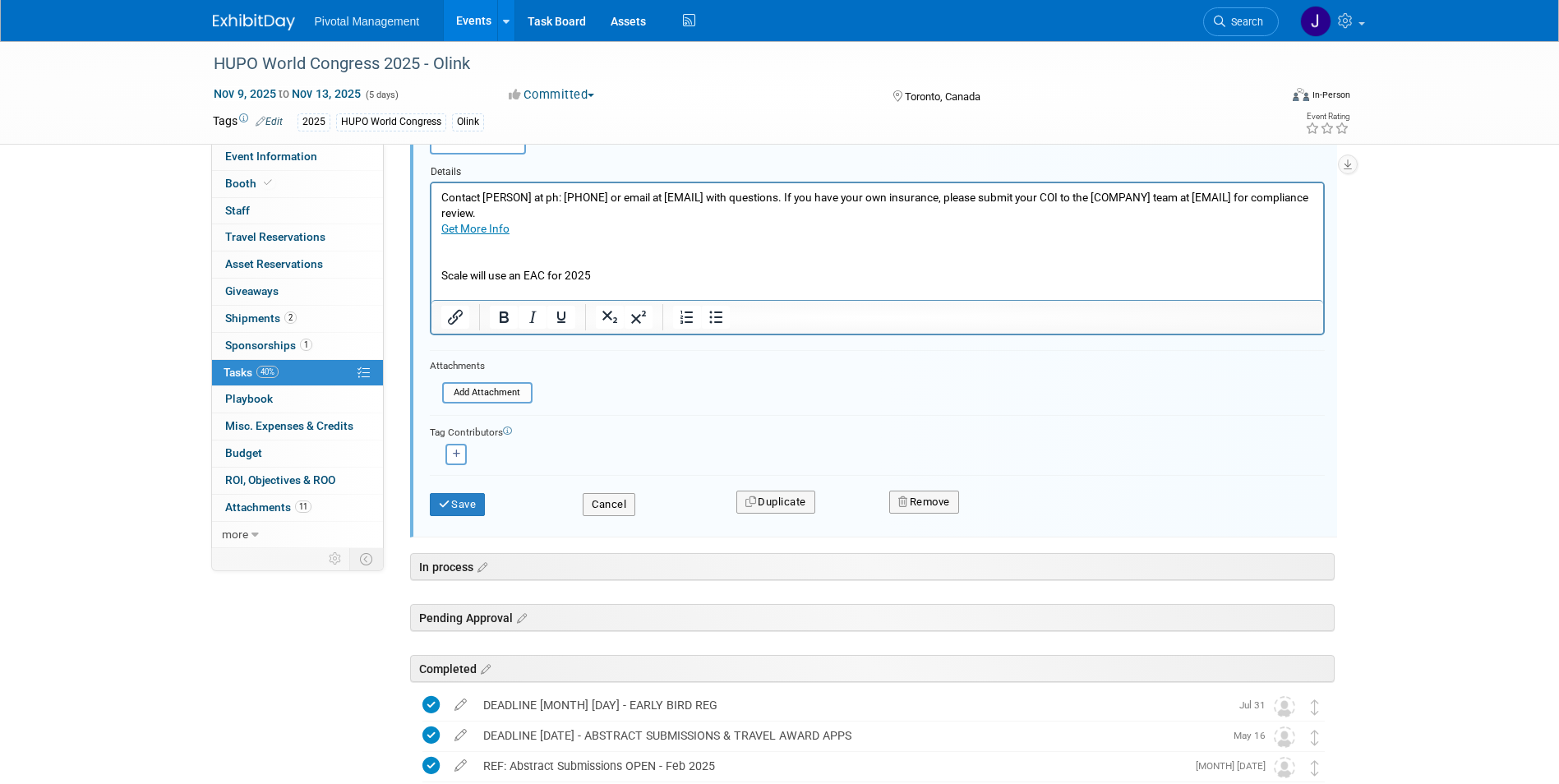 scroll, scrollTop: 393, scrollLeft: 0, axis: vertical 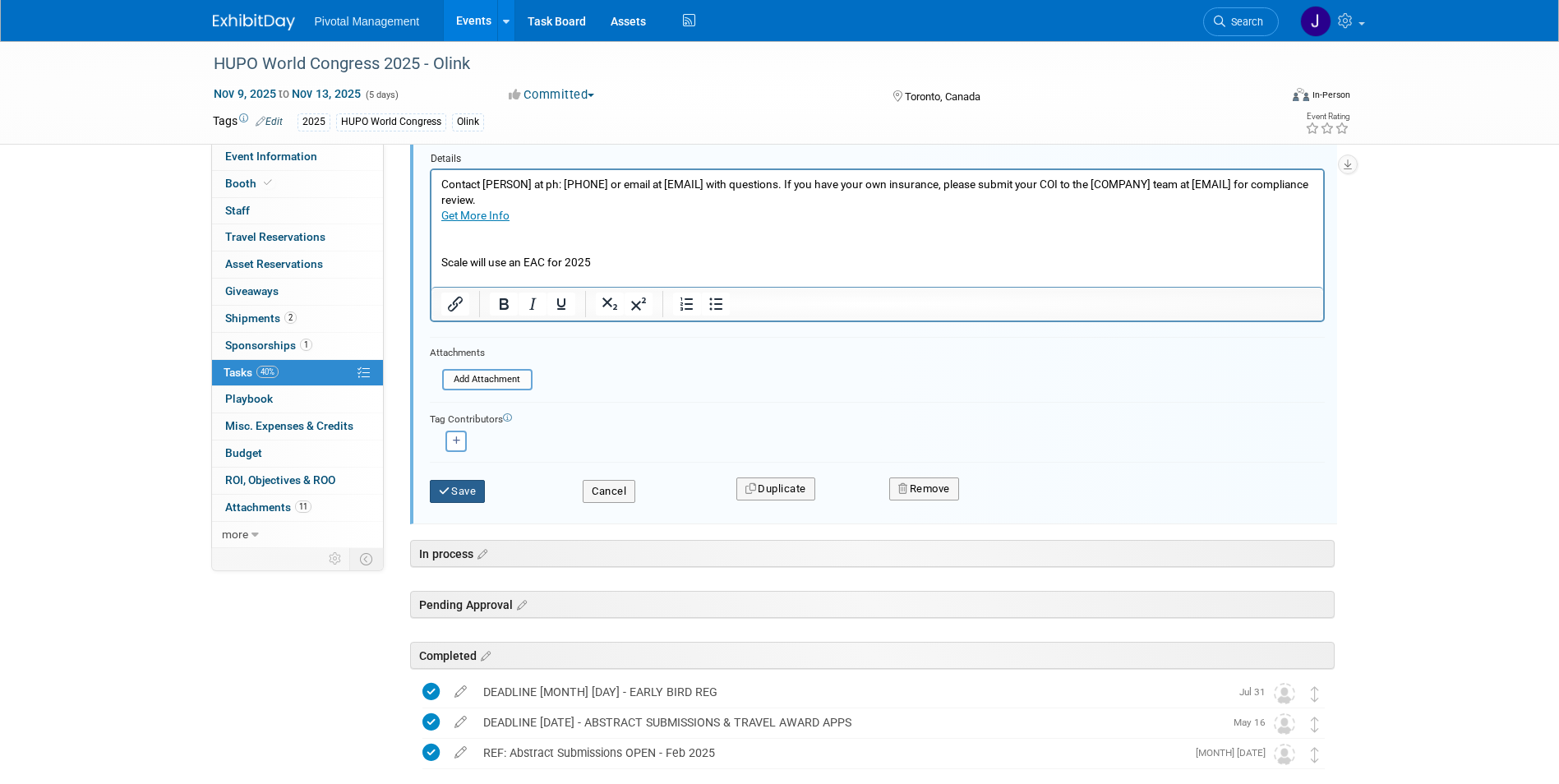 click on "Save" at bounding box center (458, 491) 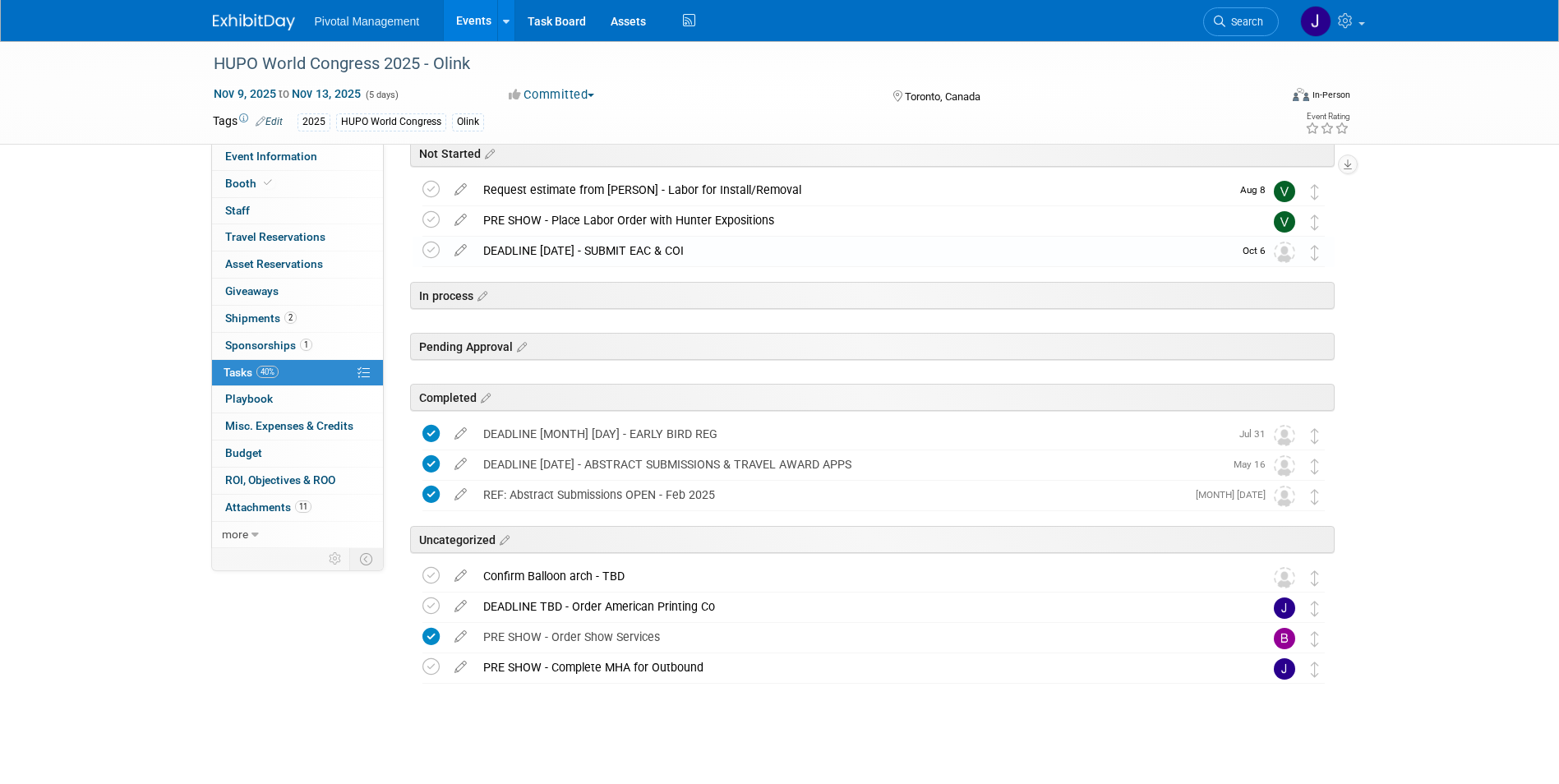 scroll, scrollTop: 124, scrollLeft: 0, axis: vertical 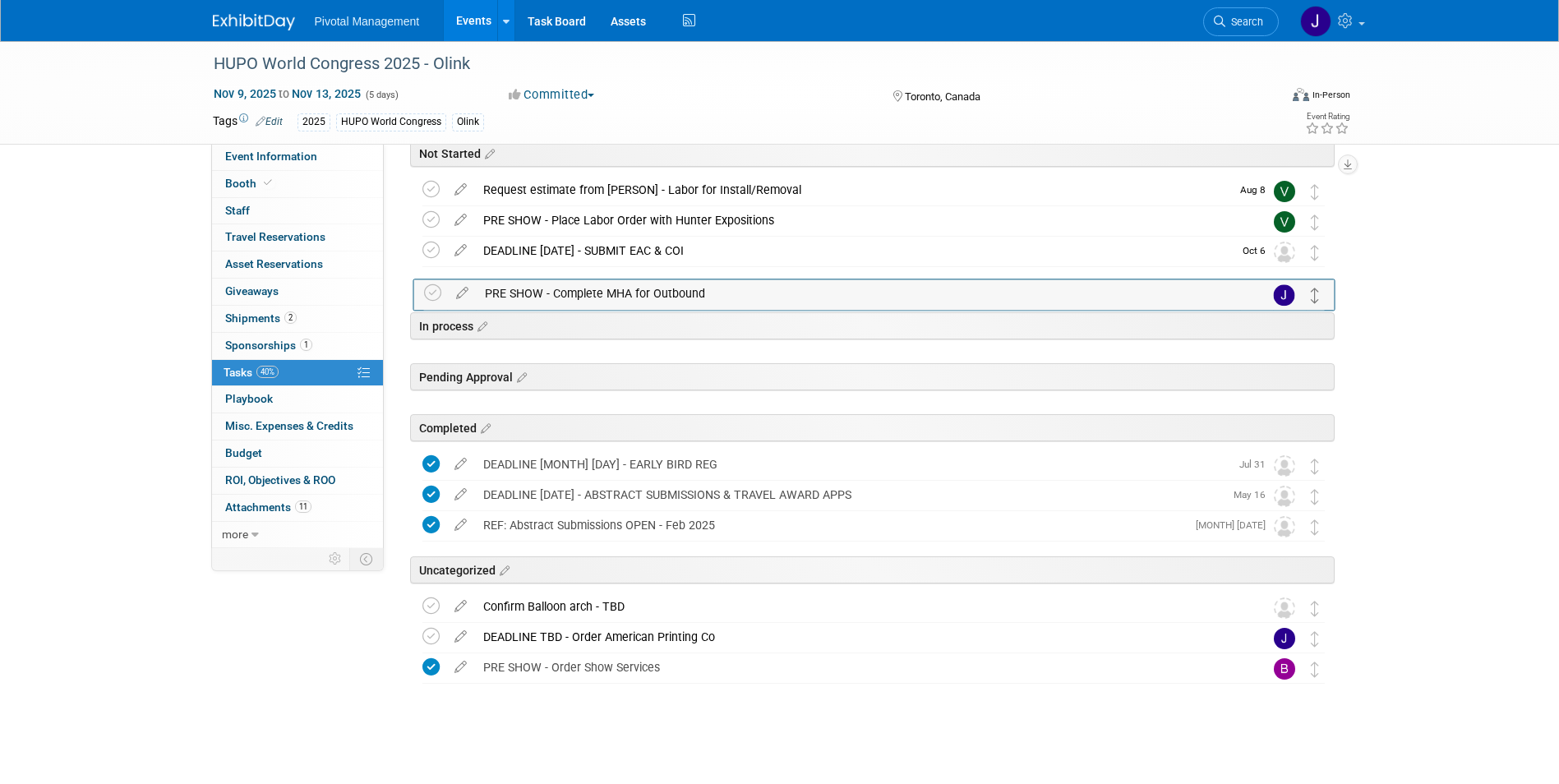 drag, startPoint x: 1313, startPoint y: 668, endPoint x: 1314, endPoint y: 293, distance: 375.0013 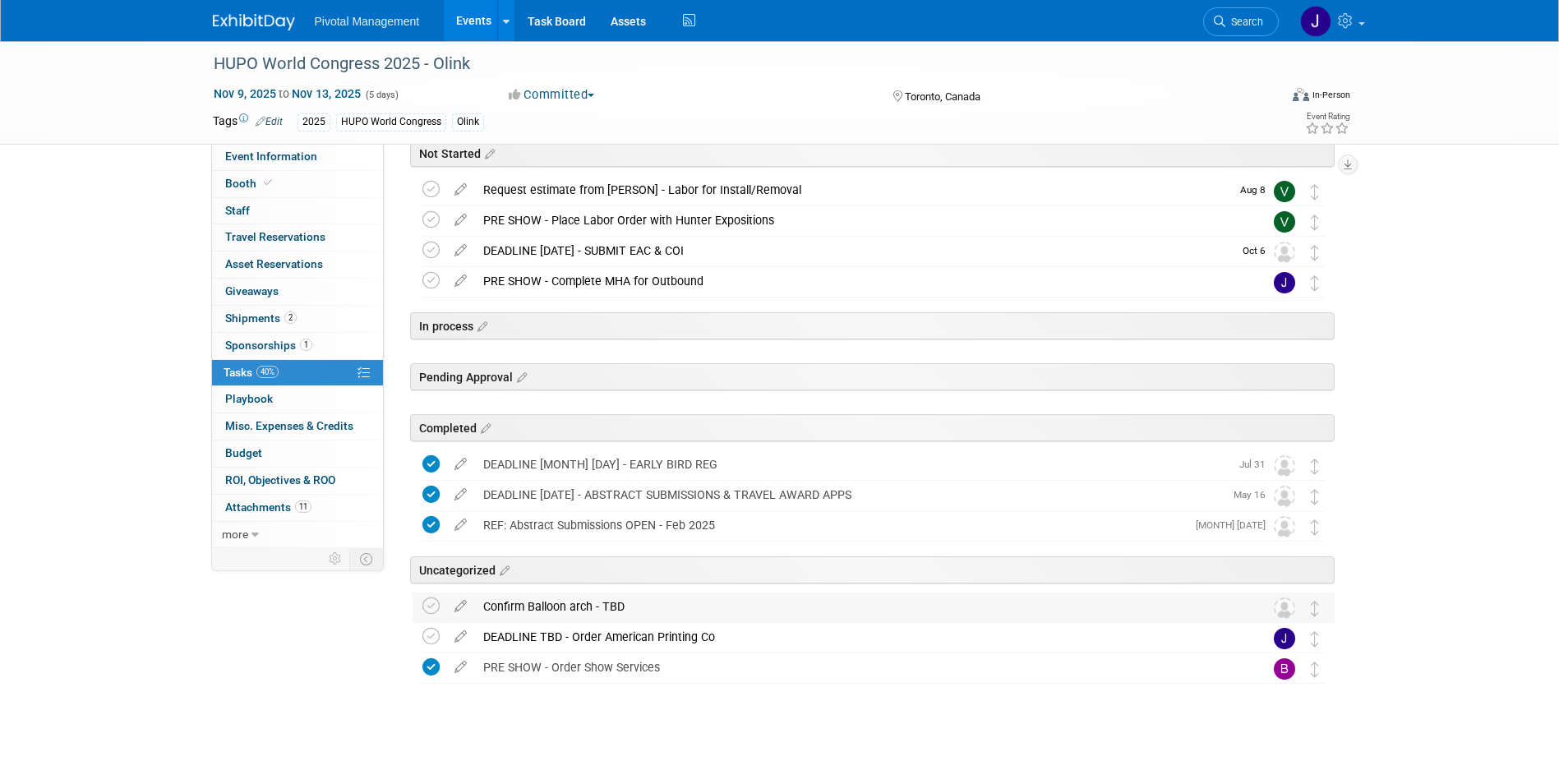 click on "Confirm Balloon arch - TBD" at bounding box center [858, 606] 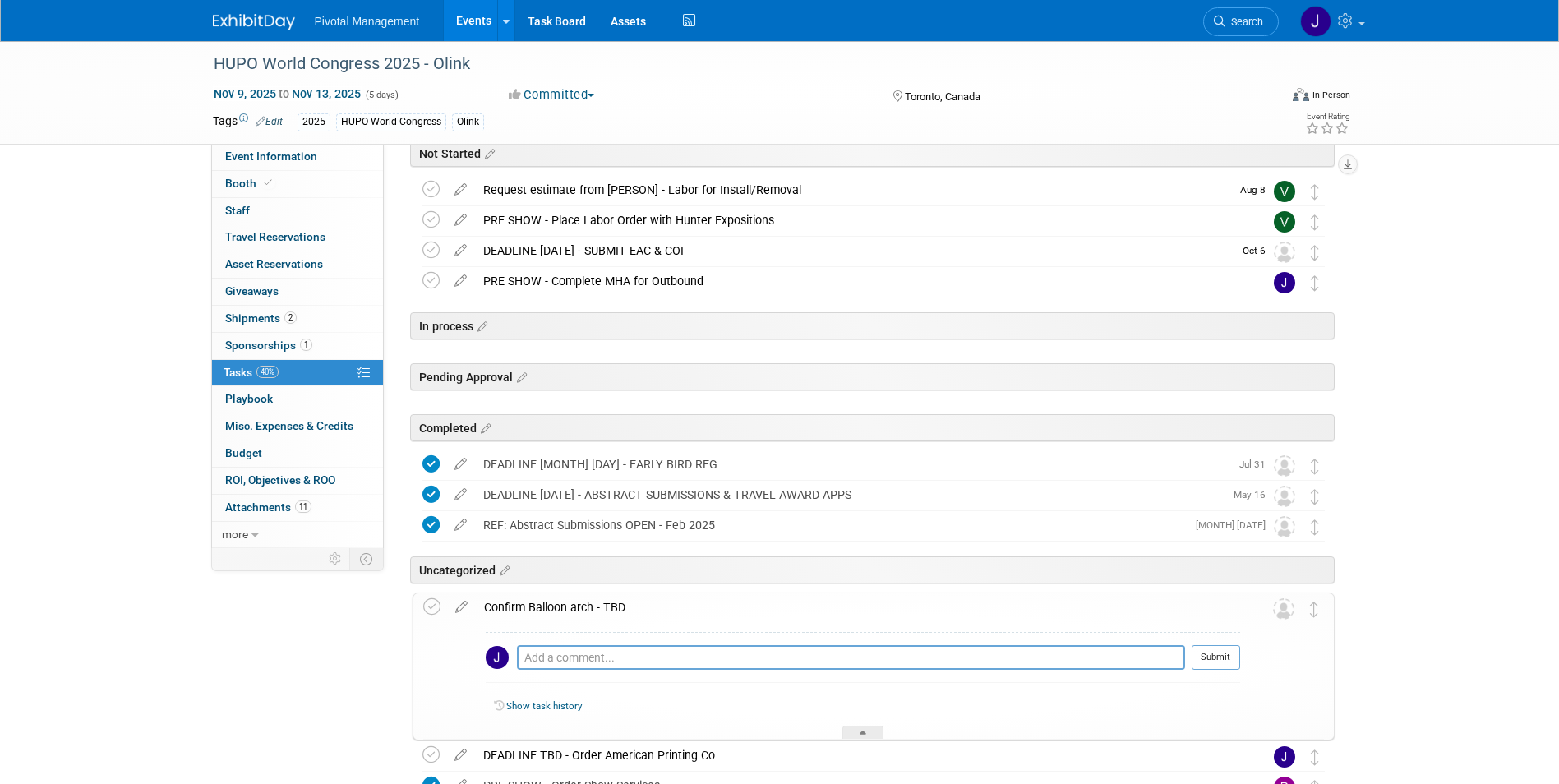 scroll, scrollTop: 159, scrollLeft: 0, axis: vertical 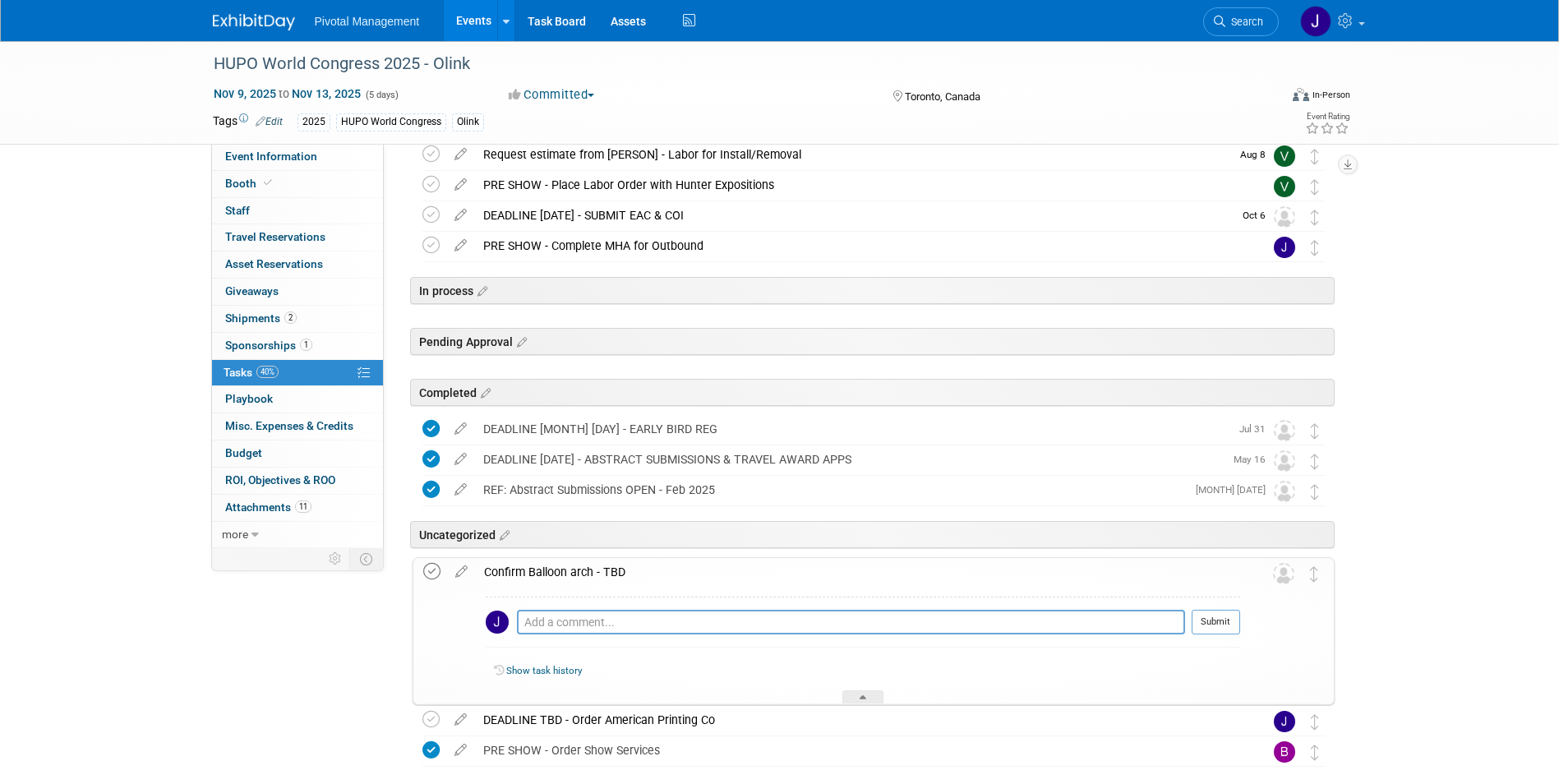 click at bounding box center (431, 571) 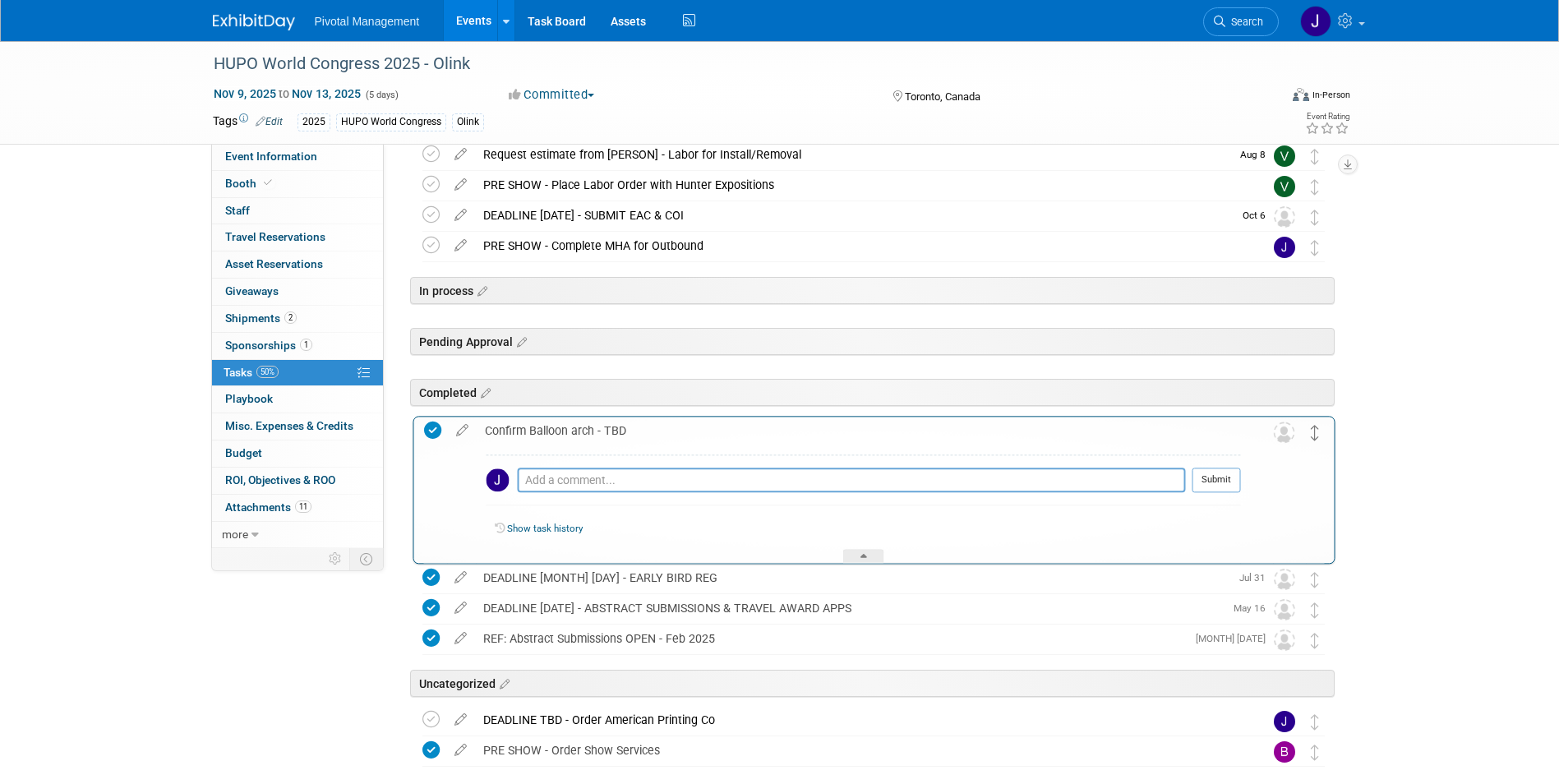 drag, startPoint x: 1317, startPoint y: 574, endPoint x: 1318, endPoint y: 432, distance: 142.00352 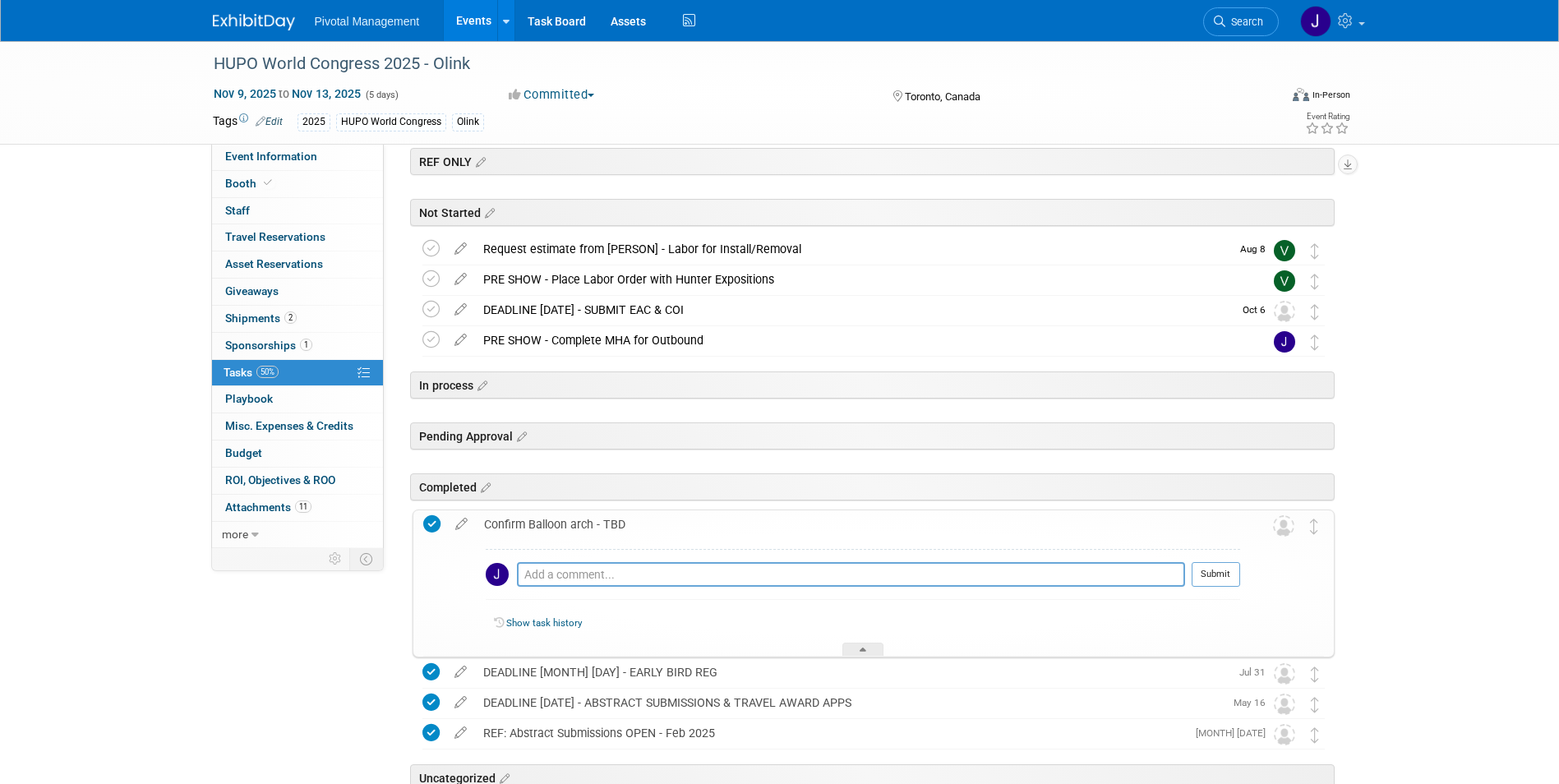 scroll, scrollTop: 0, scrollLeft: 0, axis: both 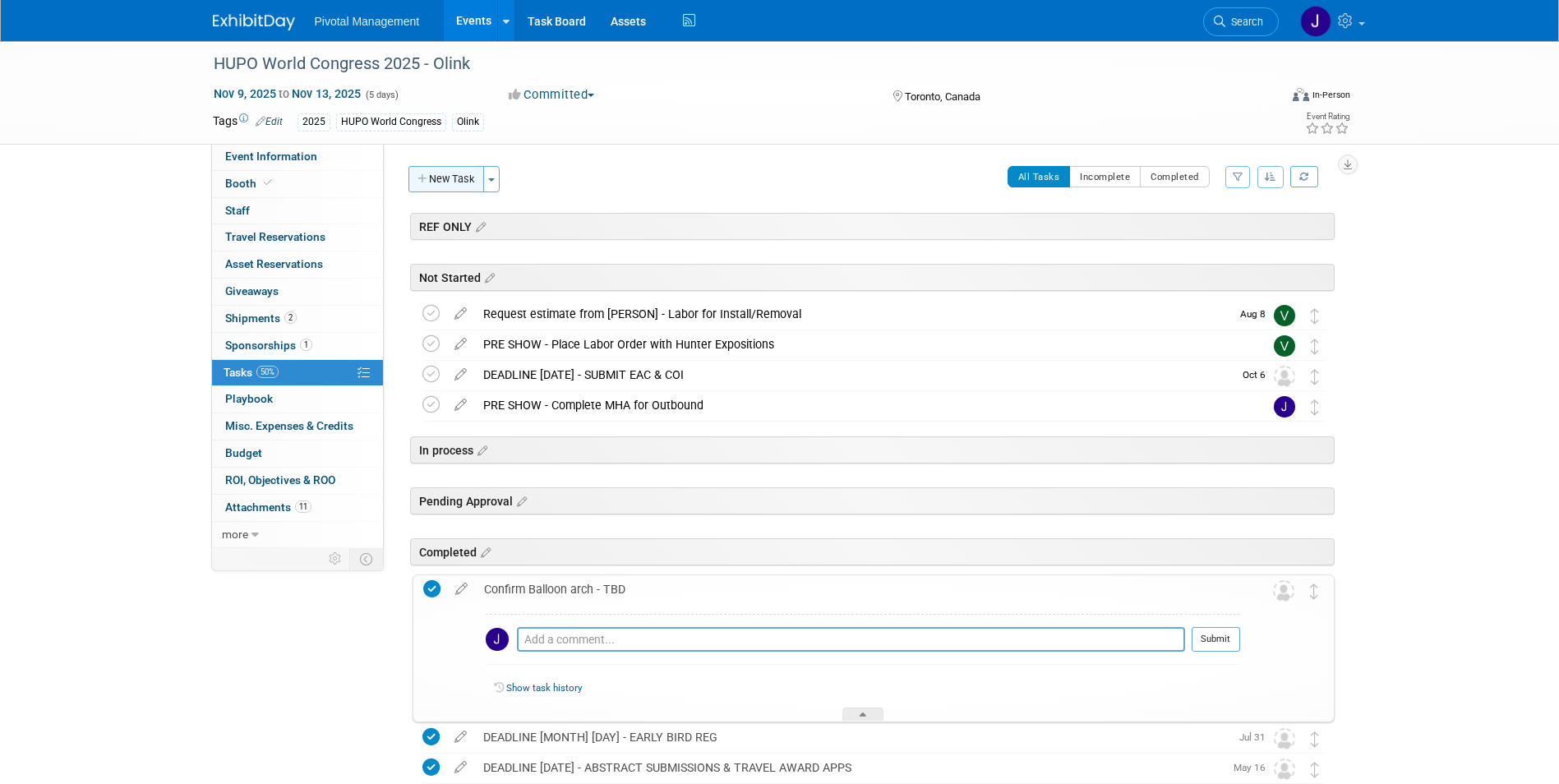 click on "New Task" at bounding box center [446, 179] 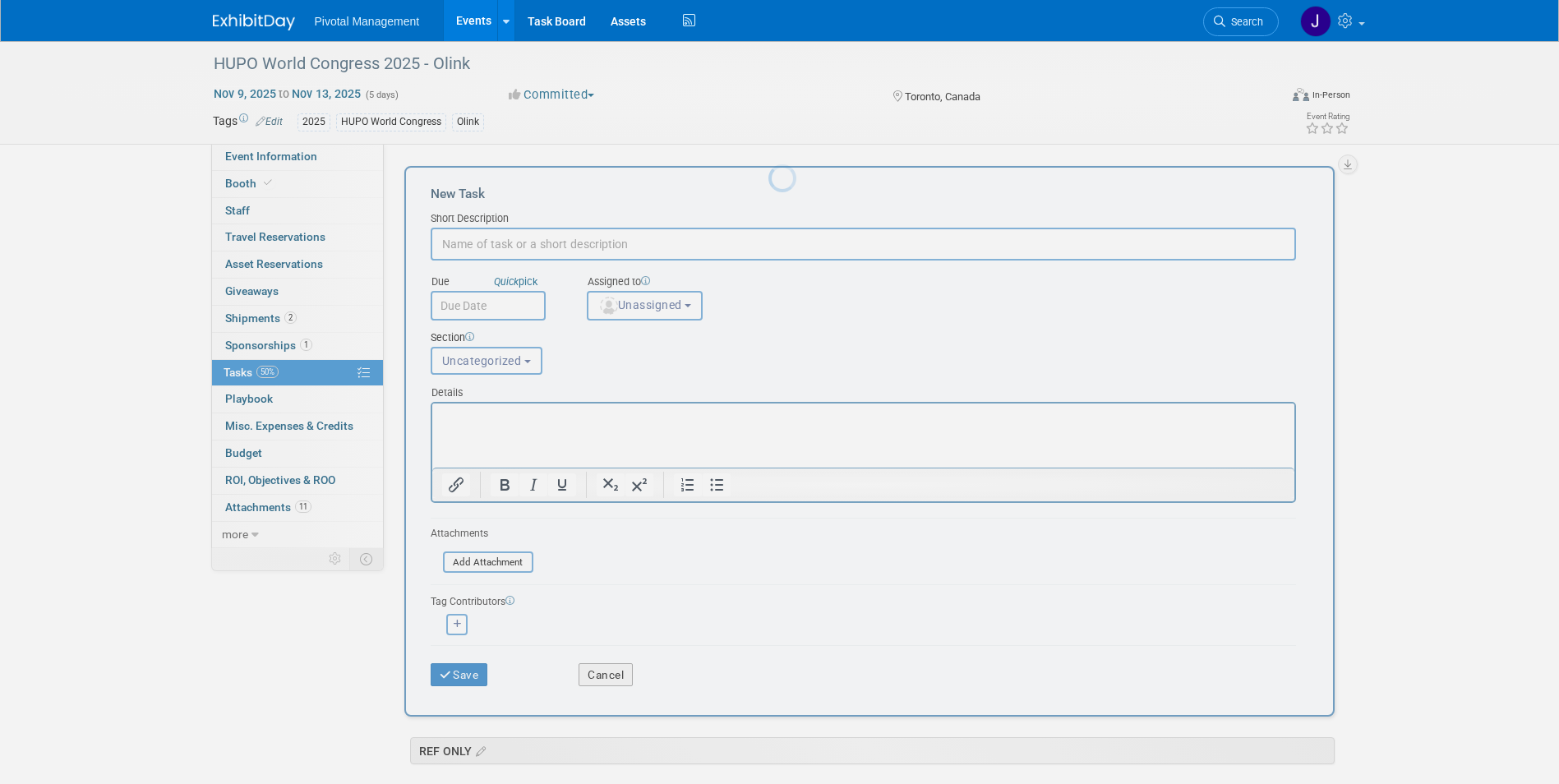 scroll, scrollTop: 0, scrollLeft: 0, axis: both 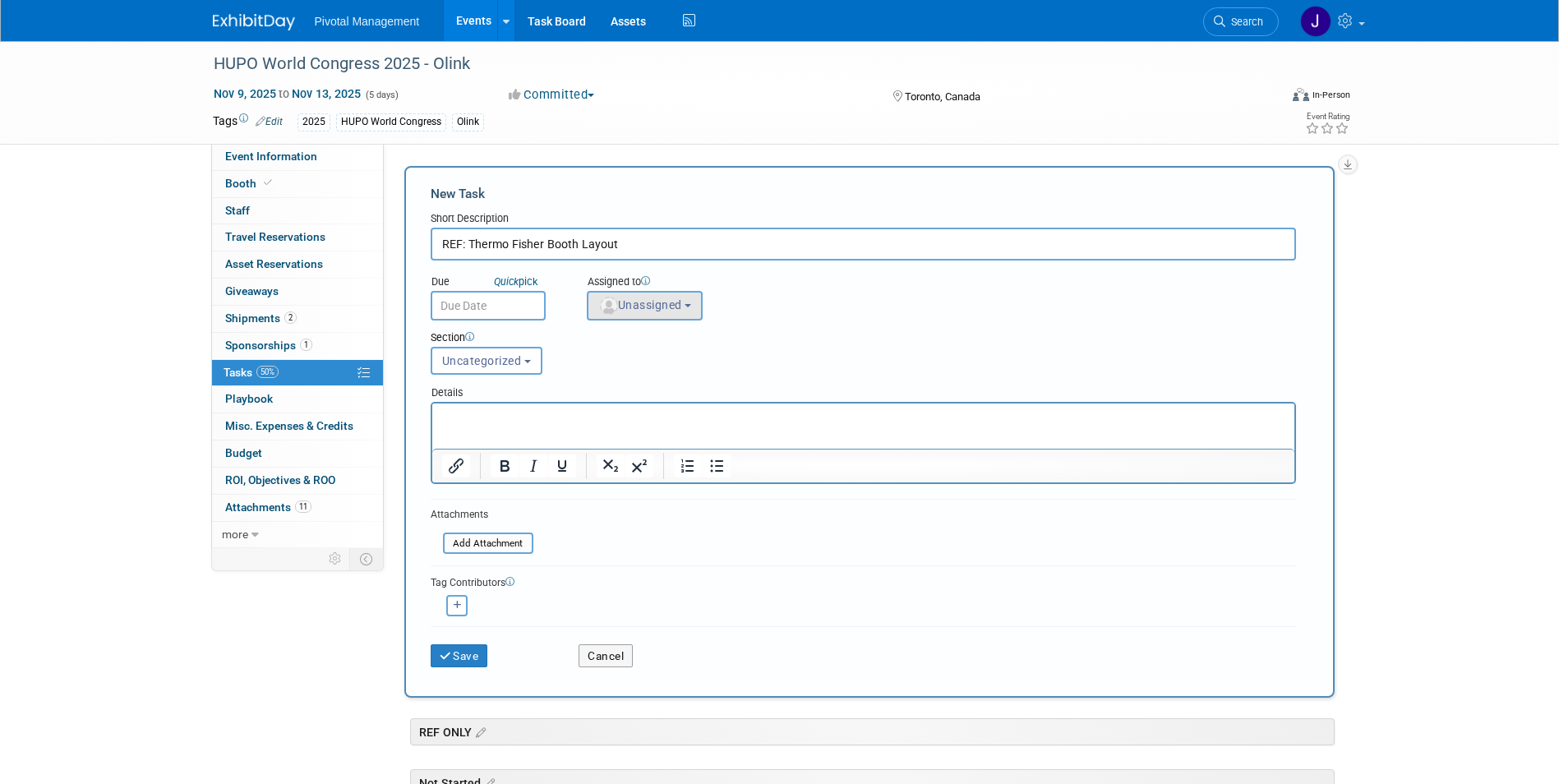 type on "REF: Thermo Fisher Booth Layout" 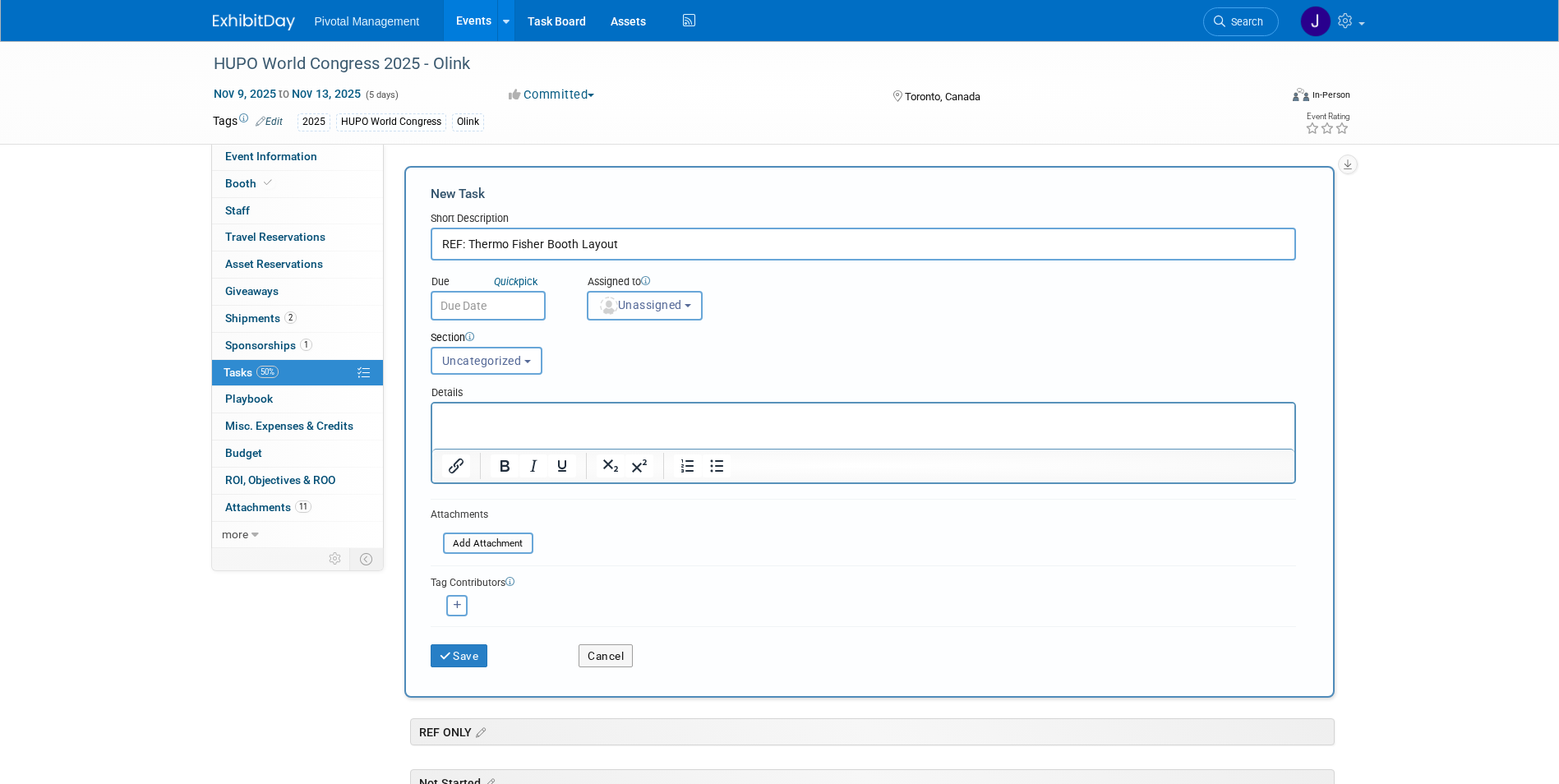 click on "Unassigned" at bounding box center [640, 305] 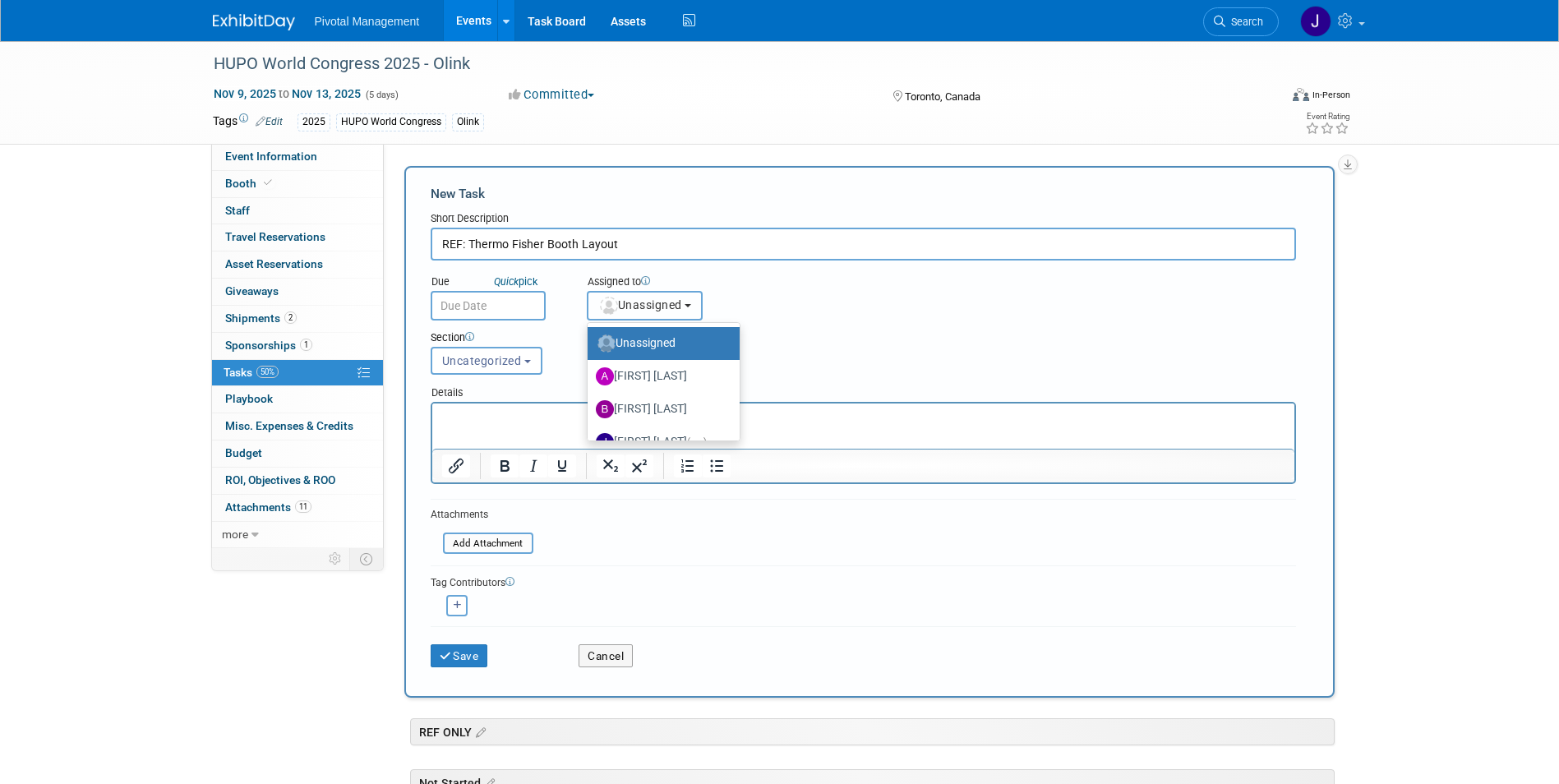 click on "Unassigned" at bounding box center [640, 305] 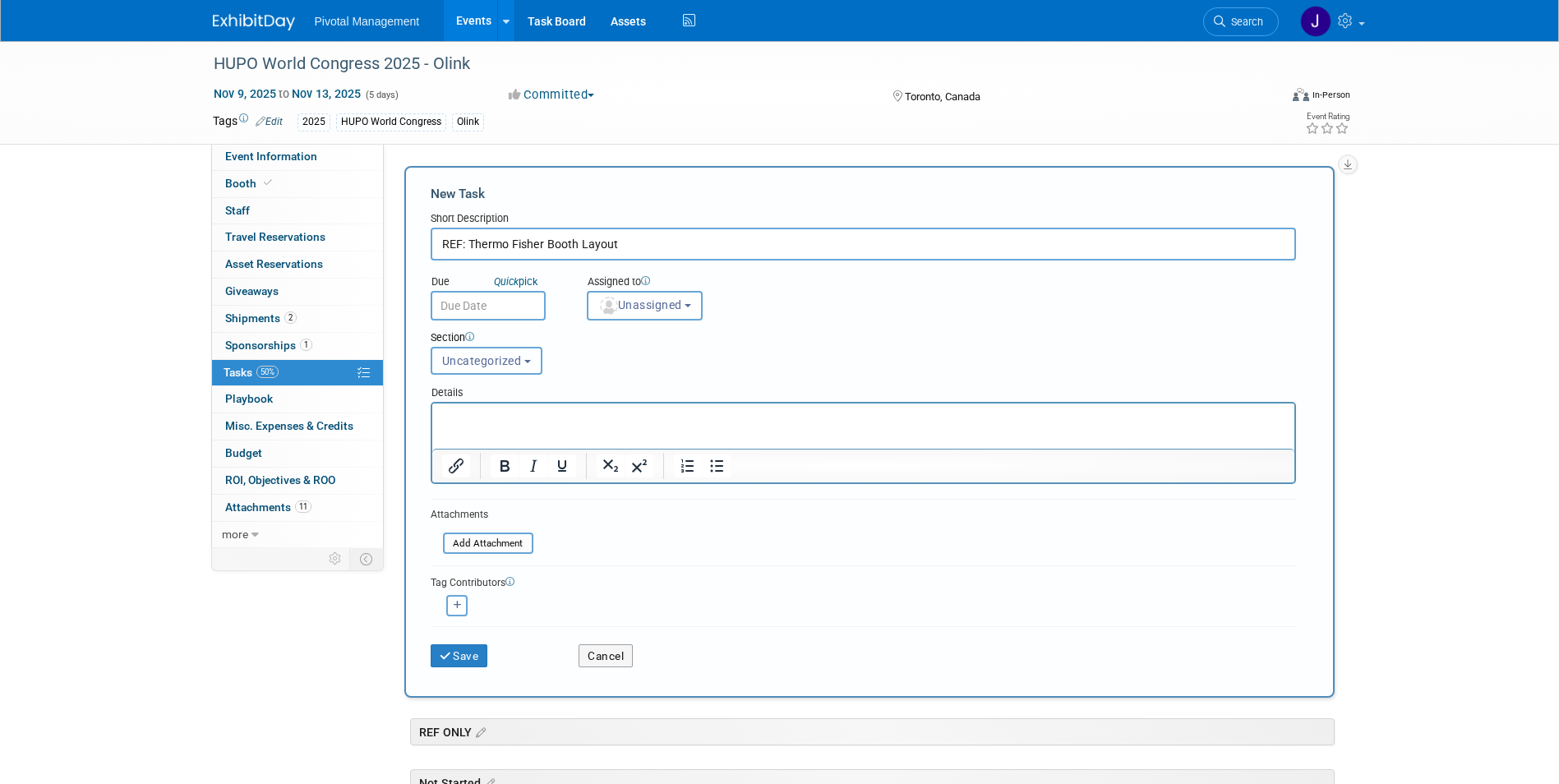 click on "Uncategorized" at bounding box center [487, 361] 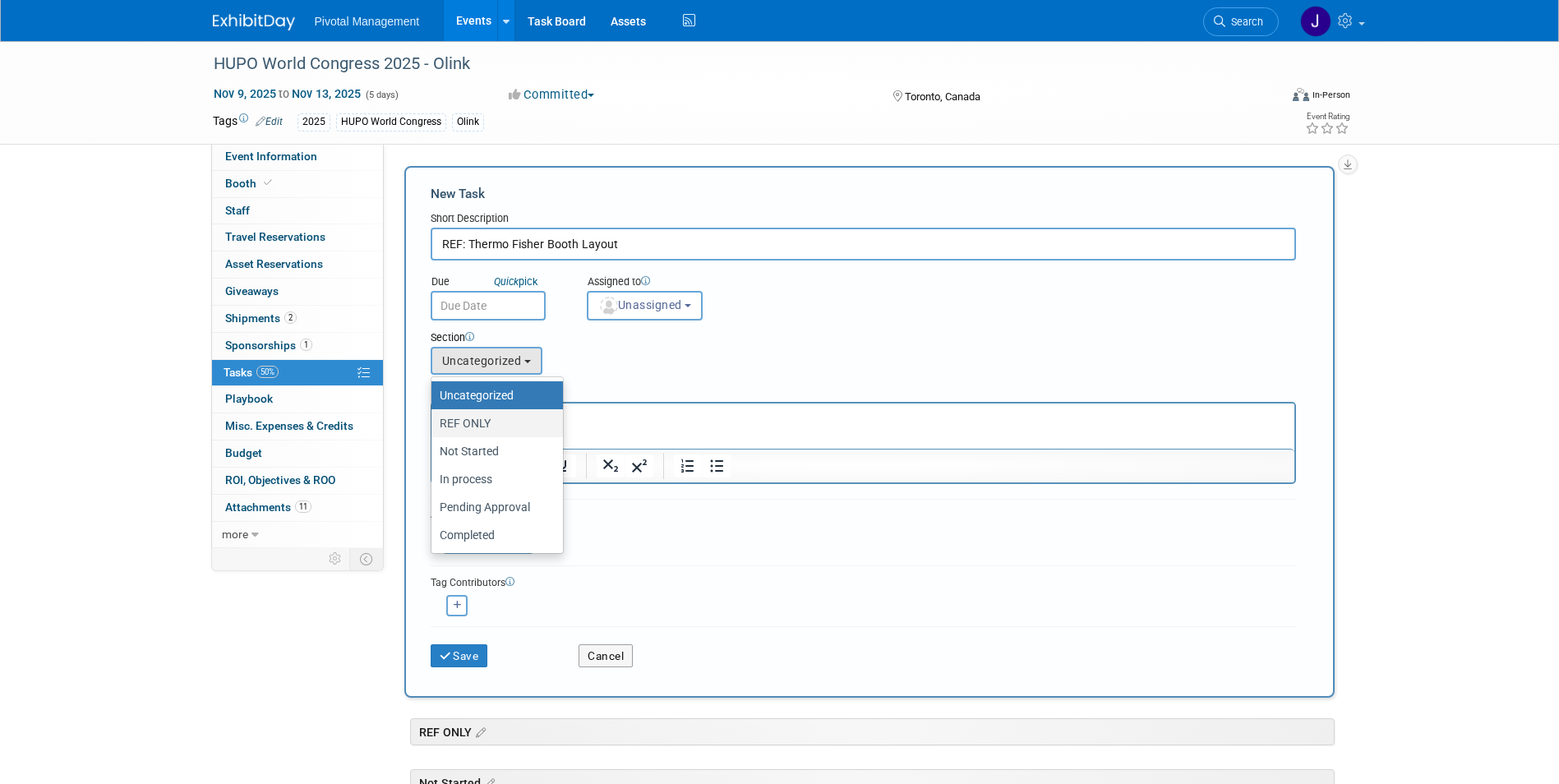 click on "REF ONLY" at bounding box center [493, 423] 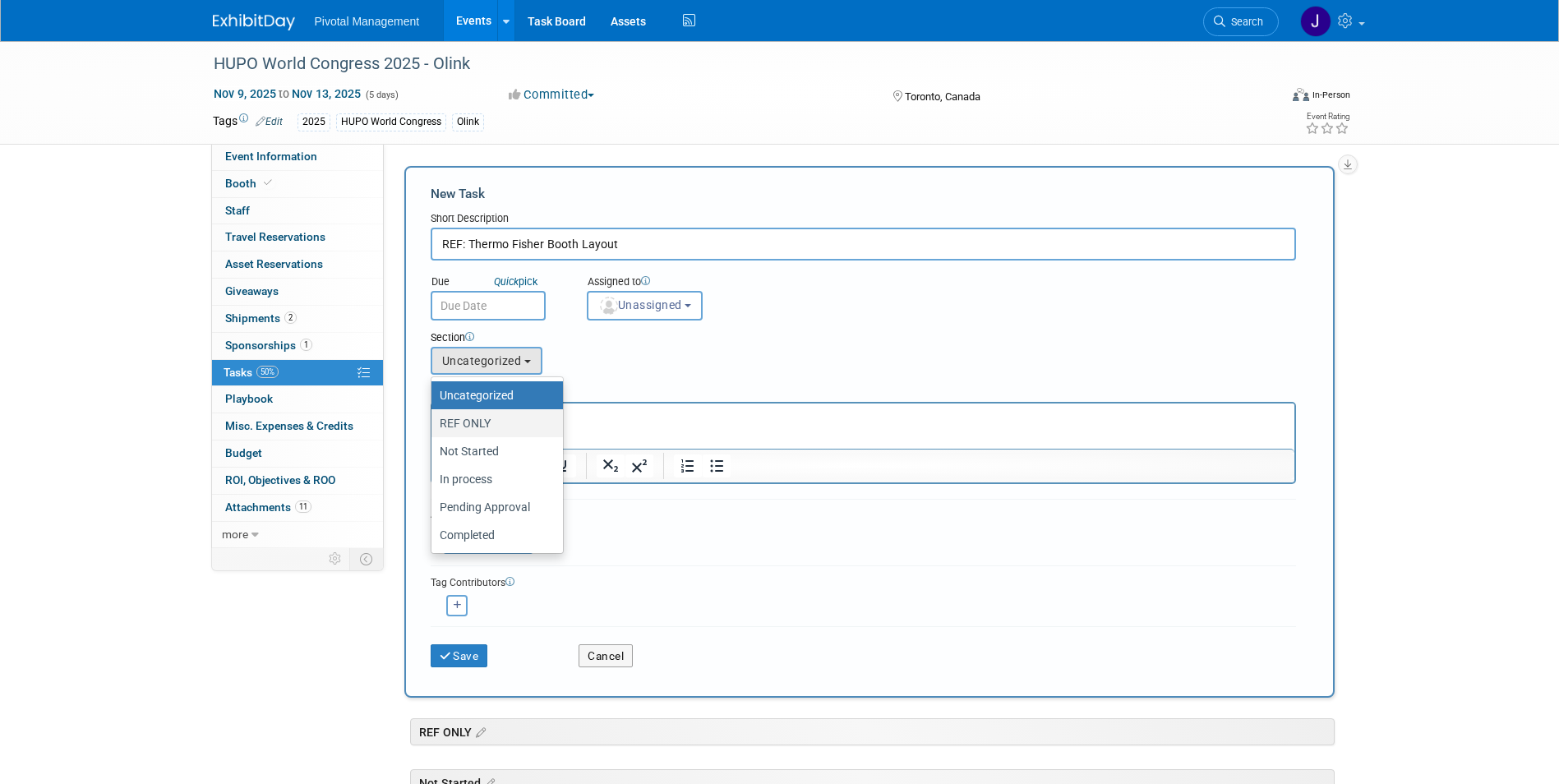 click on "REF ONLY" at bounding box center [428, 423] 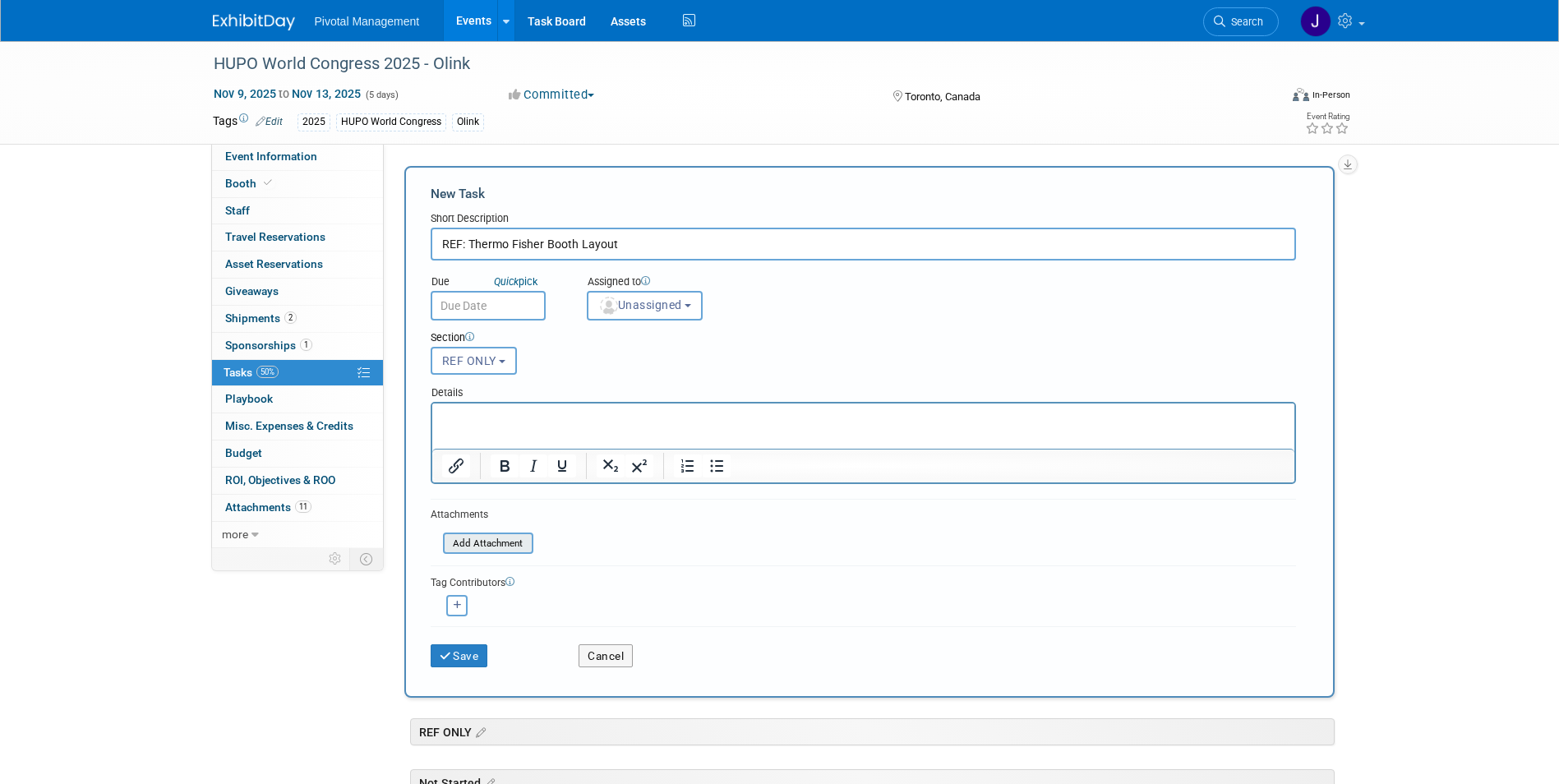 click at bounding box center (434, 543) 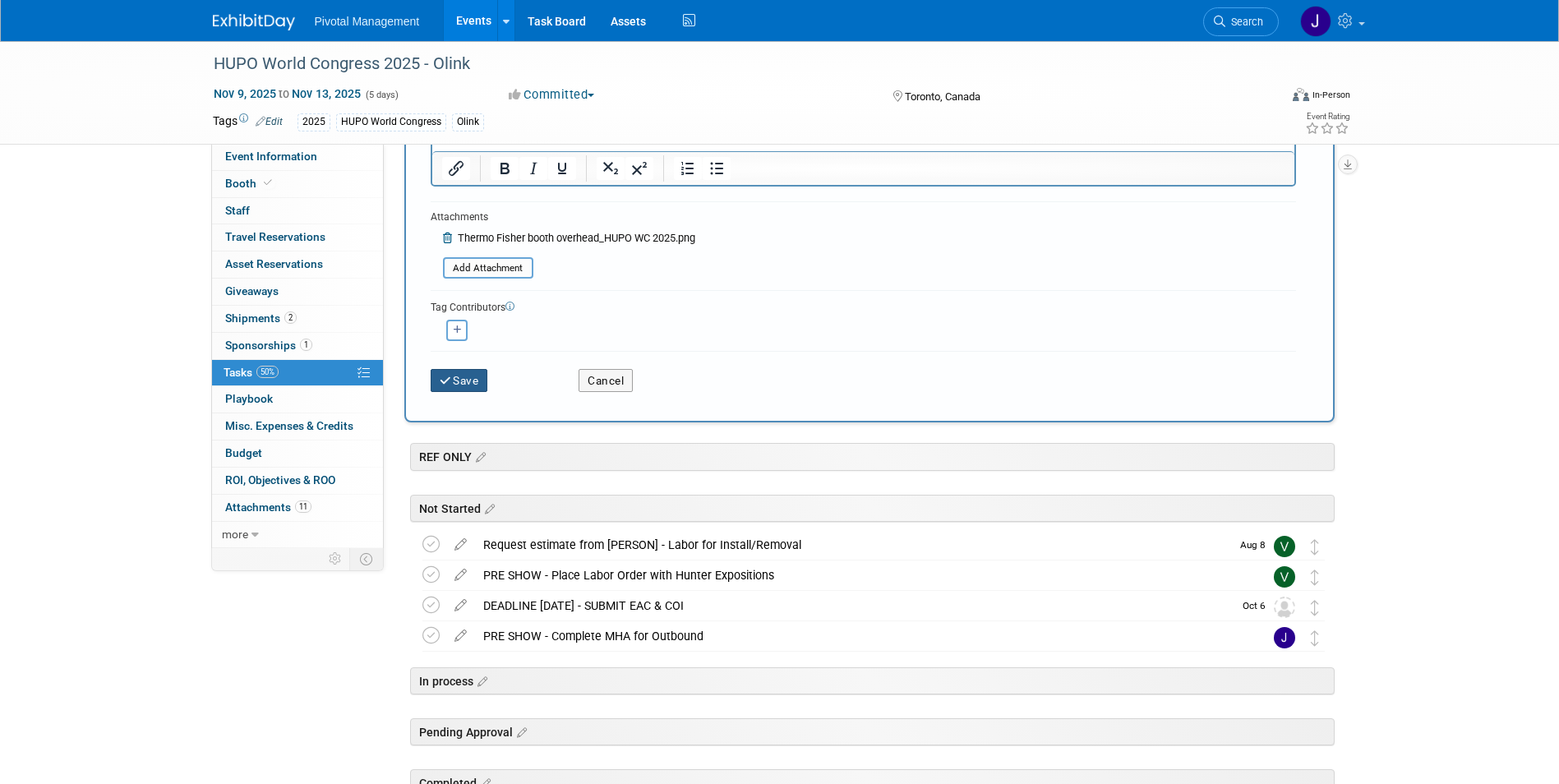 scroll, scrollTop: 300, scrollLeft: 0, axis: vertical 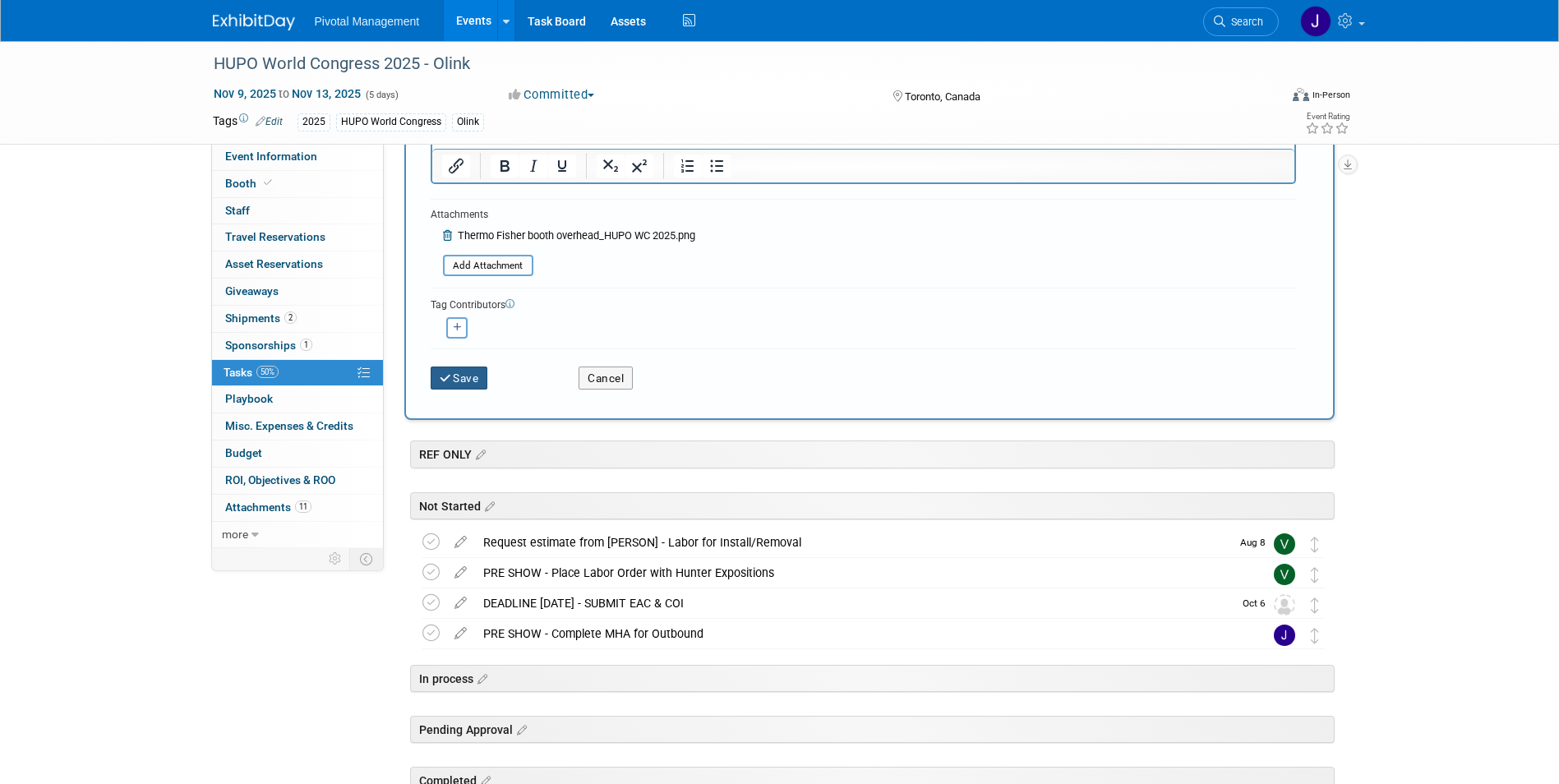 click on "Save" at bounding box center [459, 378] 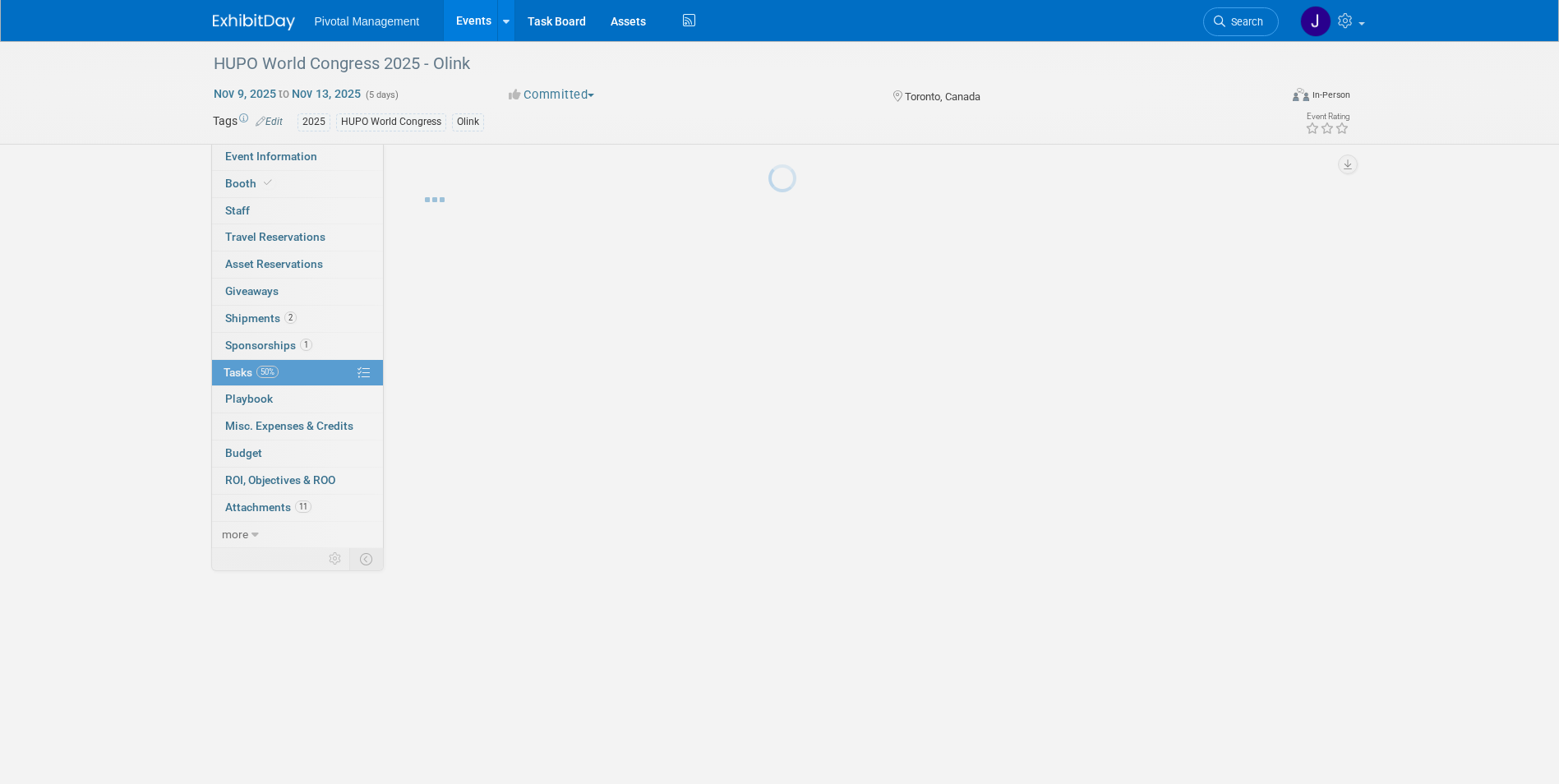 scroll, scrollTop: 0, scrollLeft: 0, axis: both 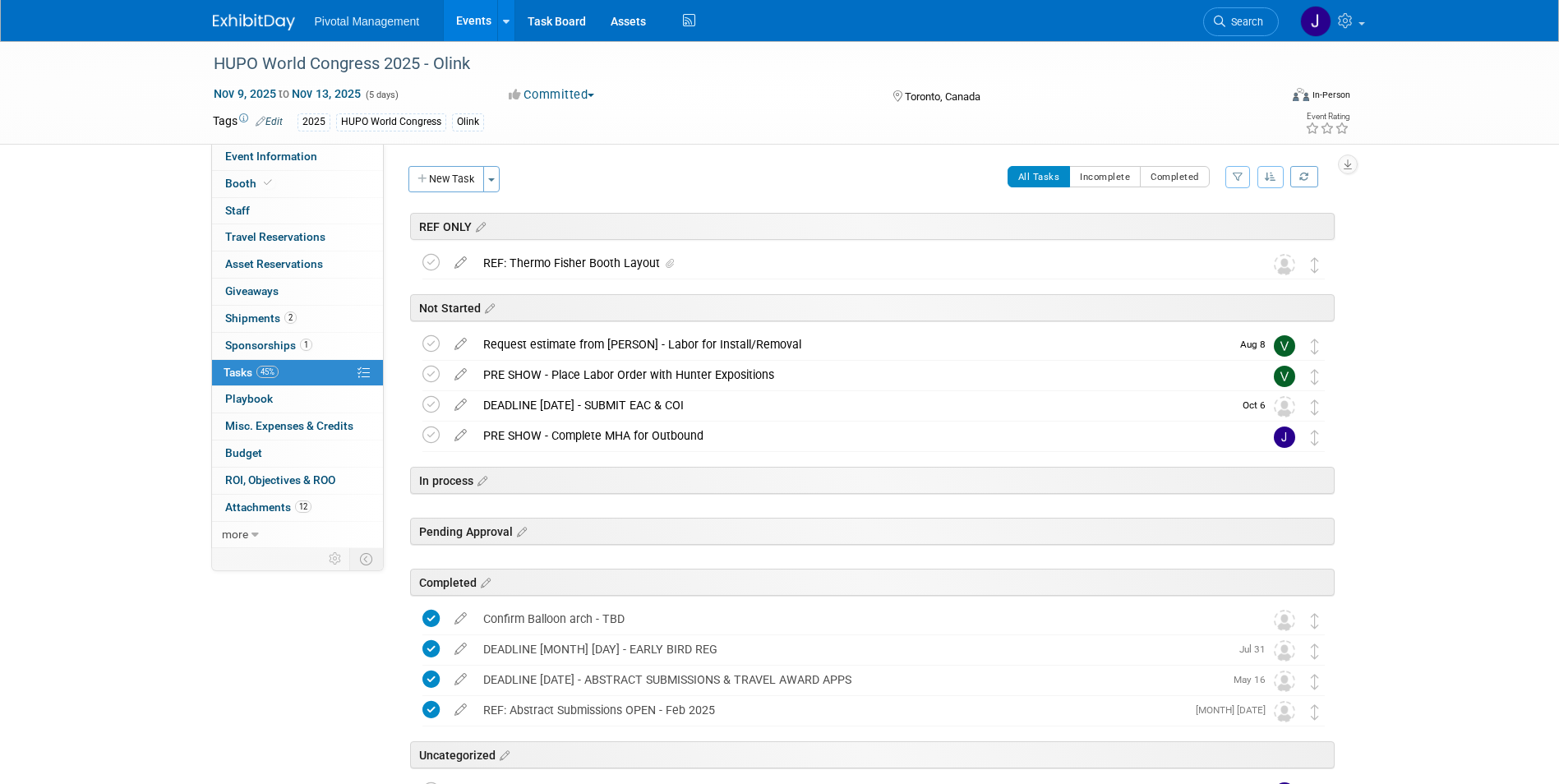 click on "REF: Thermo Fisher Booth Layout" at bounding box center (858, 263) 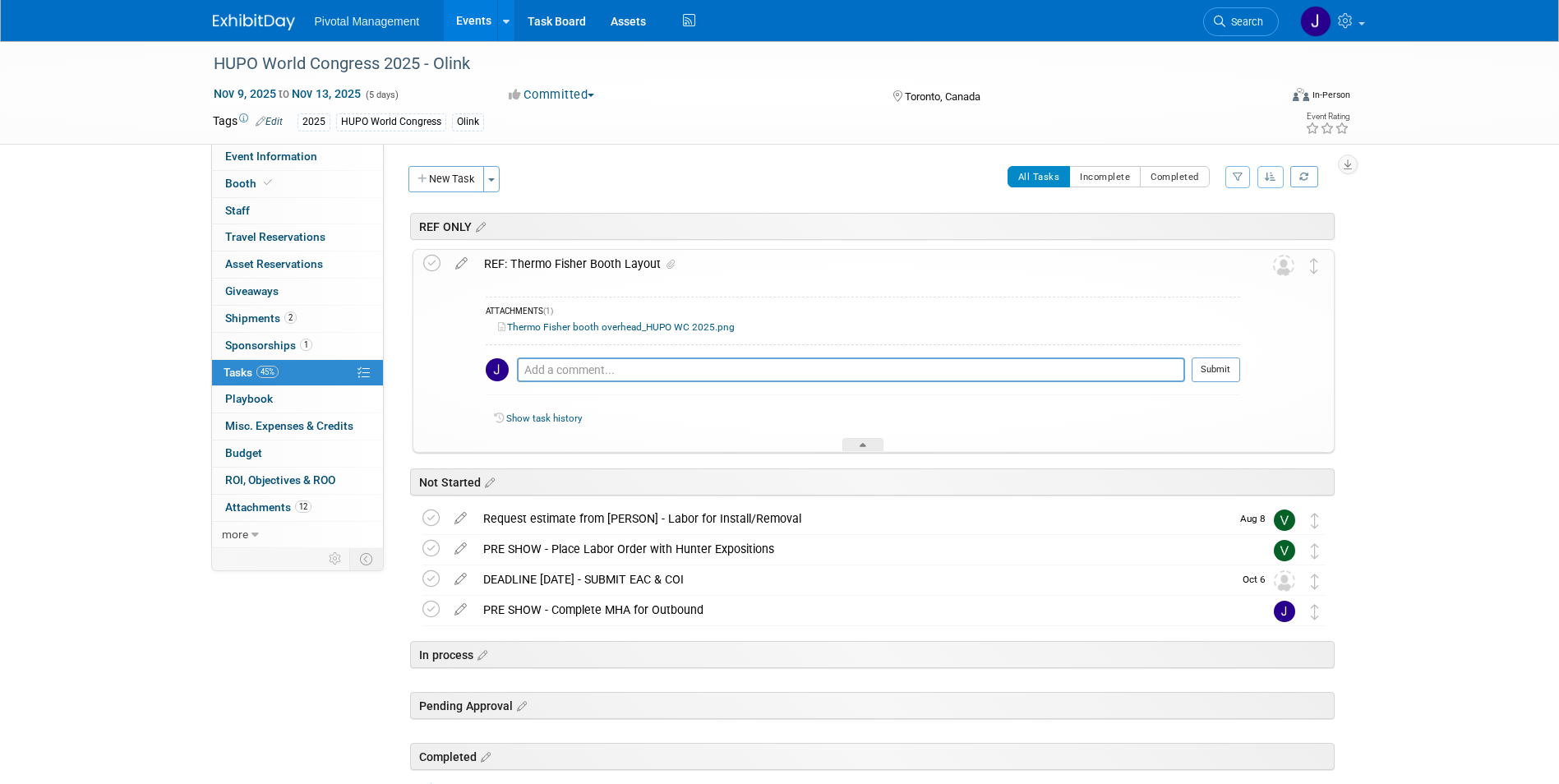 click on "Thermo Fisher booth overhead_HUPO WC 2025.png" at bounding box center [616, 327] 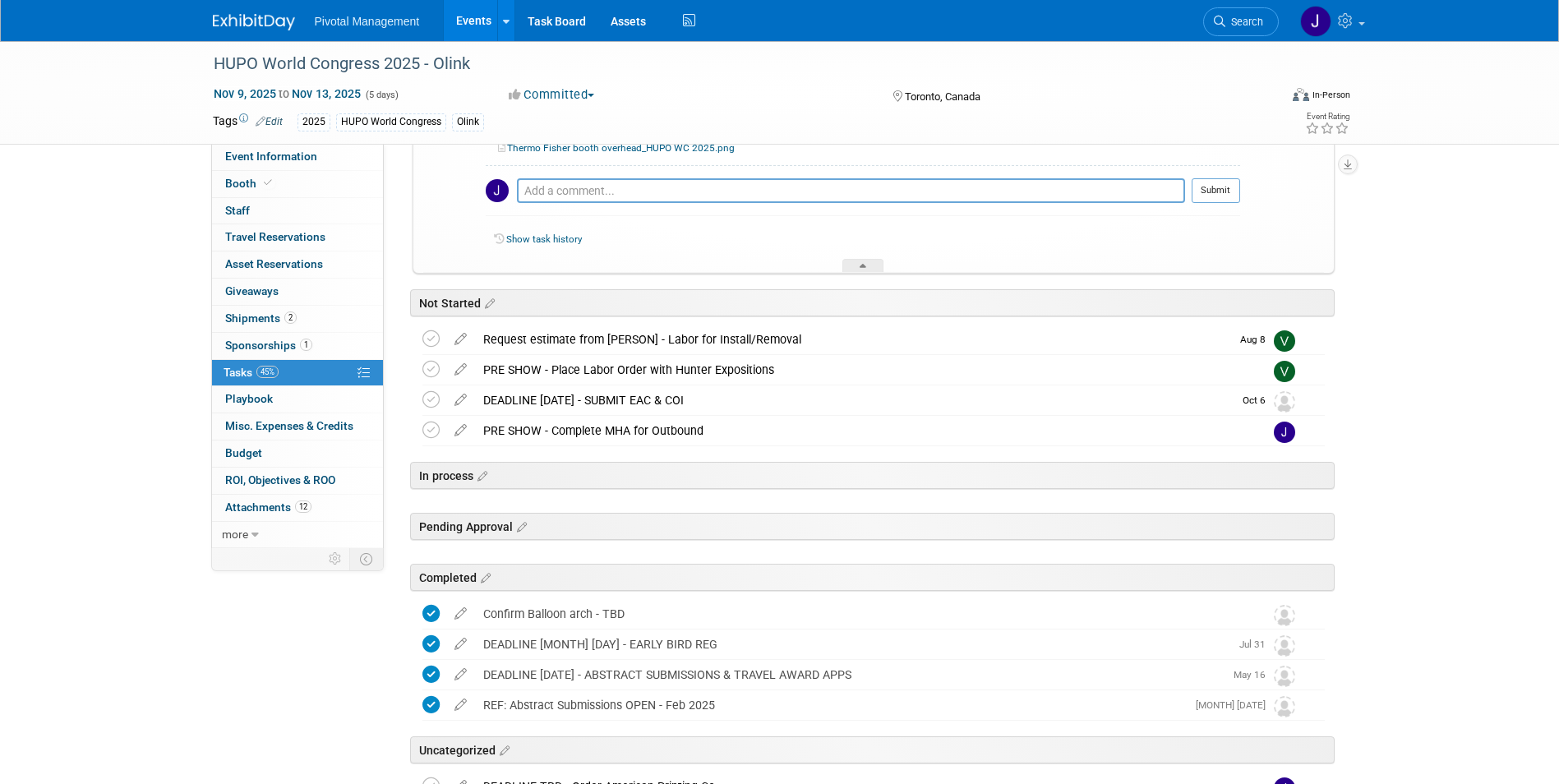 scroll, scrollTop: 329, scrollLeft: 0, axis: vertical 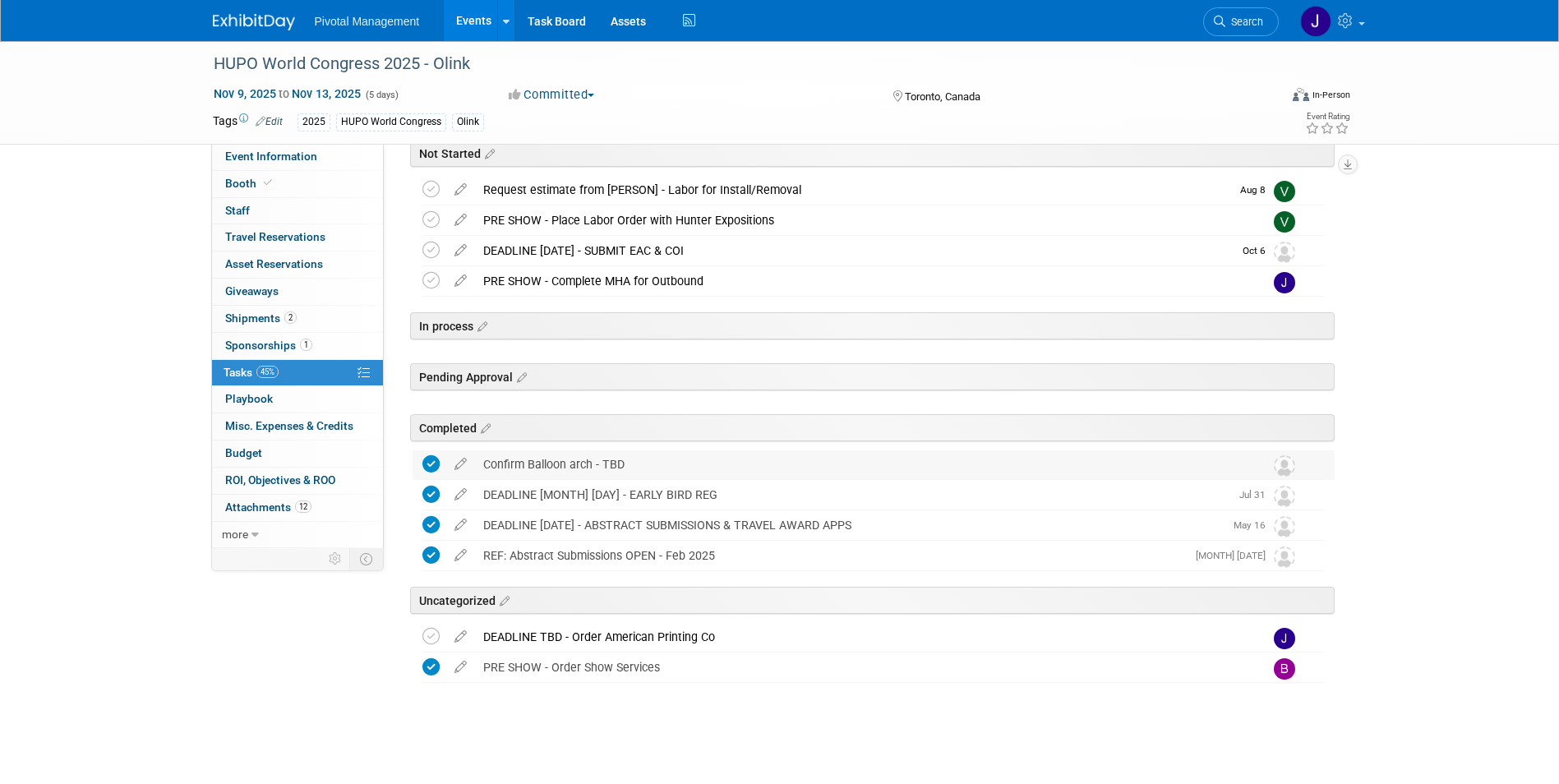 click at bounding box center [431, 463] 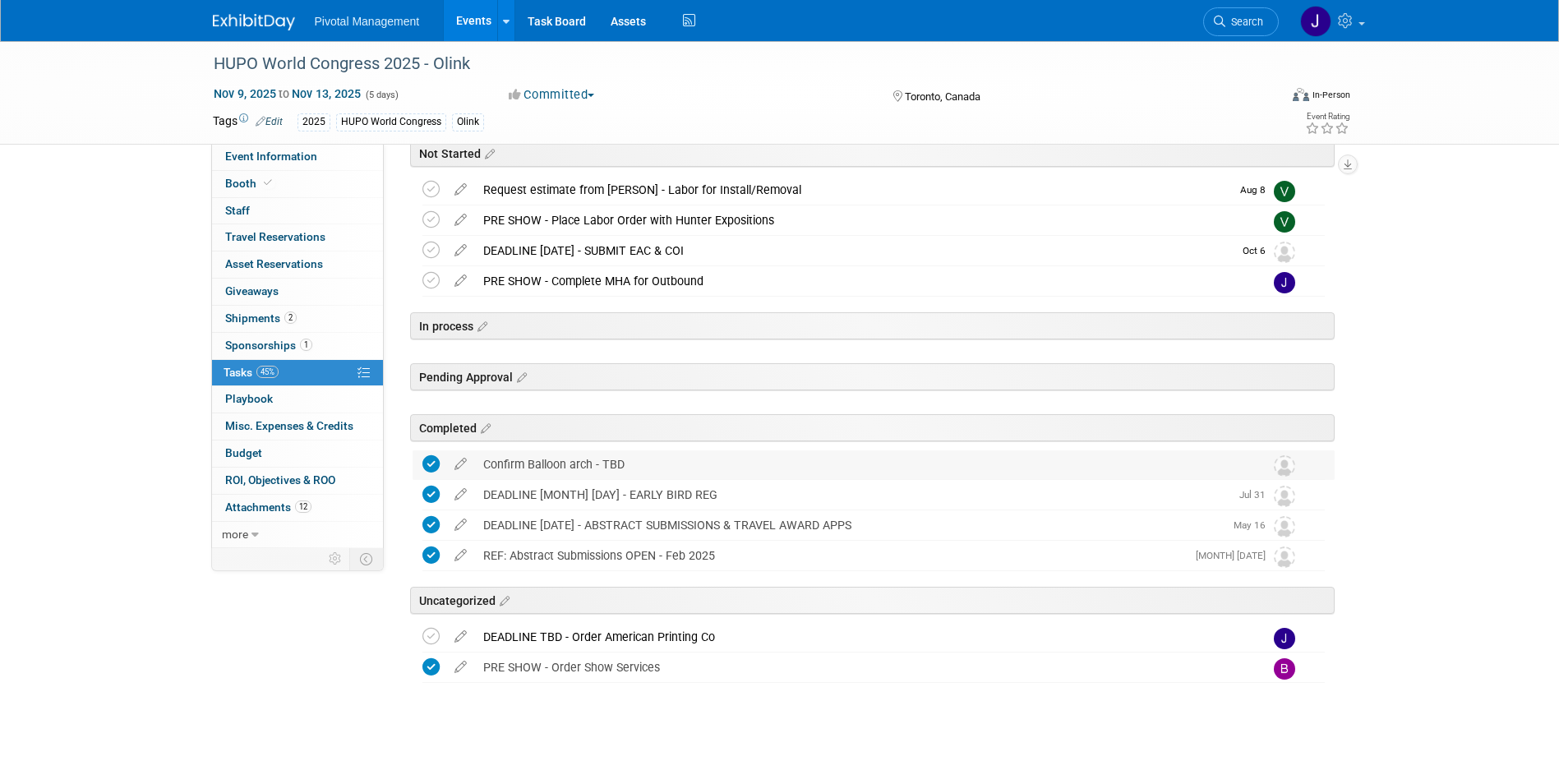 scroll, scrollTop: 328, scrollLeft: 0, axis: vertical 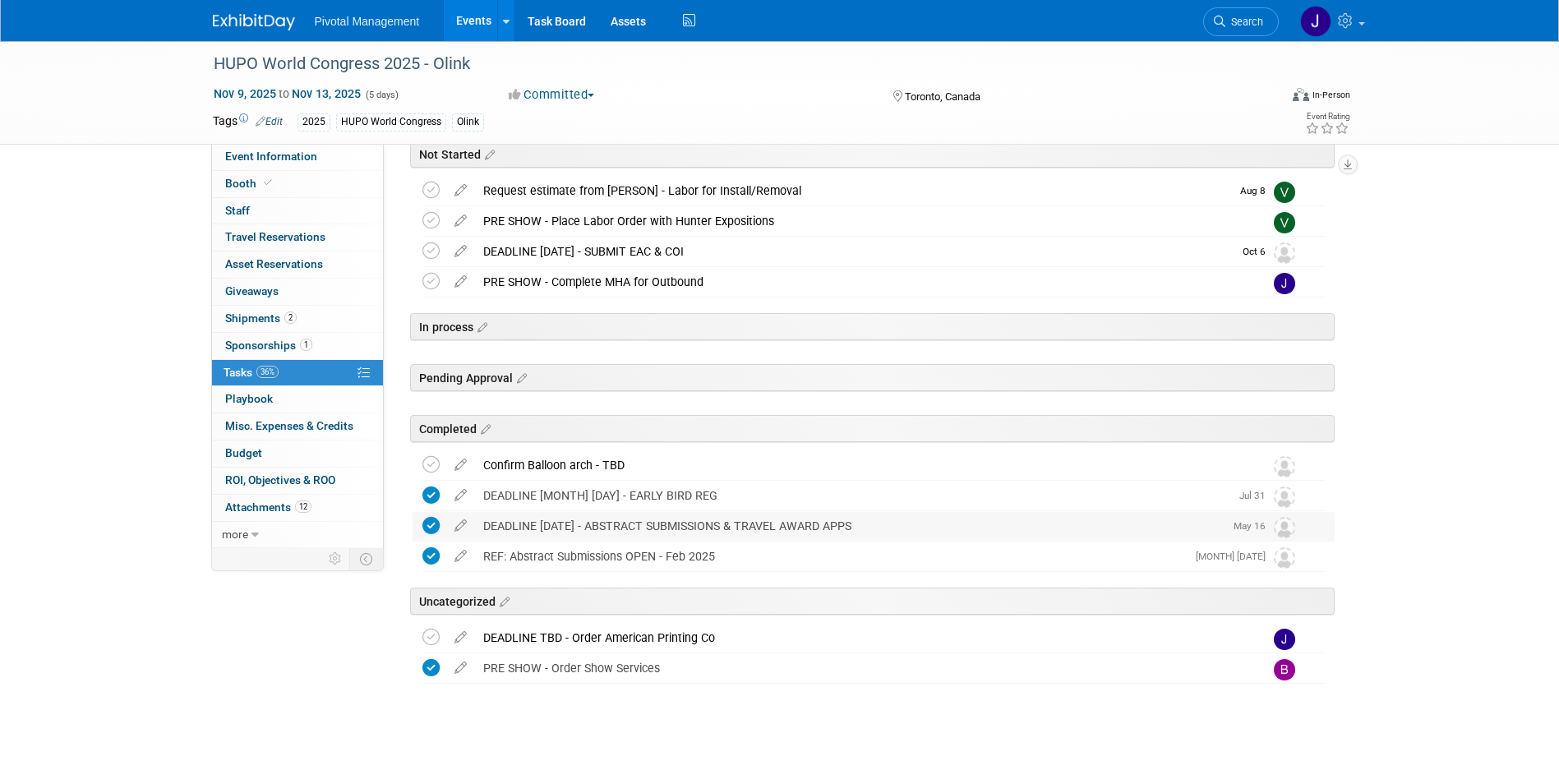 drag, startPoint x: 1311, startPoint y: 460, endPoint x: 1311, endPoint y: 535, distance: 75 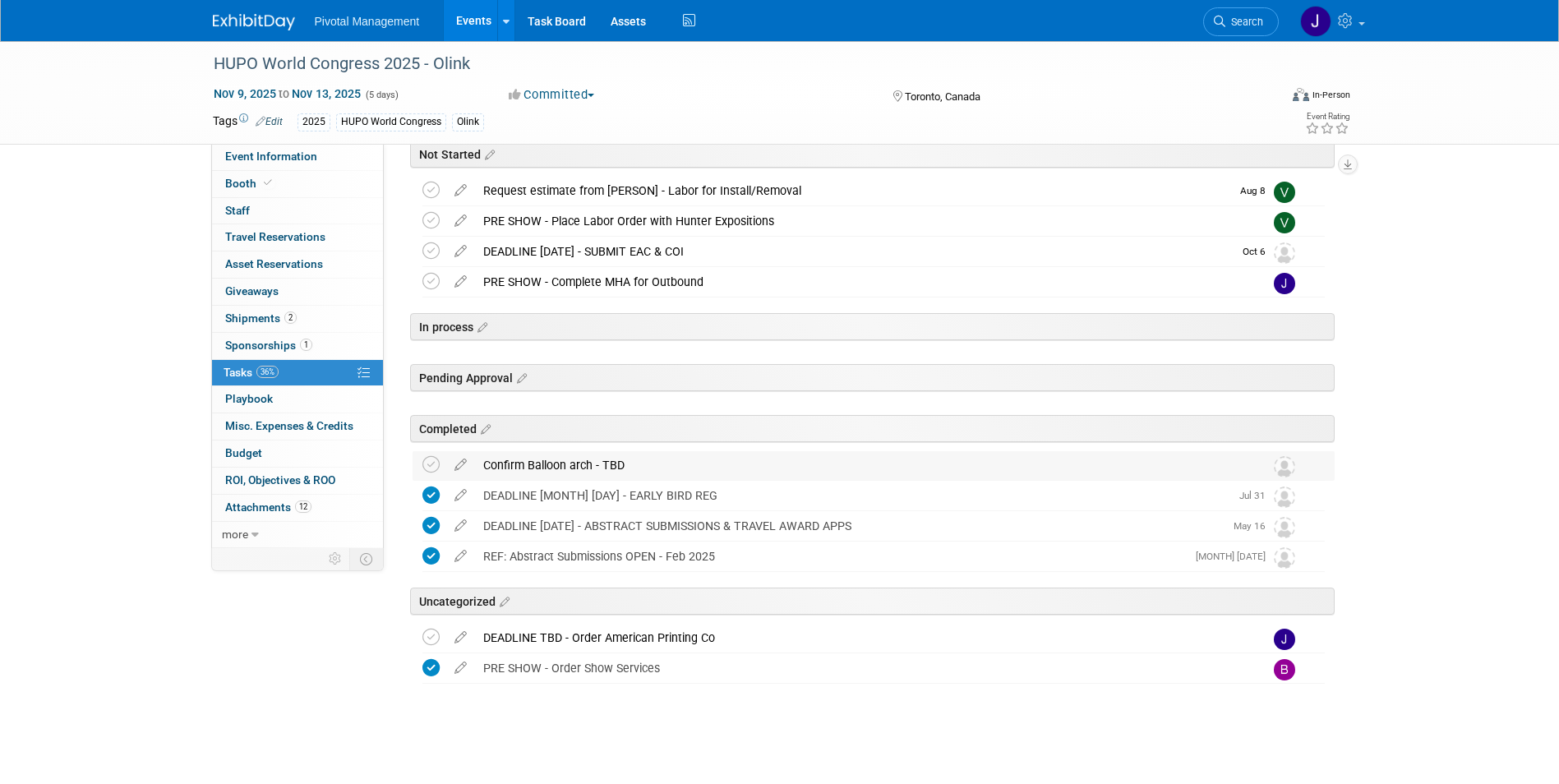 click at bounding box center [1316, 465] 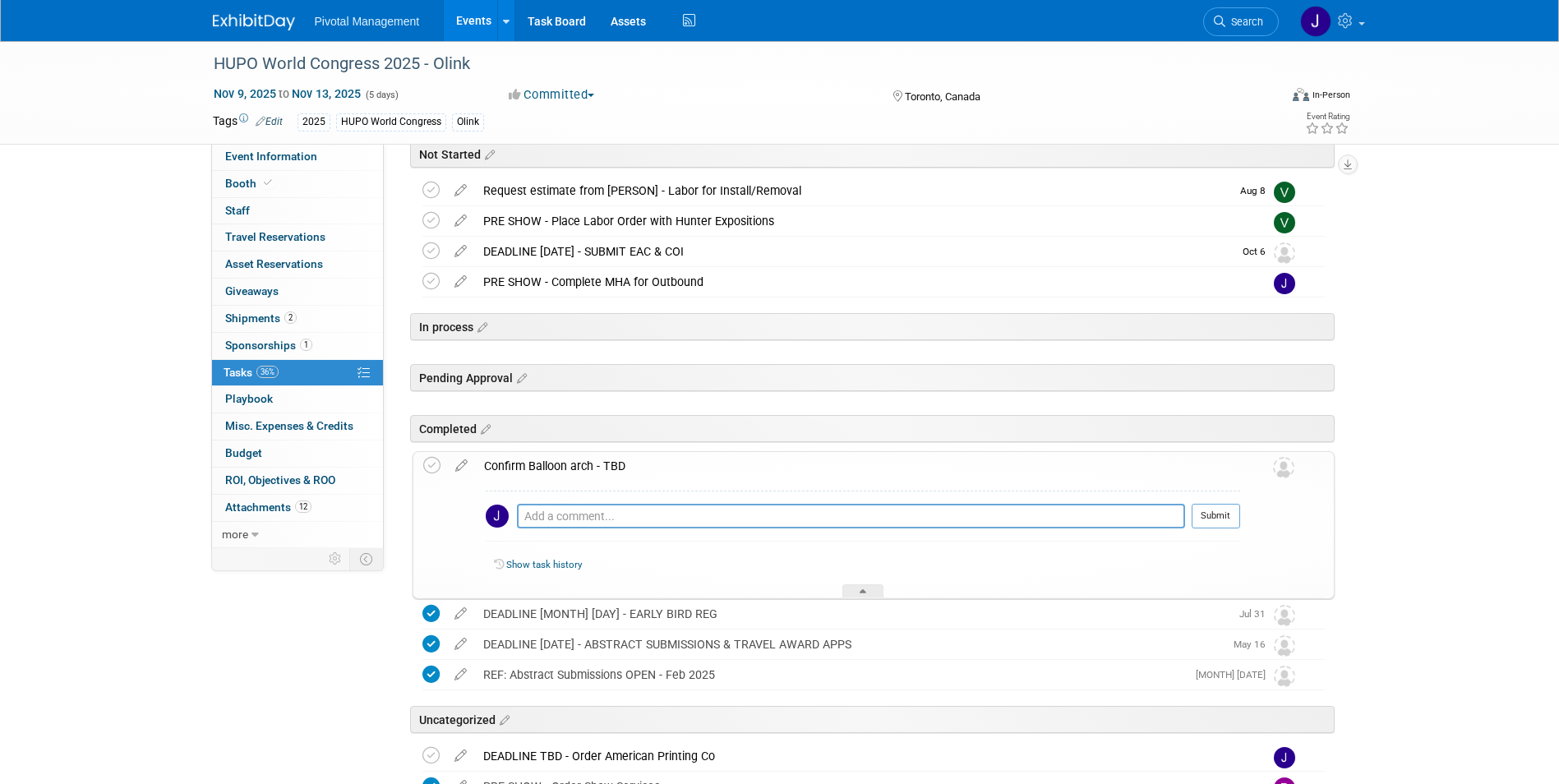 click on "Confirm Balloon arch - TBD" at bounding box center (858, 466) 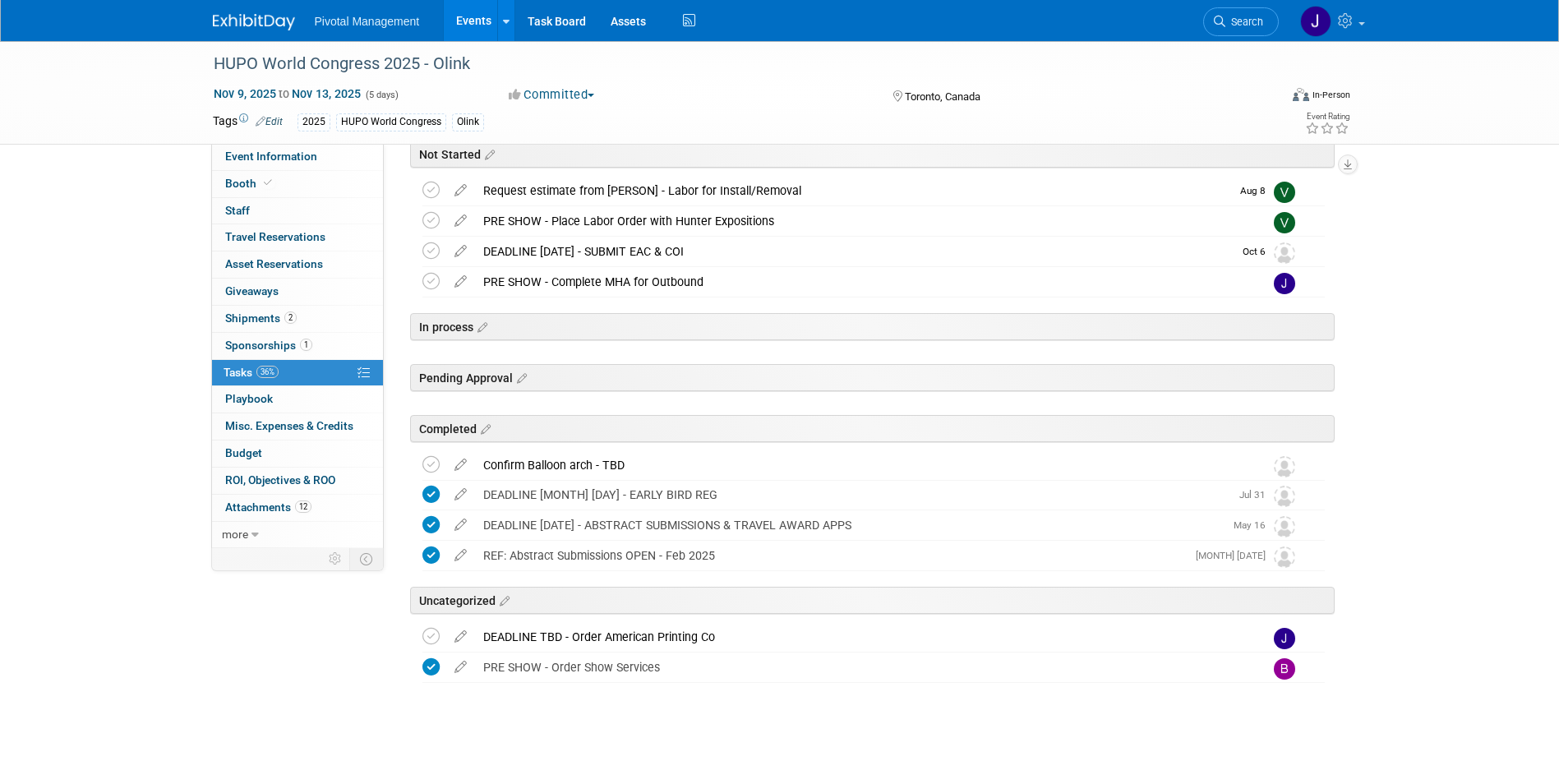 drag, startPoint x: 1140, startPoint y: 455, endPoint x: 1134, endPoint y: 616, distance: 161.11176 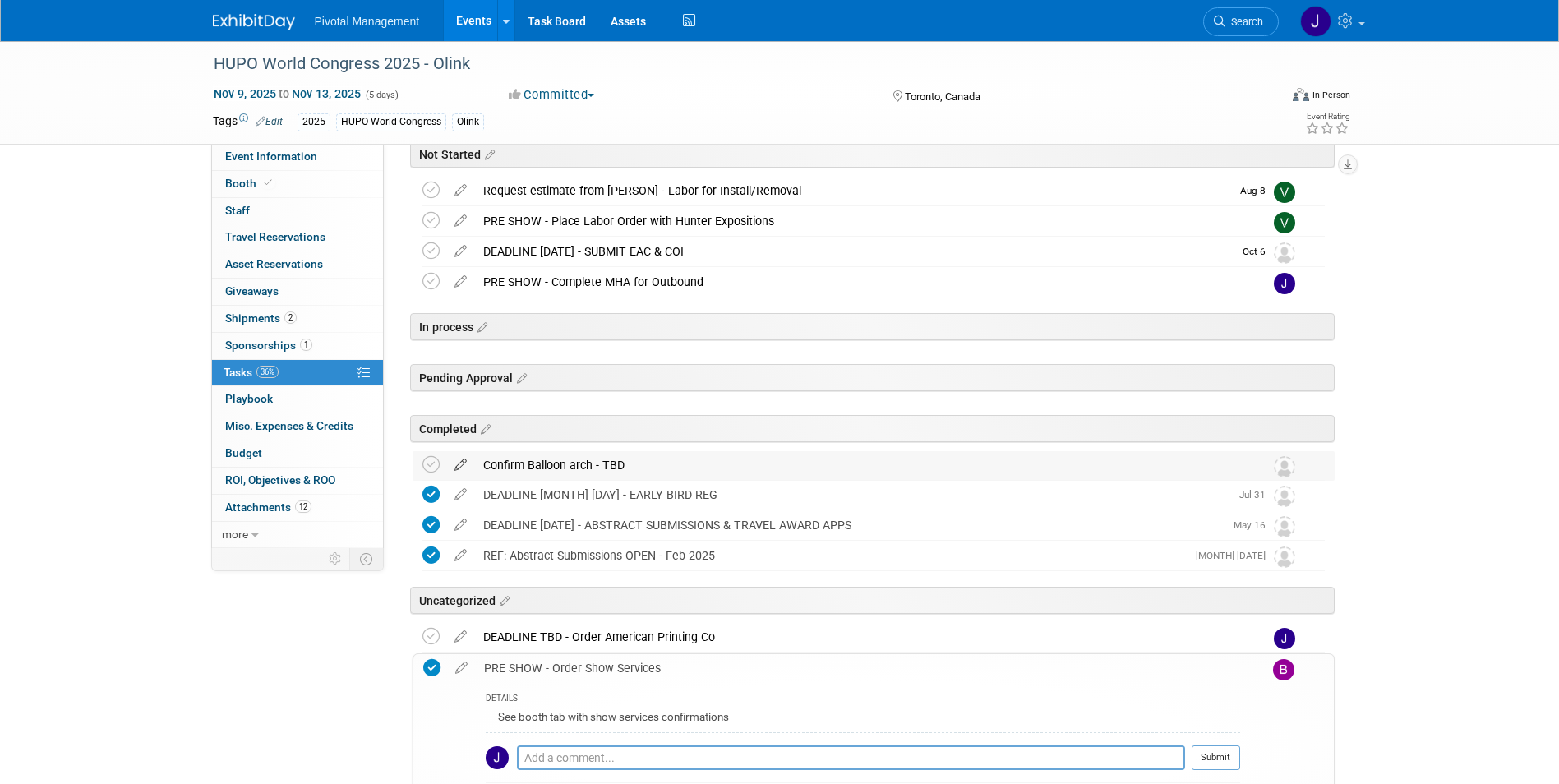 click at bounding box center (460, 461) 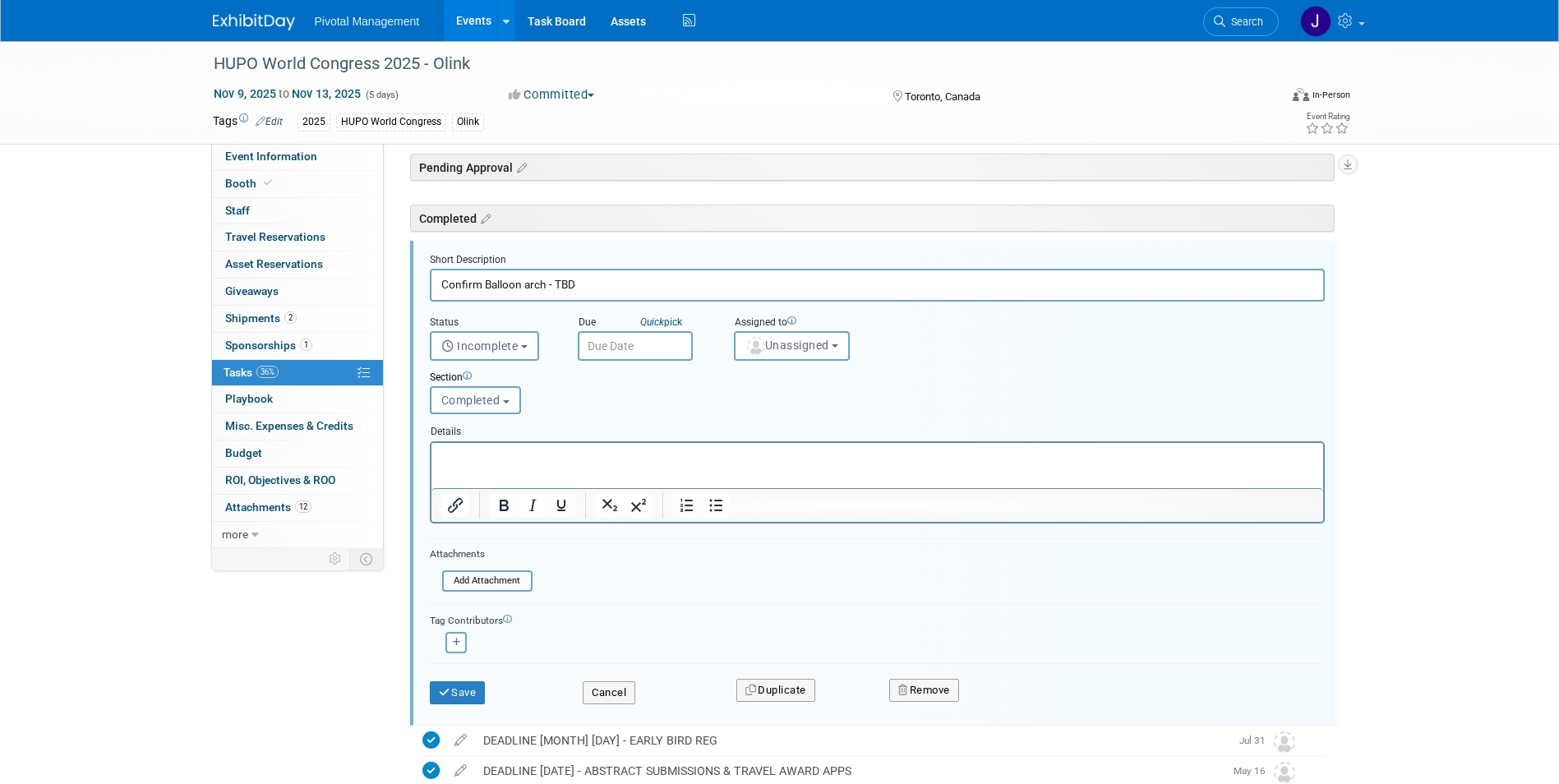 scroll, scrollTop: 0, scrollLeft: 0, axis: both 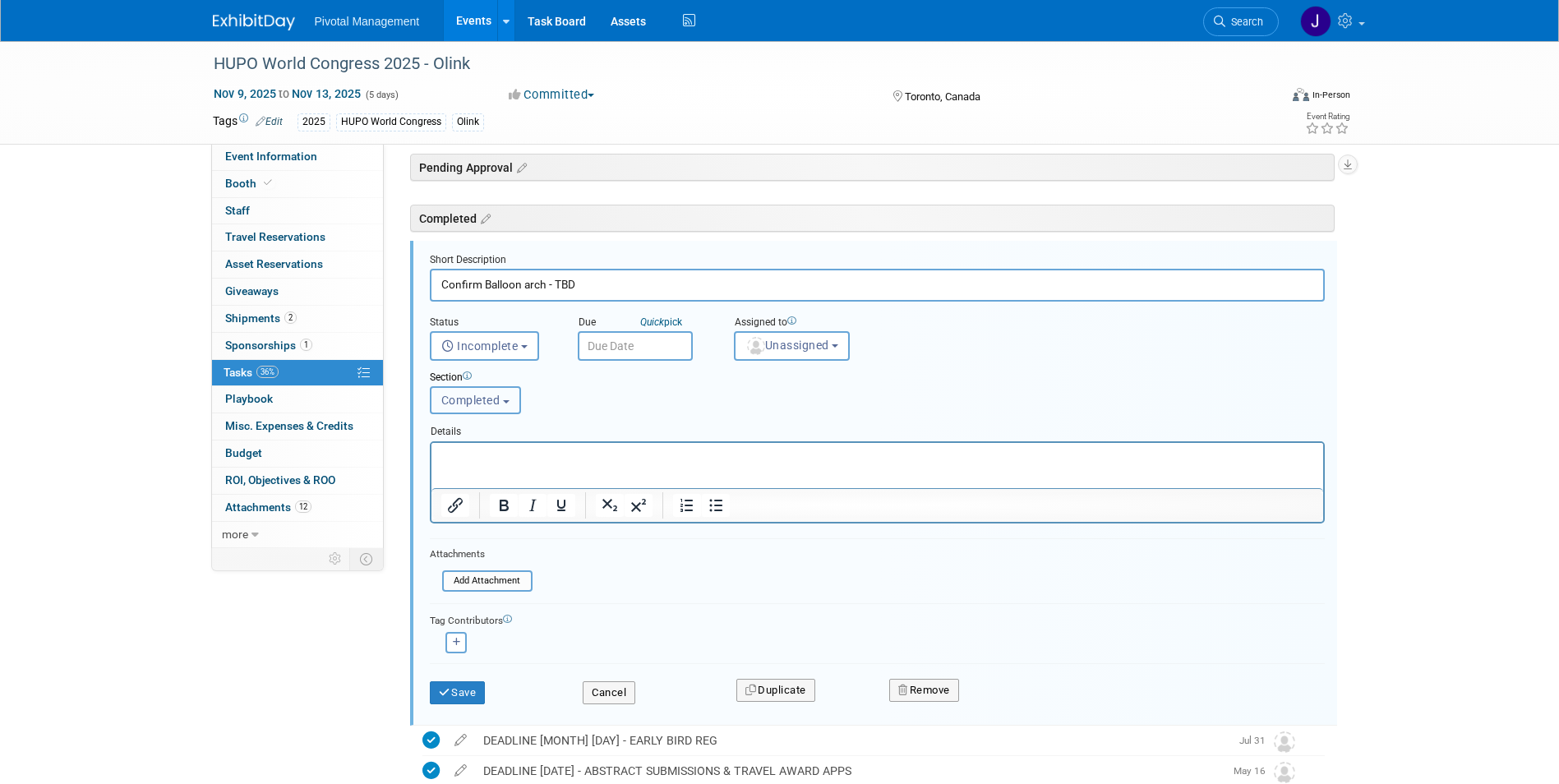 click on "Completed" at bounding box center [471, 400] 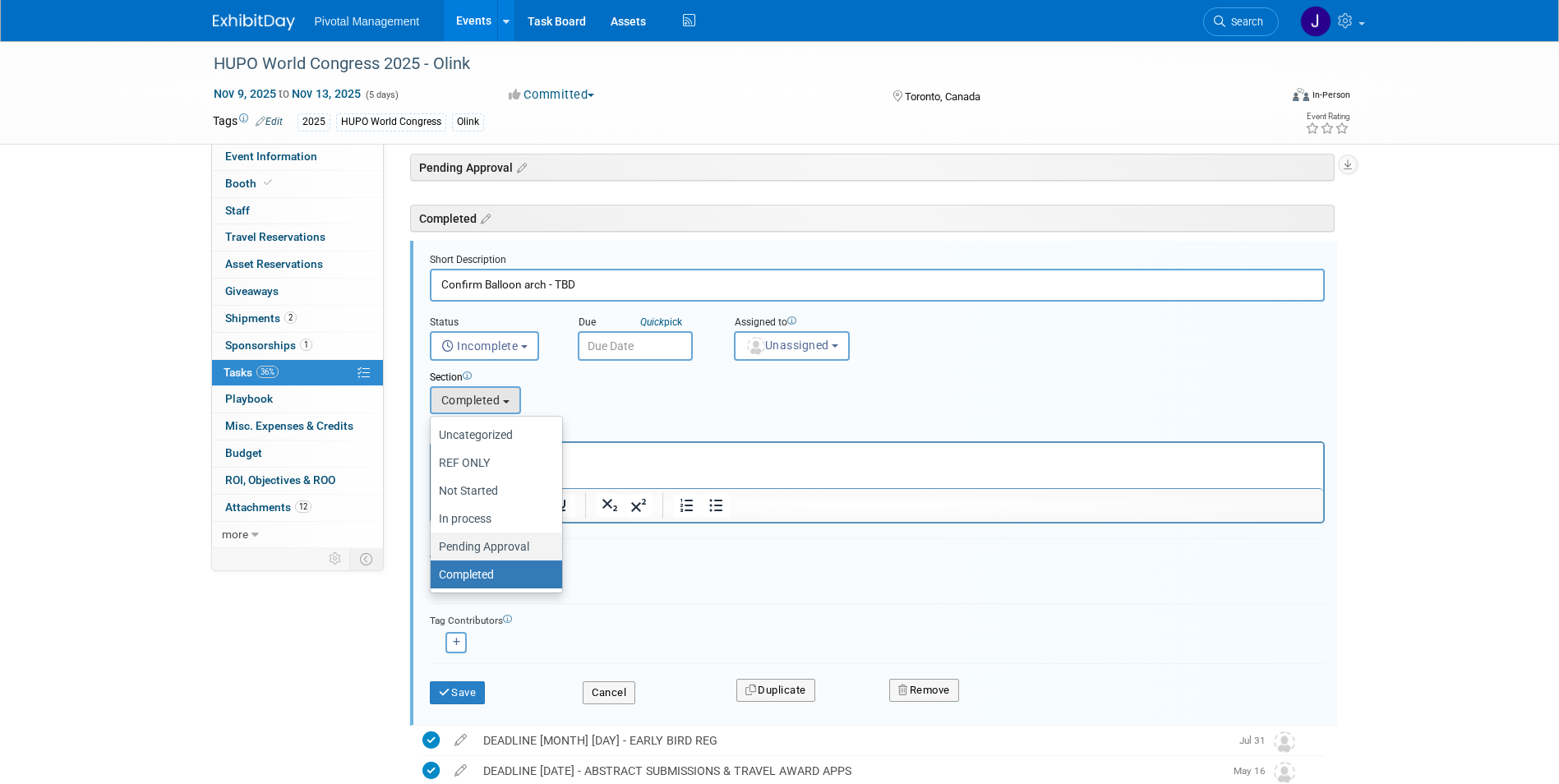 click on "Pending Approval" at bounding box center (492, 546) 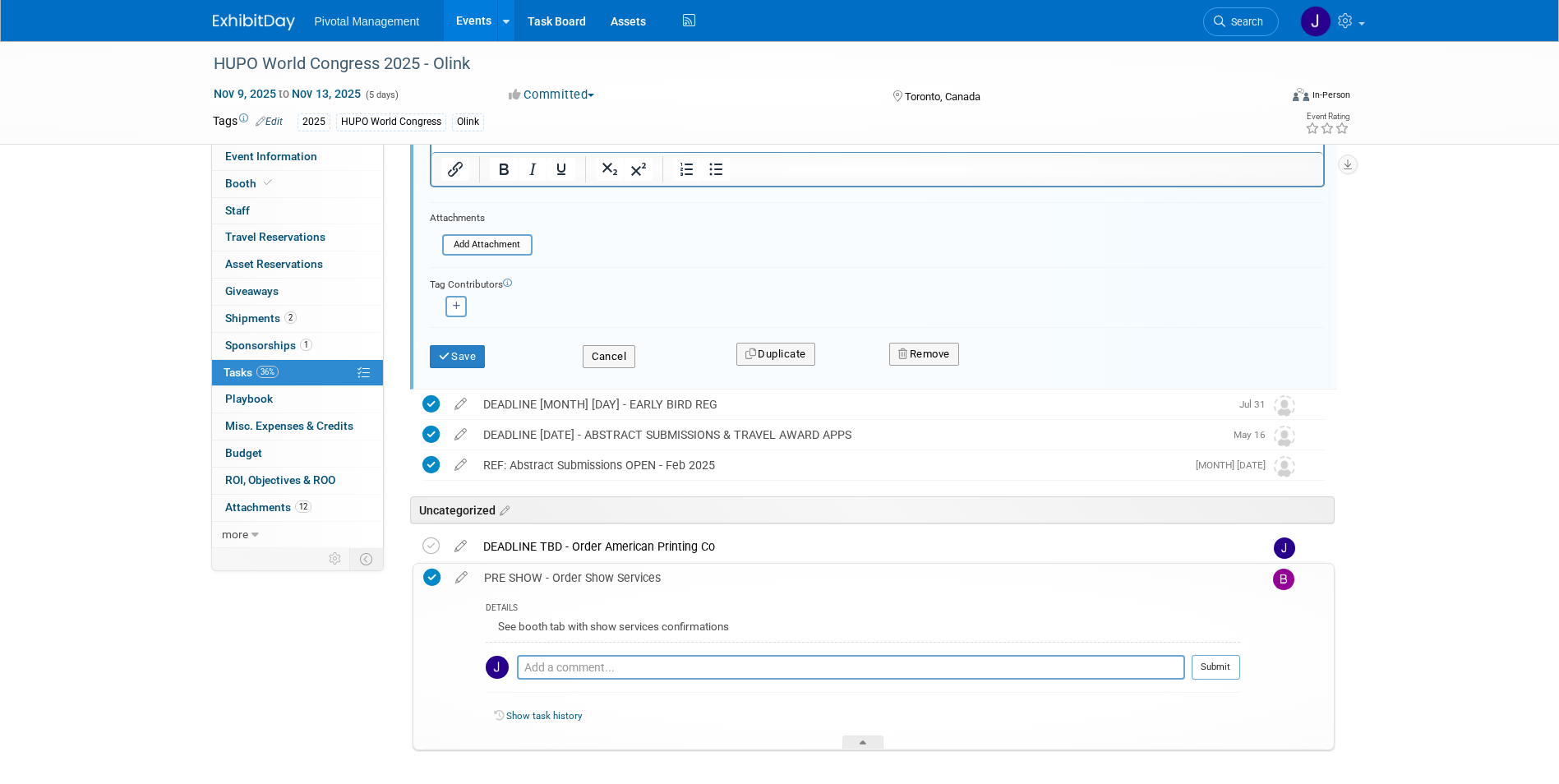 scroll, scrollTop: 876, scrollLeft: 0, axis: vertical 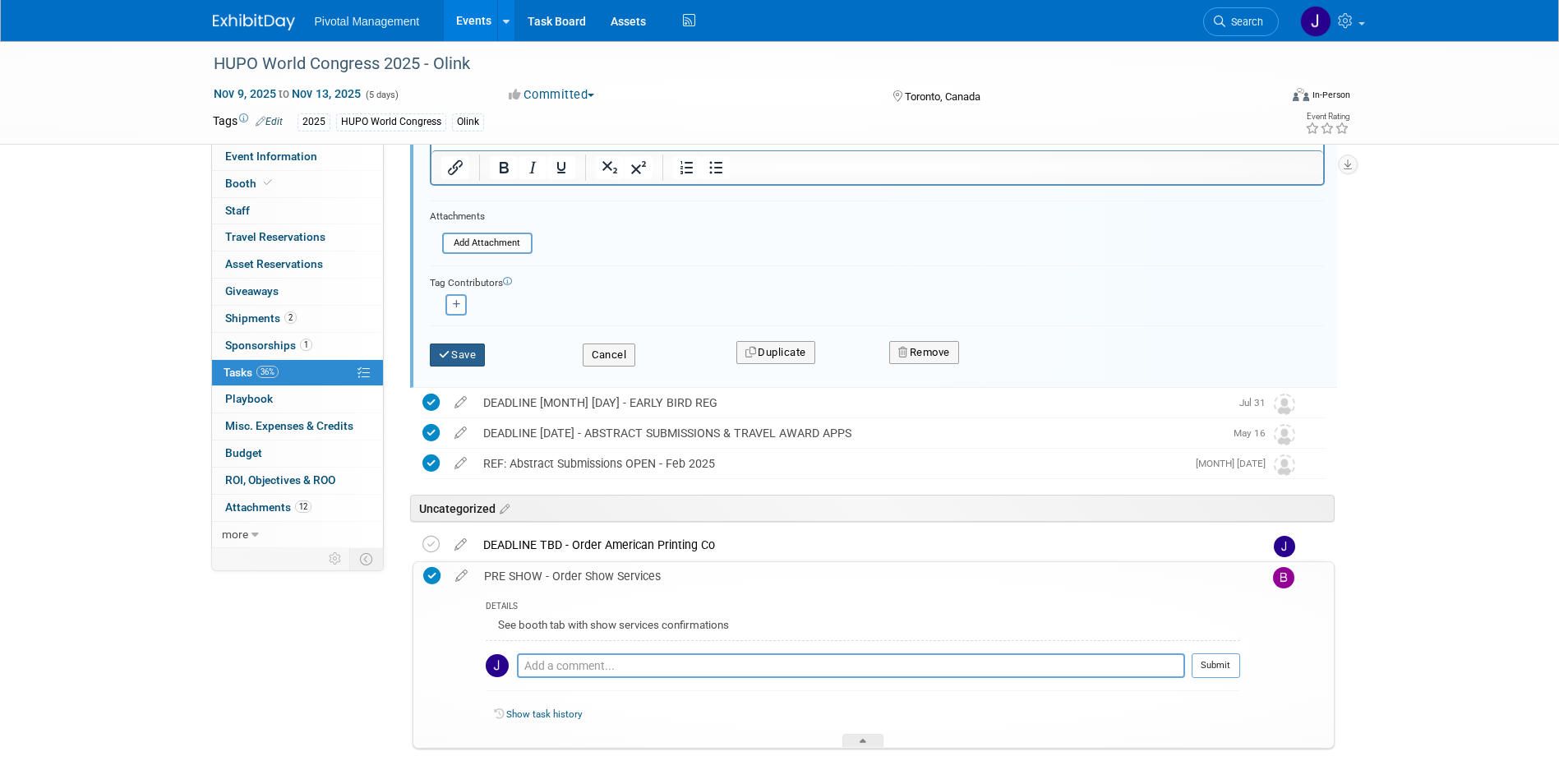 click on "Save" at bounding box center (458, 355) 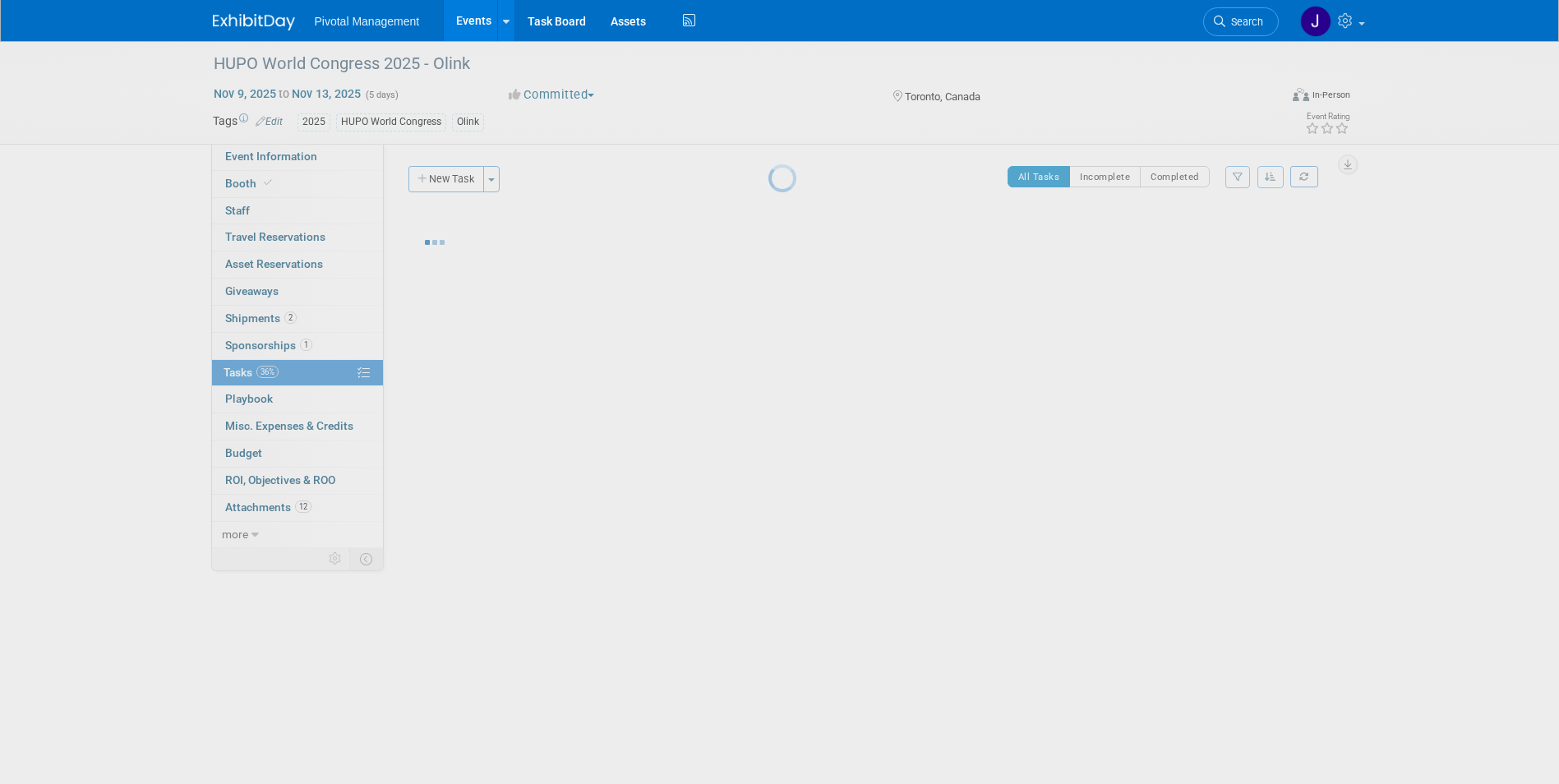 scroll, scrollTop: 0, scrollLeft: 0, axis: both 